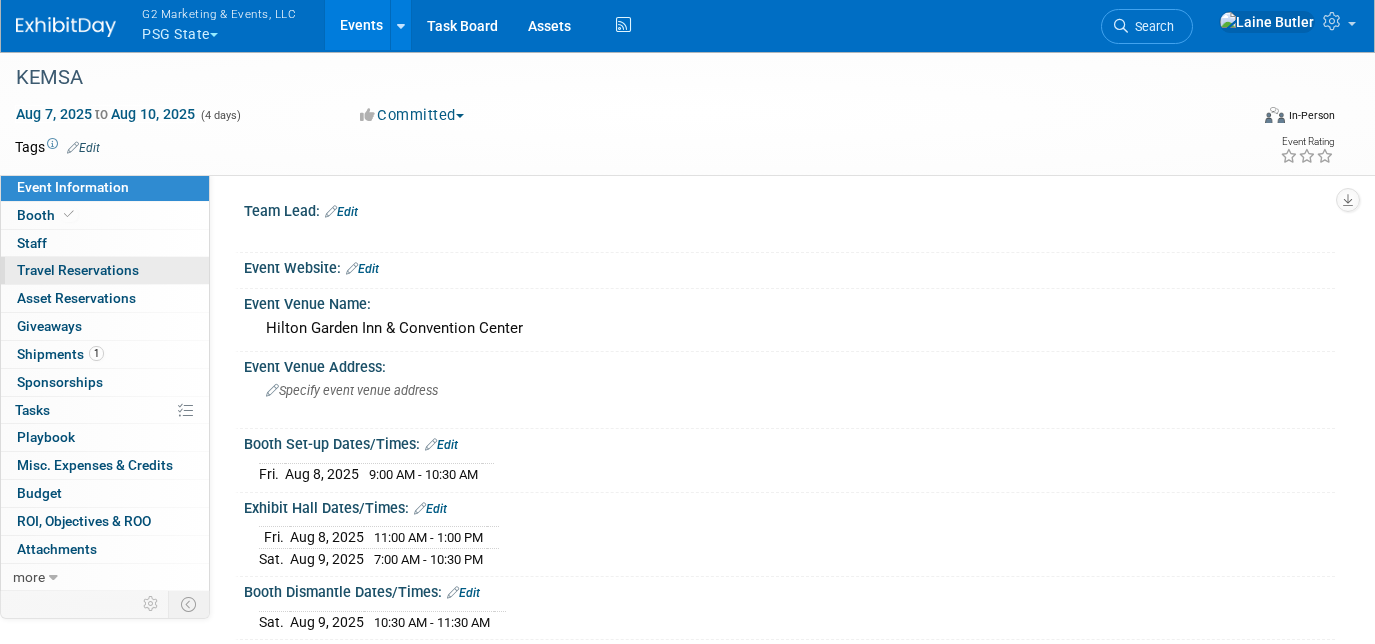 scroll, scrollTop: 0, scrollLeft: 0, axis: both 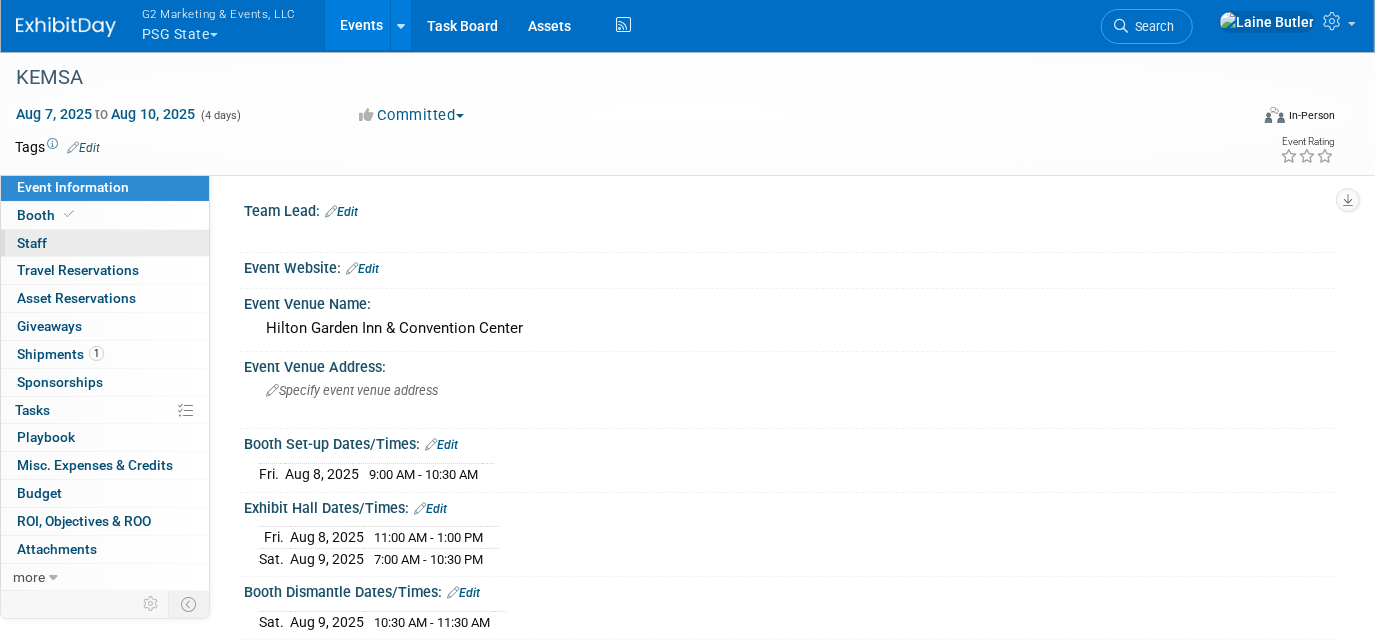 click on "Staff 0" at bounding box center (32, 243) 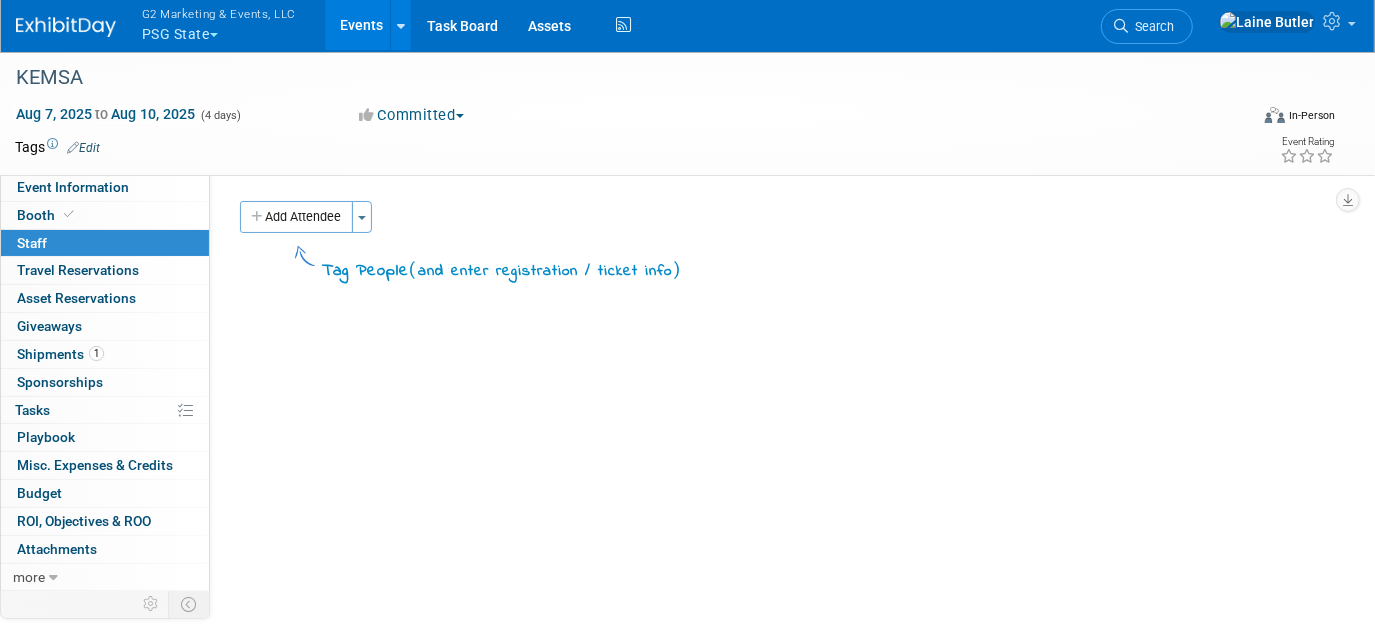 click on "G2 Marketing & Events, LLC" at bounding box center (219, 13) 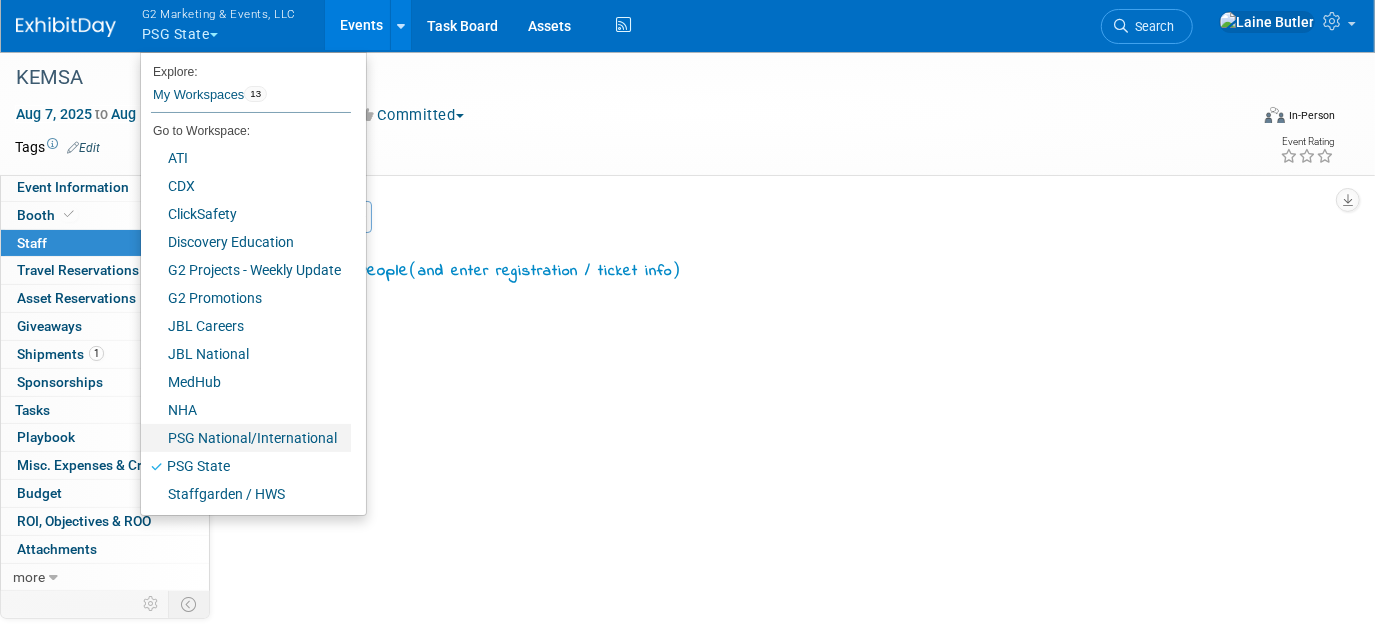 click on "PSG National/International" at bounding box center [246, 438] 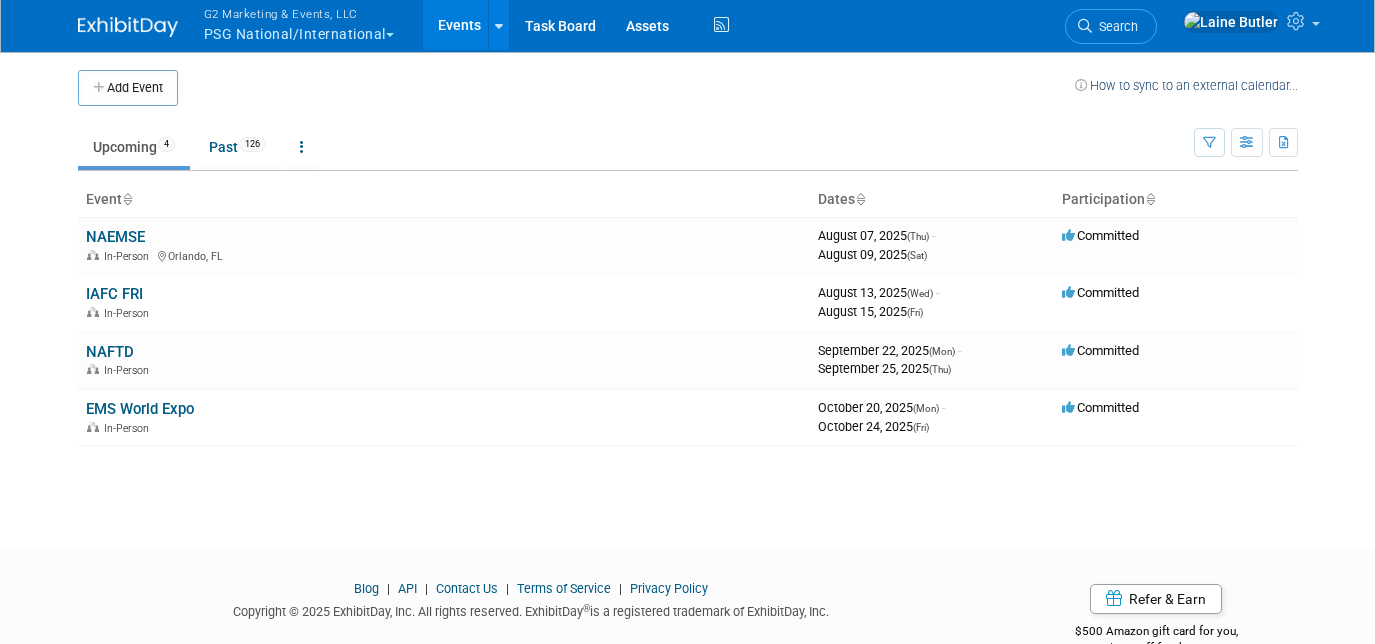 scroll, scrollTop: 0, scrollLeft: 0, axis: both 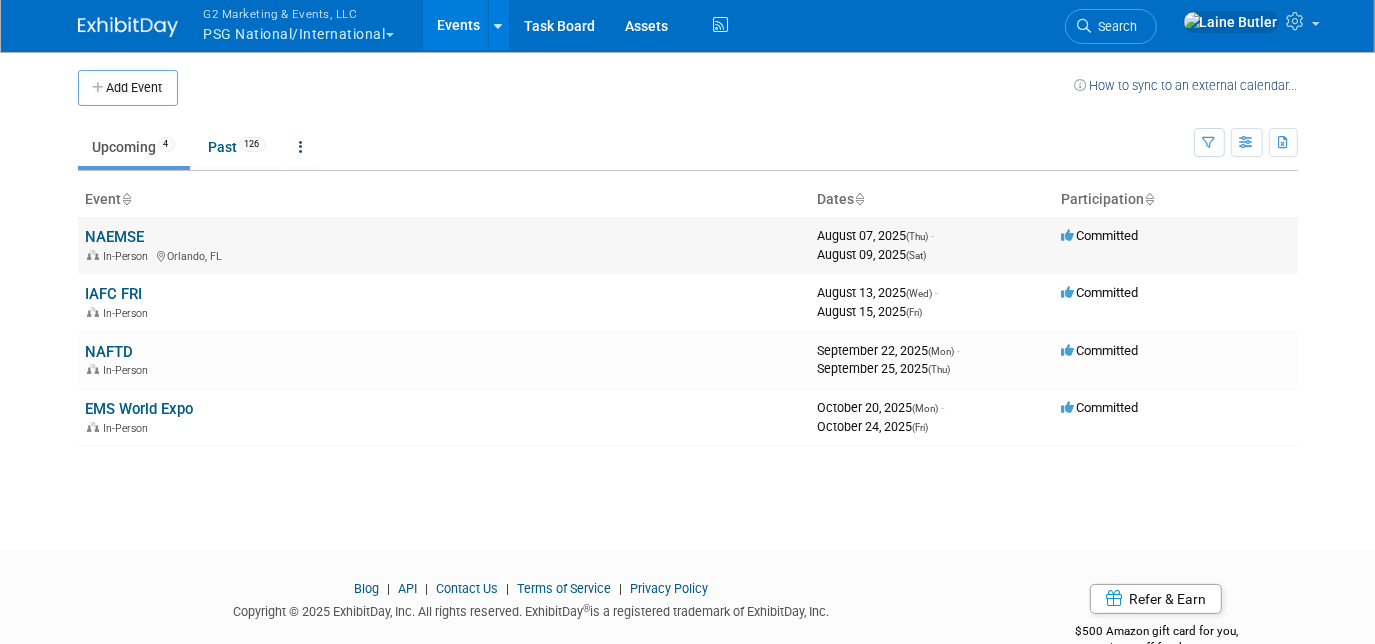 click on "NAEMSE" at bounding box center (115, 237) 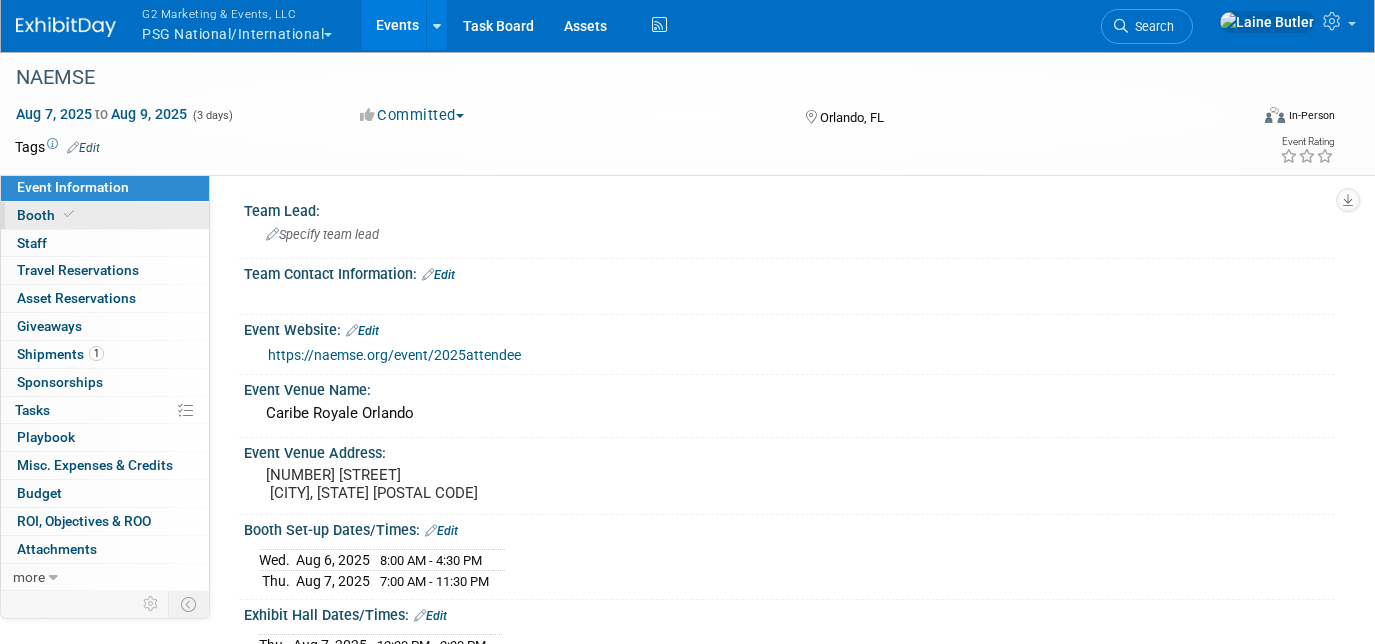 scroll, scrollTop: 0, scrollLeft: 0, axis: both 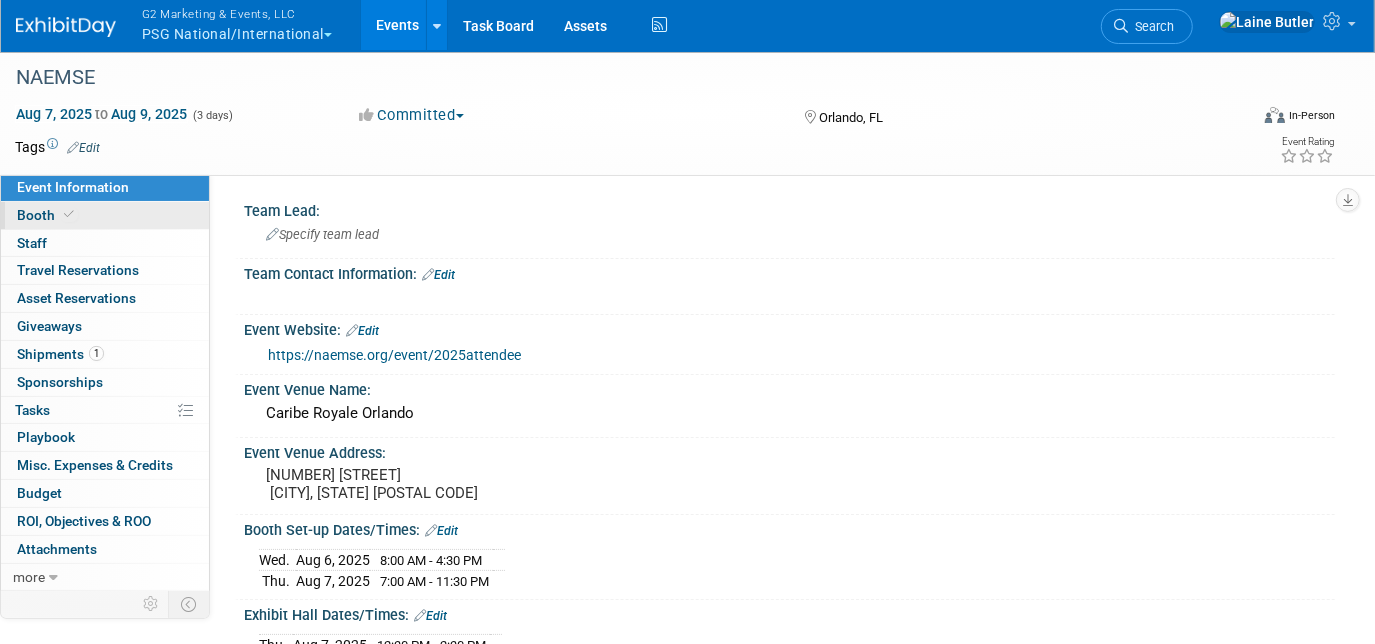 click on "Booth" at bounding box center (47, 215) 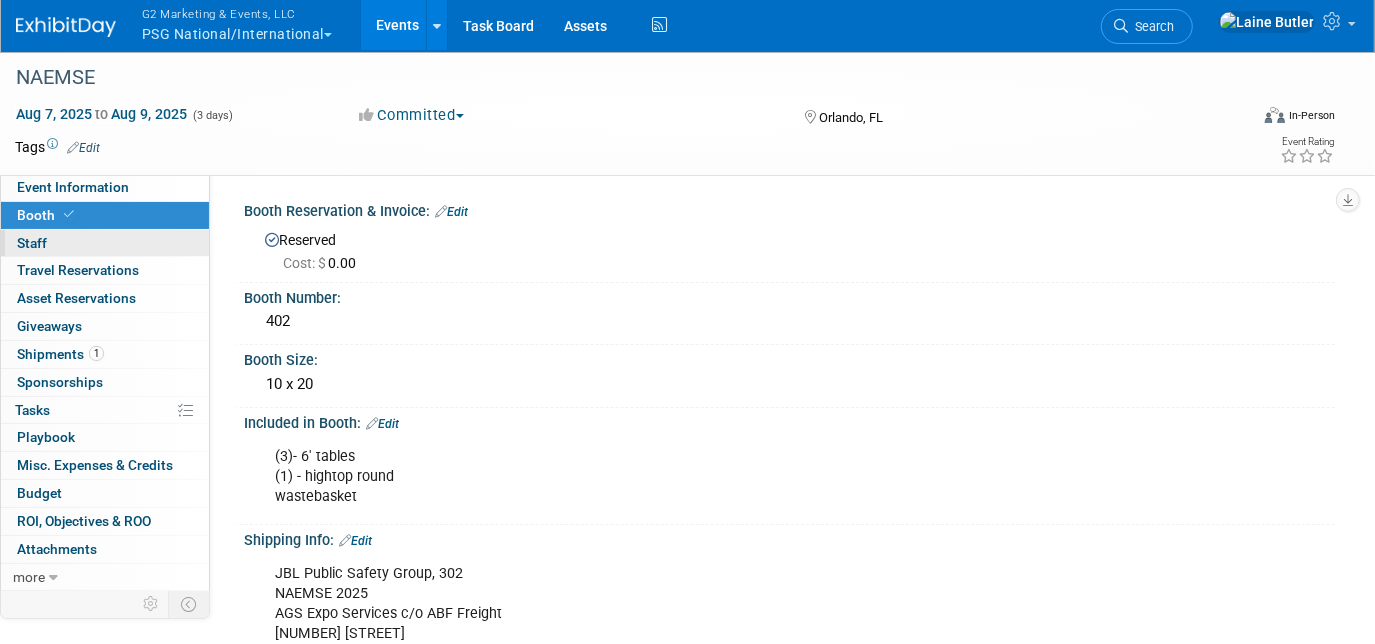 click on "0
Staff 0" at bounding box center (105, 243) 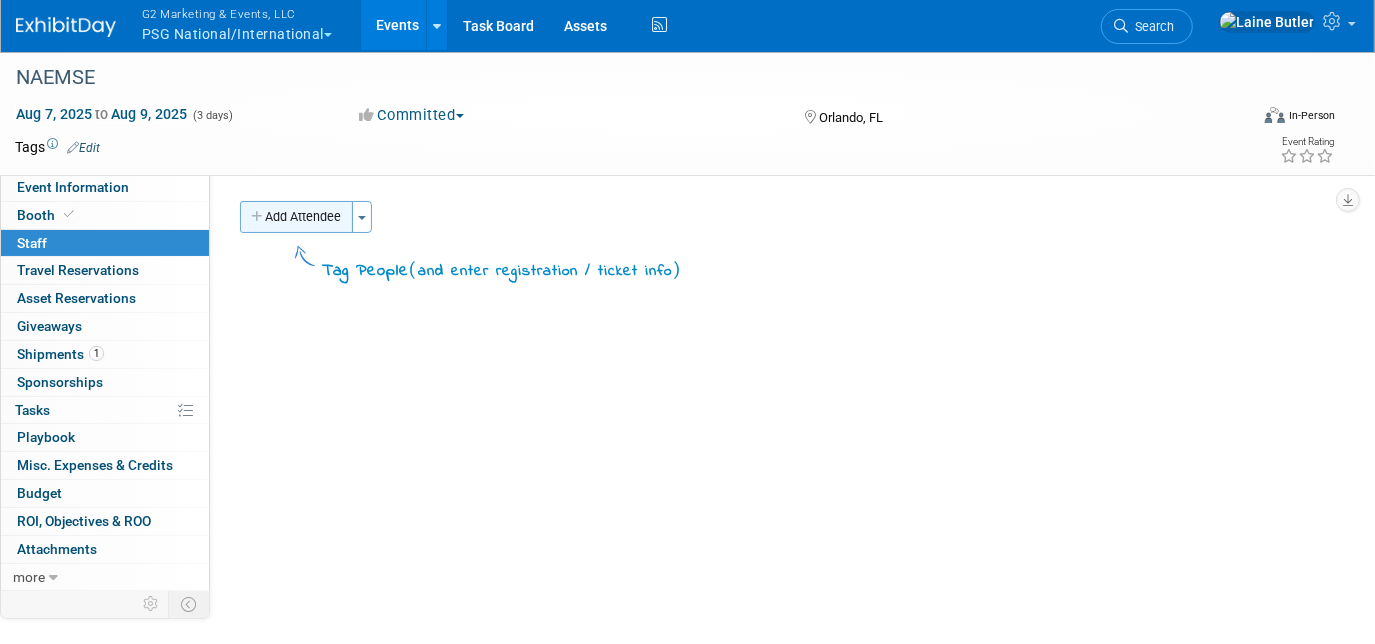 click on "Add Attendee" at bounding box center (296, 217) 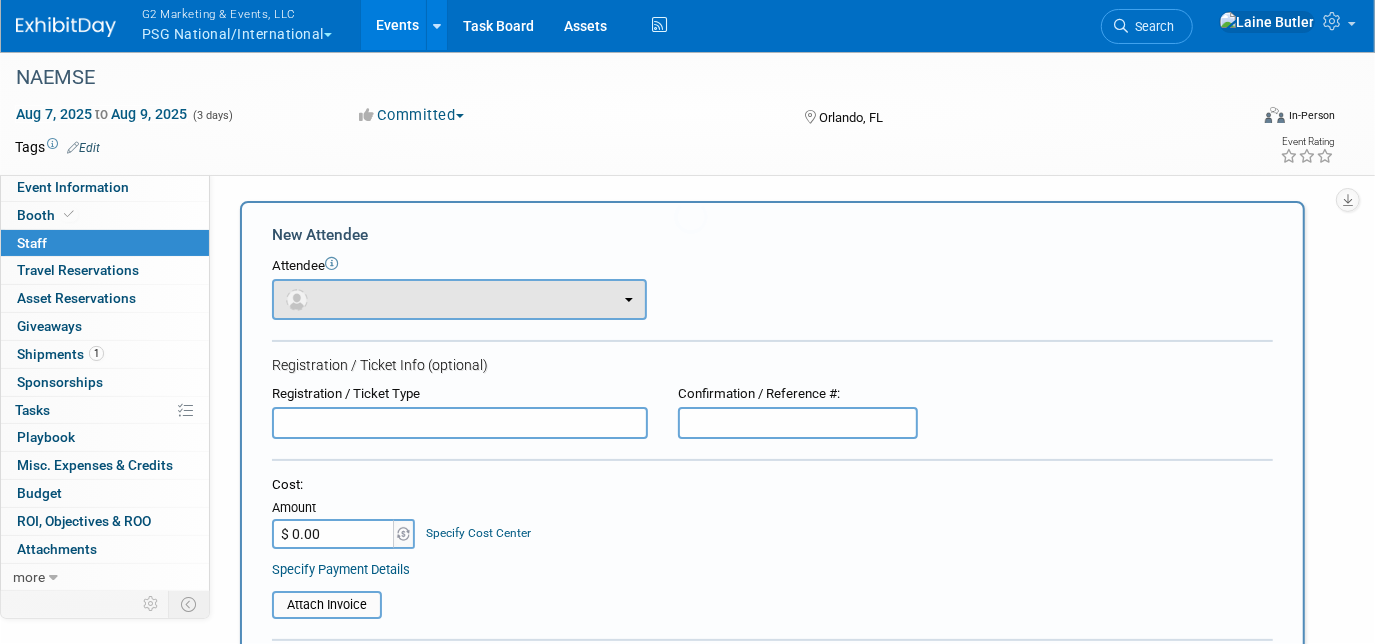 scroll, scrollTop: 0, scrollLeft: 0, axis: both 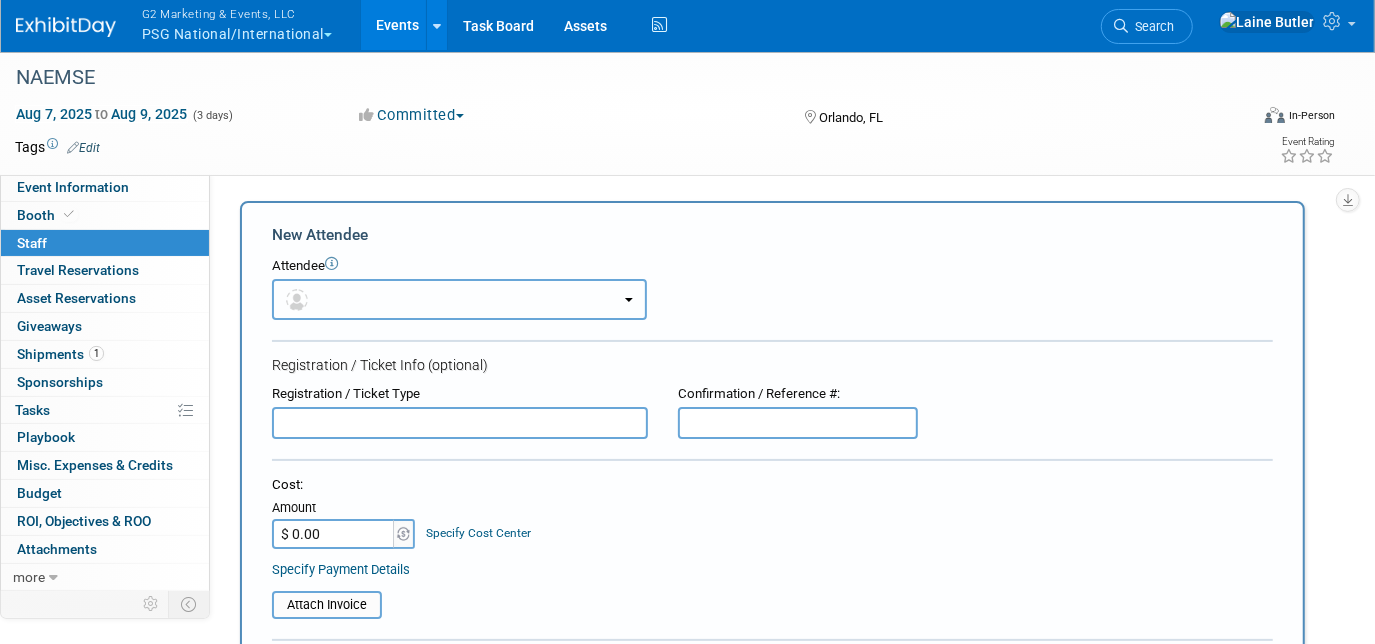 click at bounding box center (300, 299) 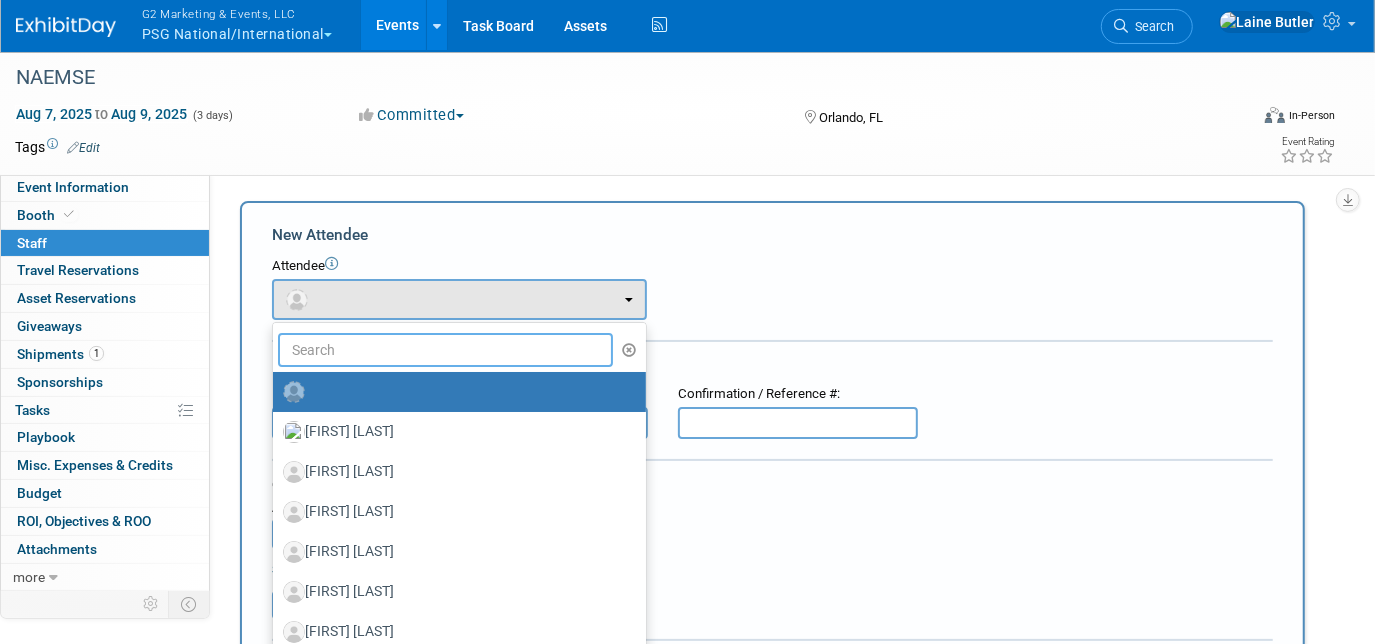 click at bounding box center [445, 350] 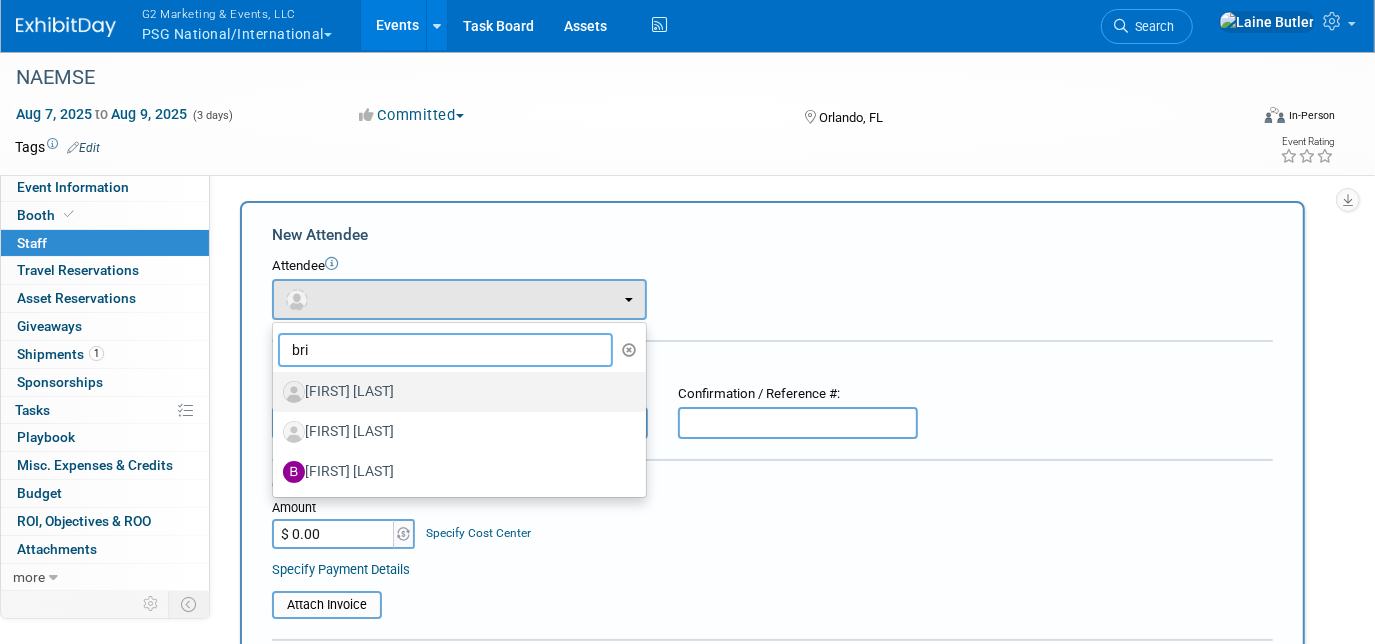 type on "bri" 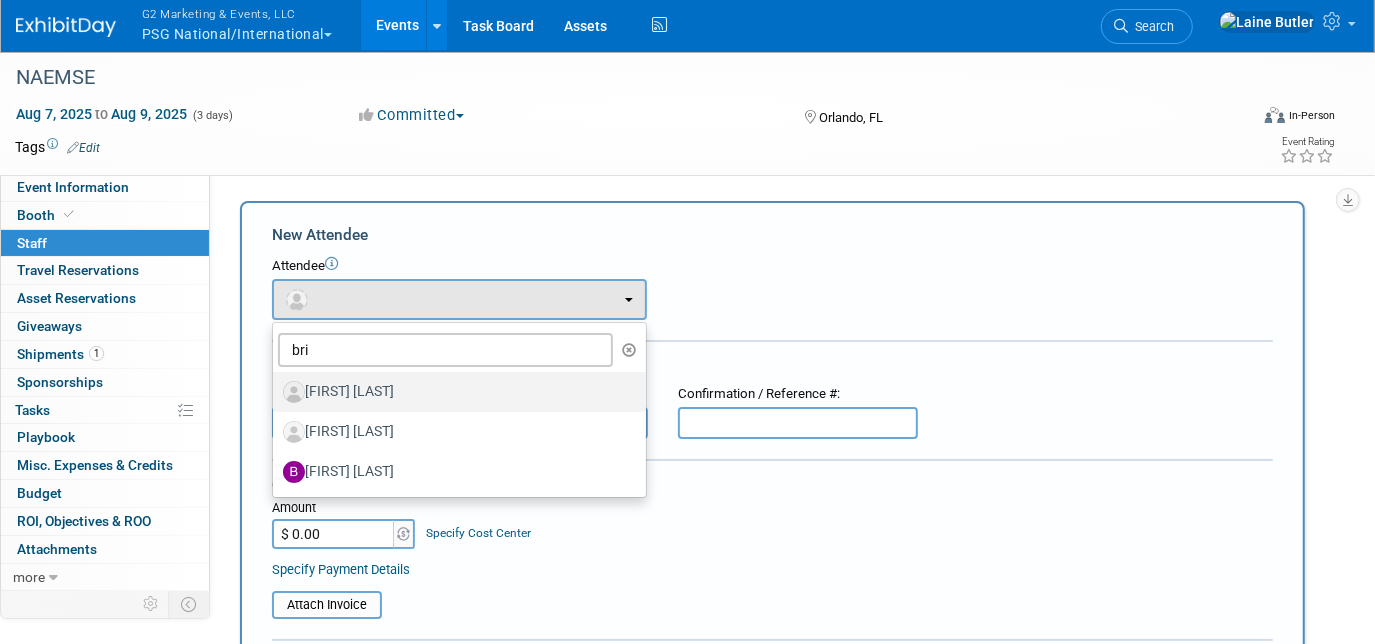 click on "Brian Hendrickson" at bounding box center [454, 392] 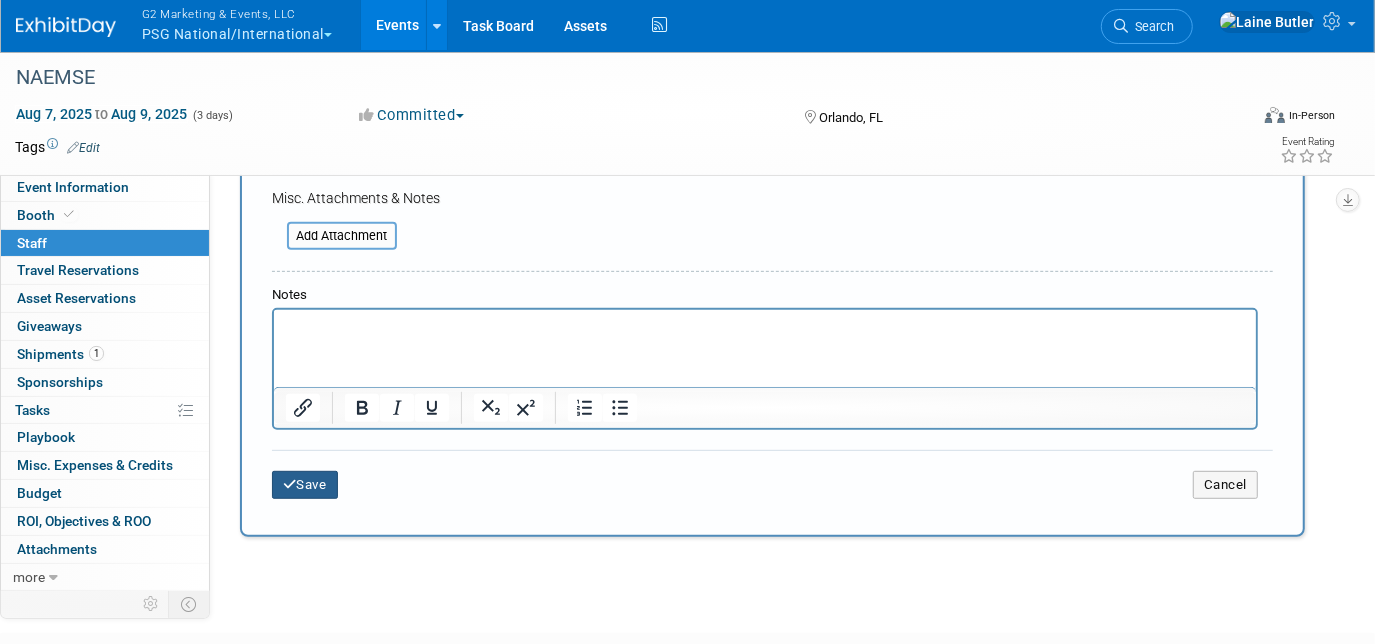 click on "Save" at bounding box center [305, 485] 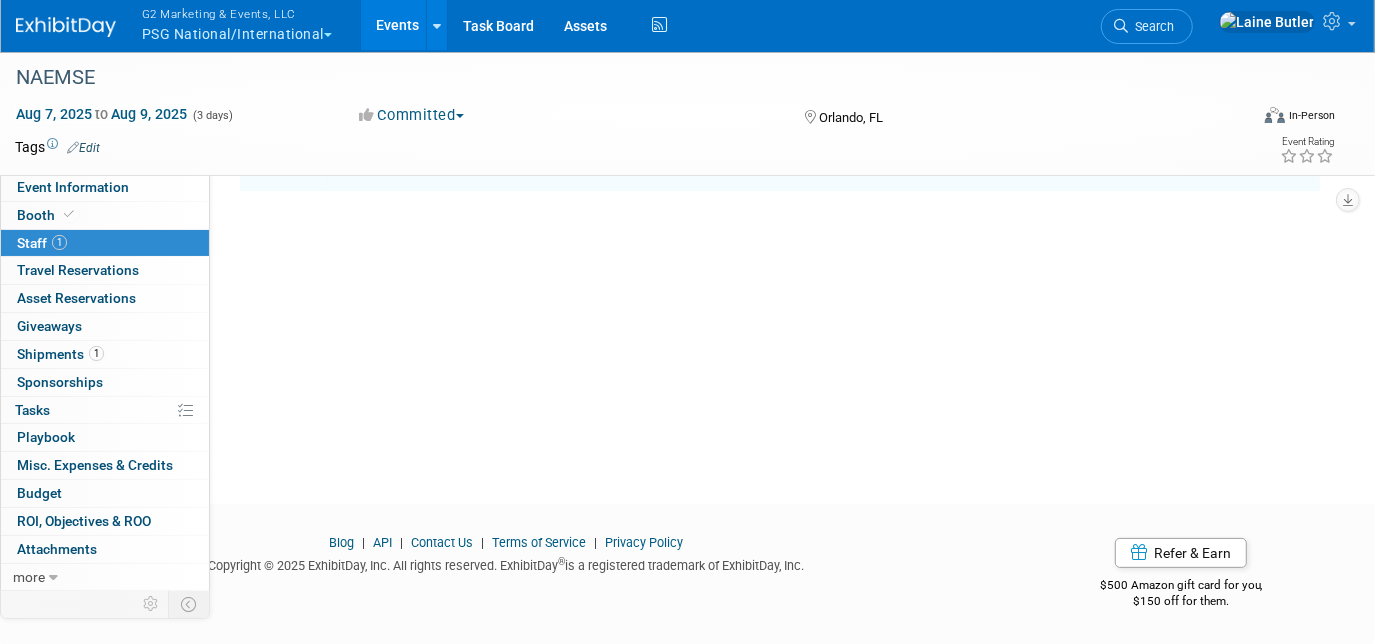 scroll, scrollTop: 0, scrollLeft: 0, axis: both 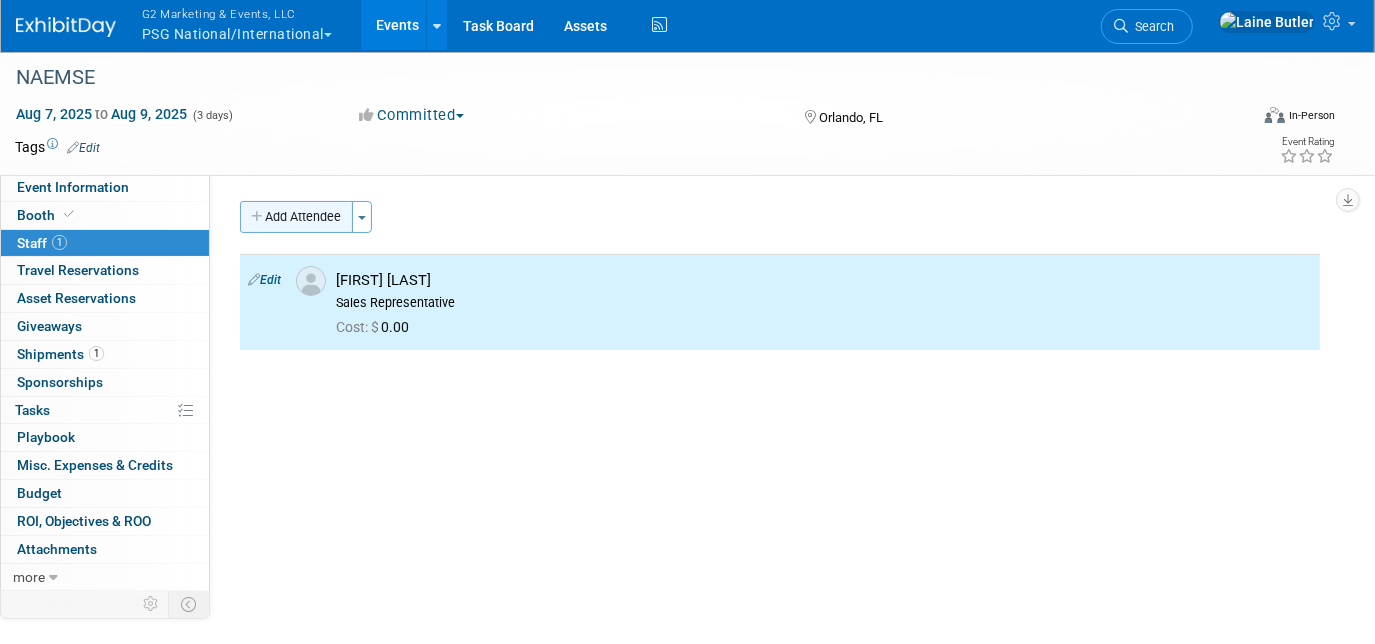 click on "Add Attendee" at bounding box center [296, 217] 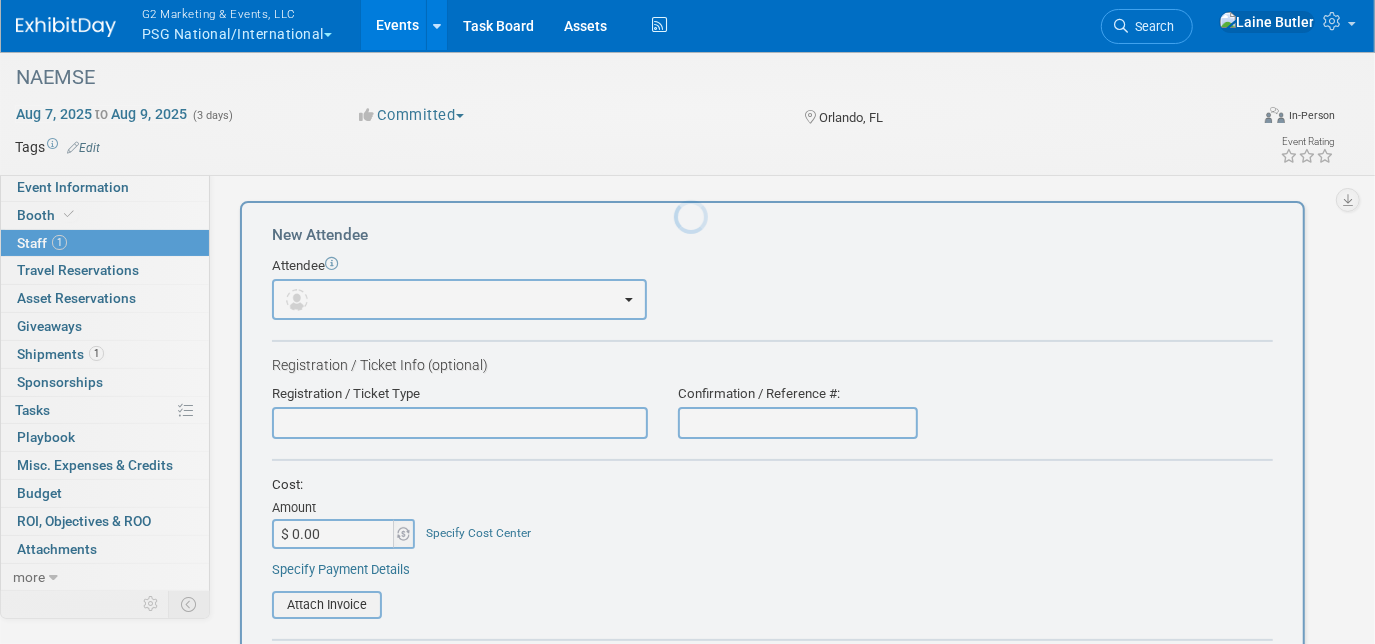 scroll, scrollTop: 0, scrollLeft: 0, axis: both 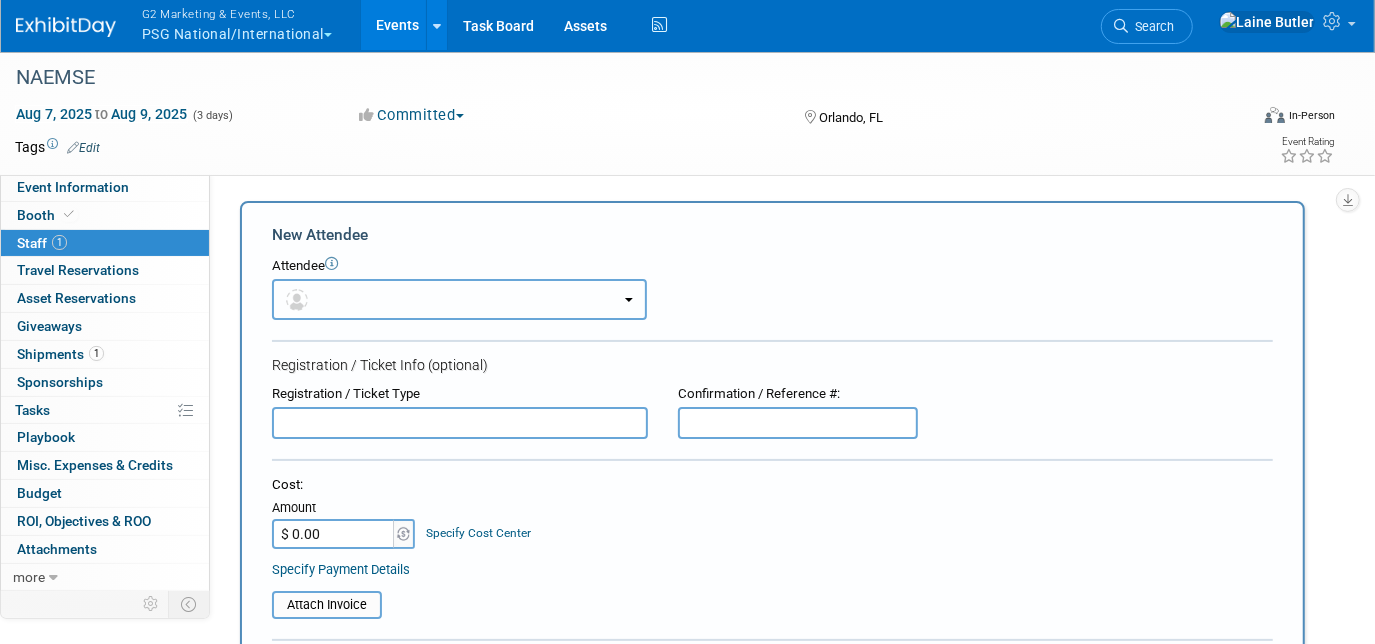click at bounding box center [459, 299] 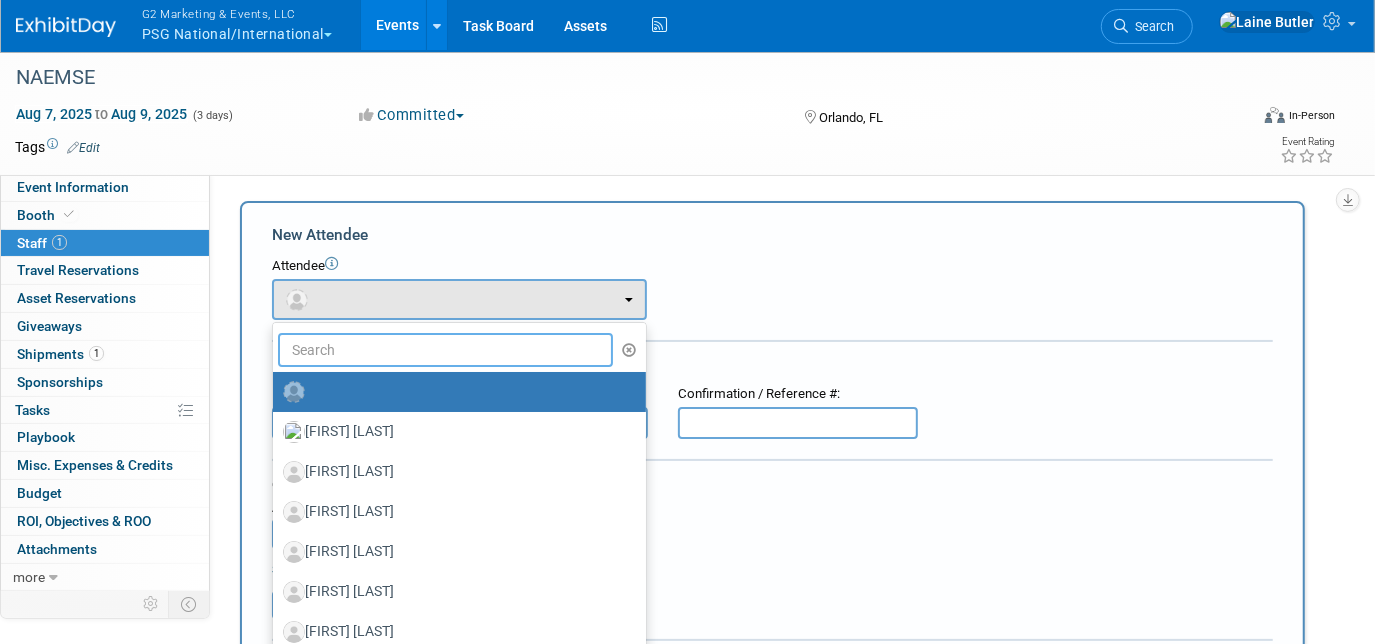 click at bounding box center (445, 350) 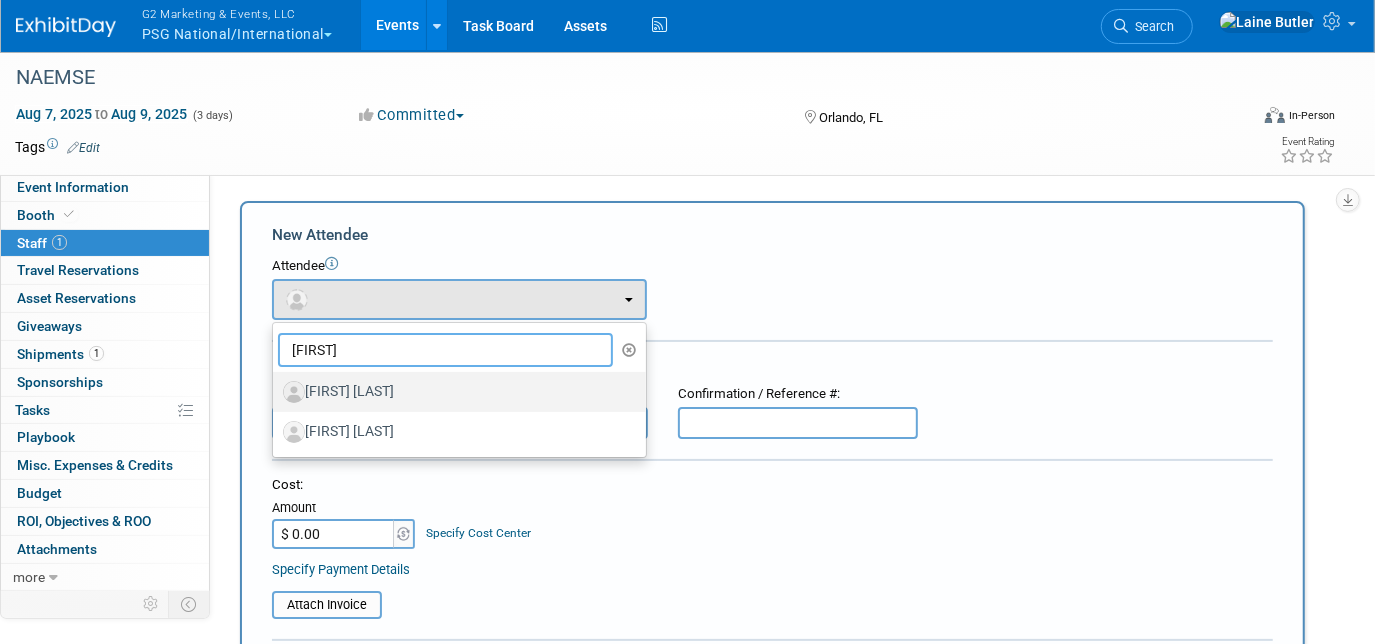 type on "matt" 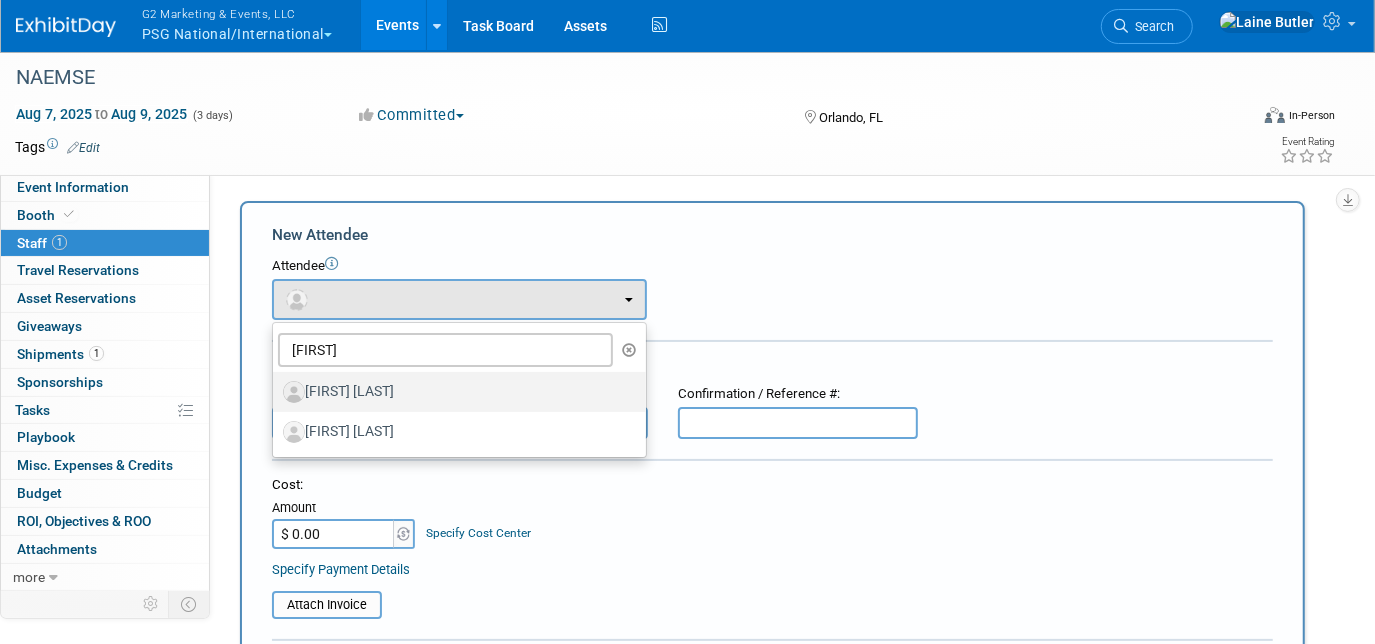 click on "[FIRST] [LAST]" at bounding box center (454, 392) 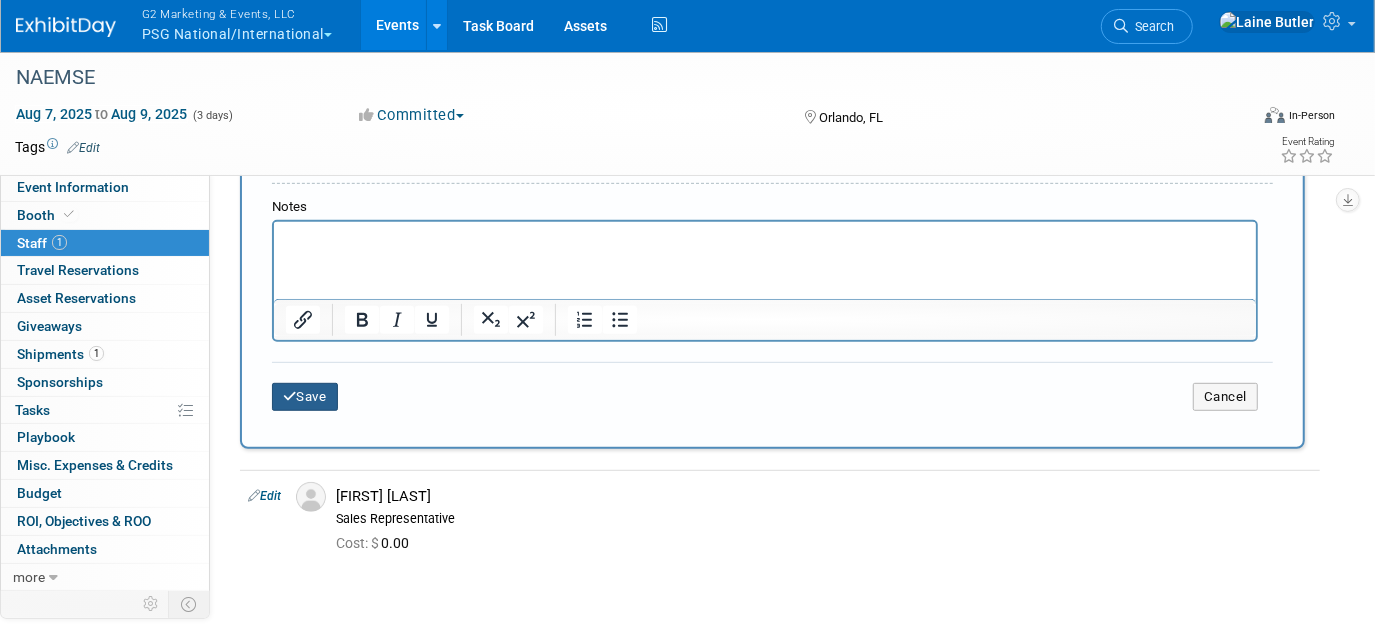 click at bounding box center [290, 396] 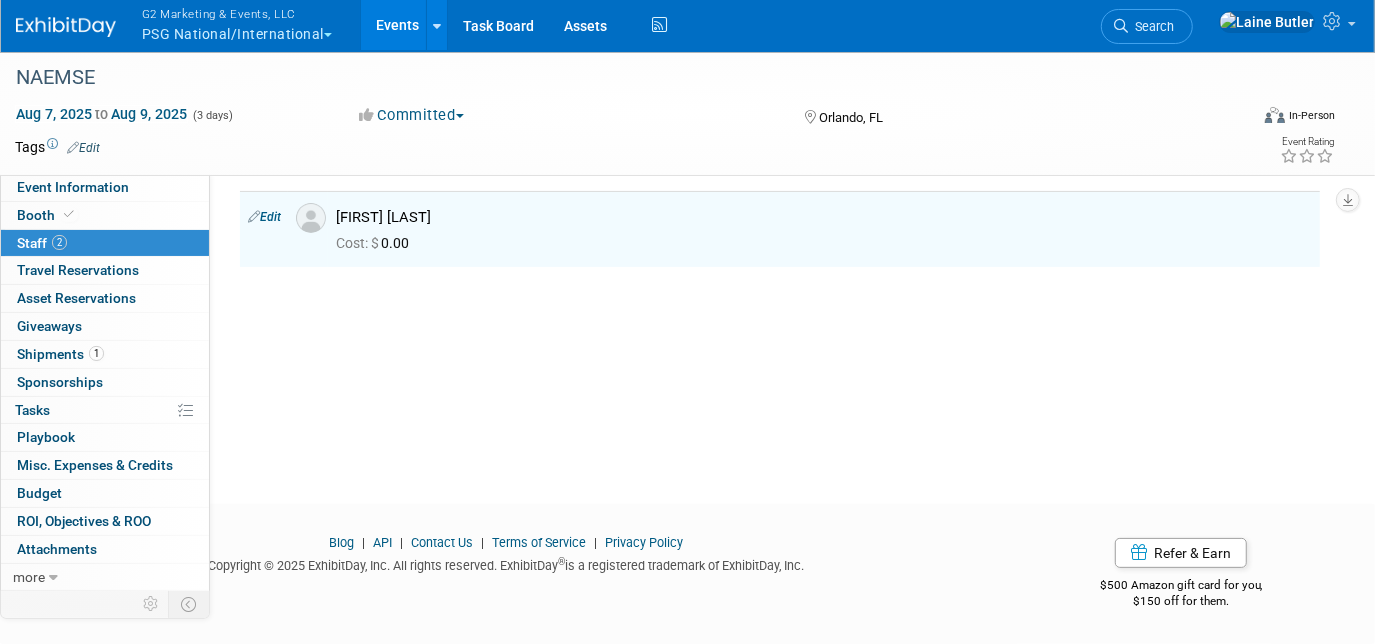 scroll, scrollTop: 0, scrollLeft: 0, axis: both 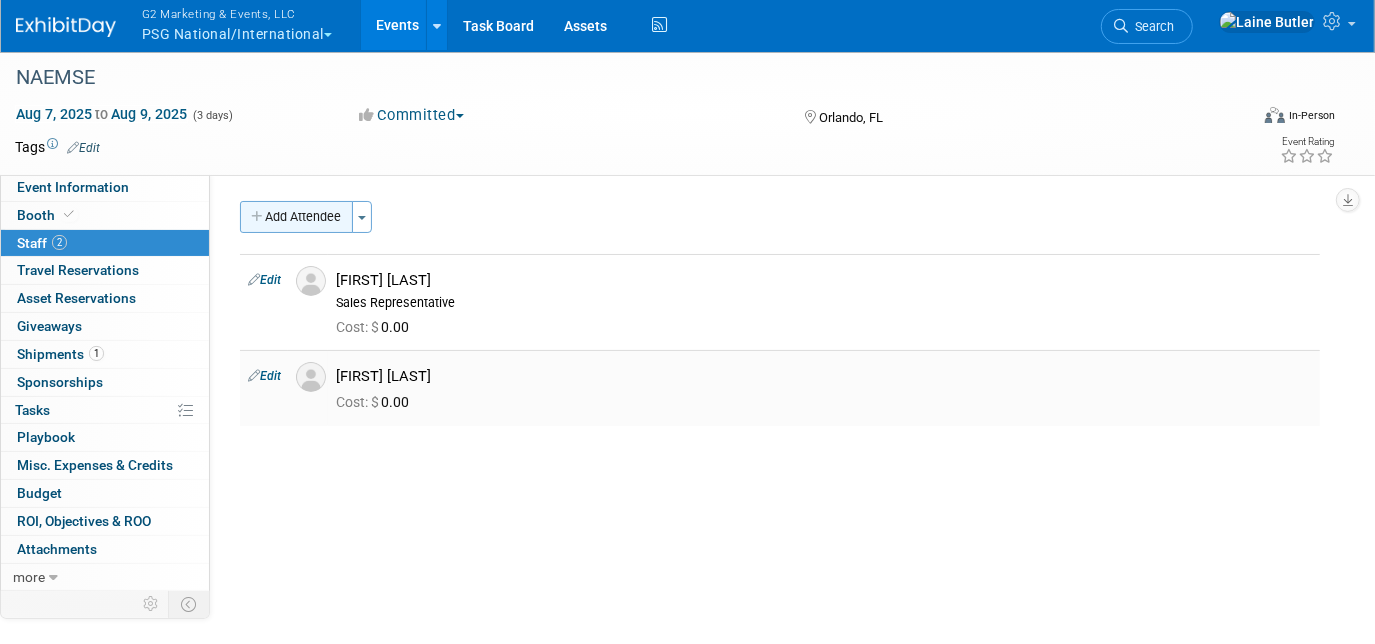 click on "Add Attendee" at bounding box center (296, 217) 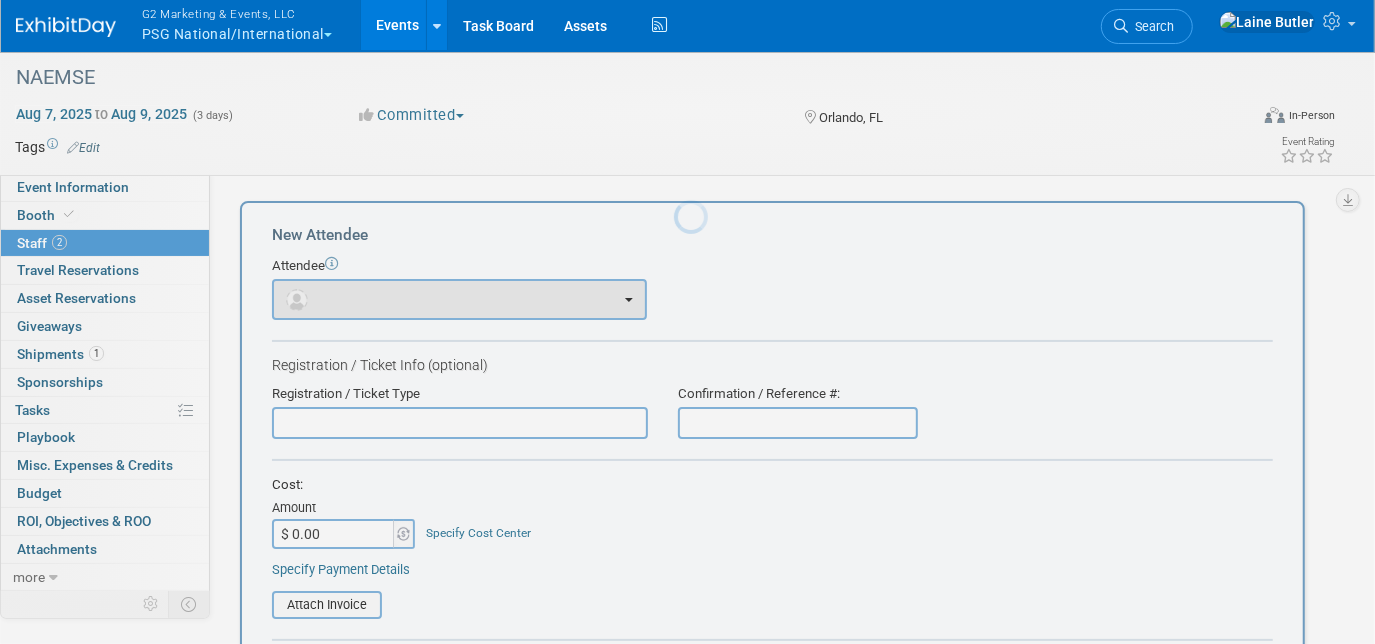 scroll, scrollTop: 0, scrollLeft: 0, axis: both 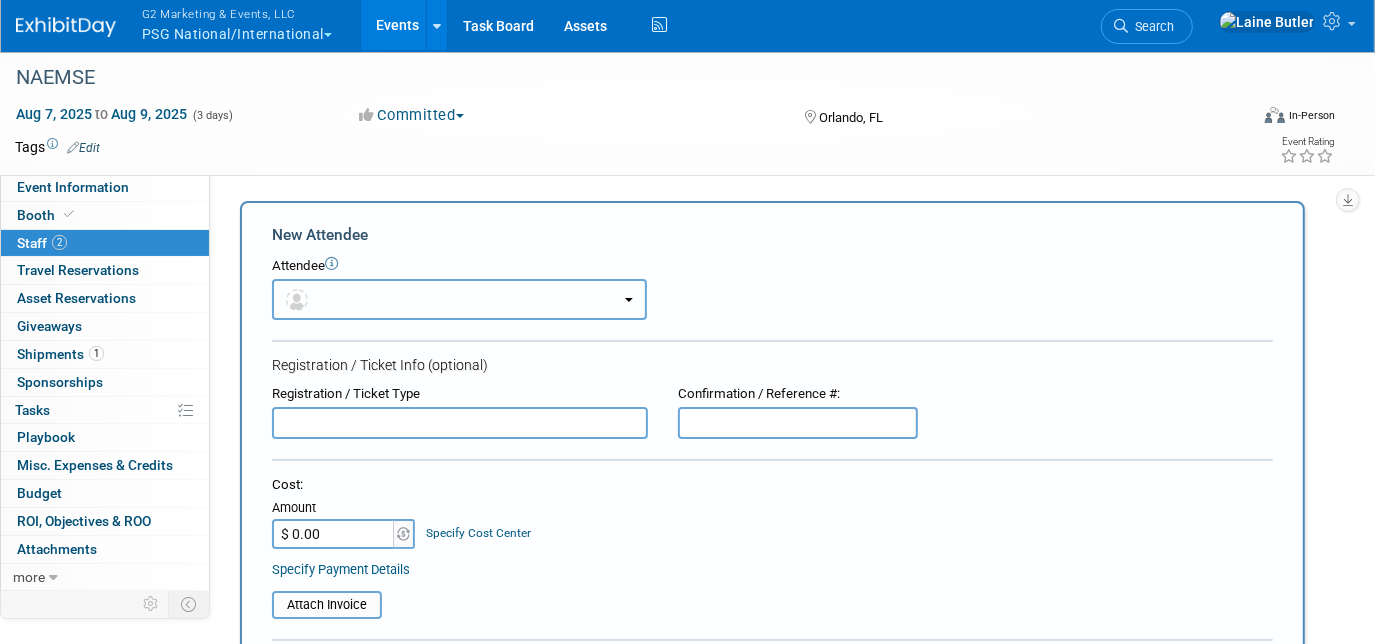 click at bounding box center (459, 299) 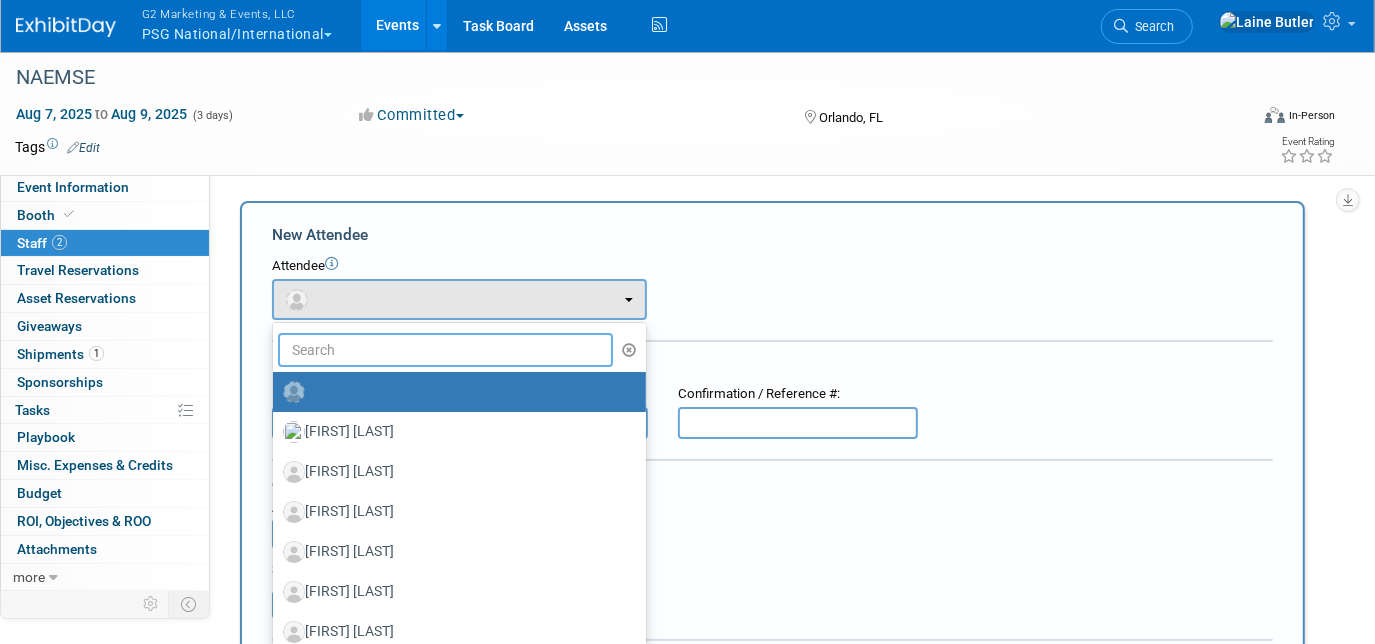 click at bounding box center [445, 350] 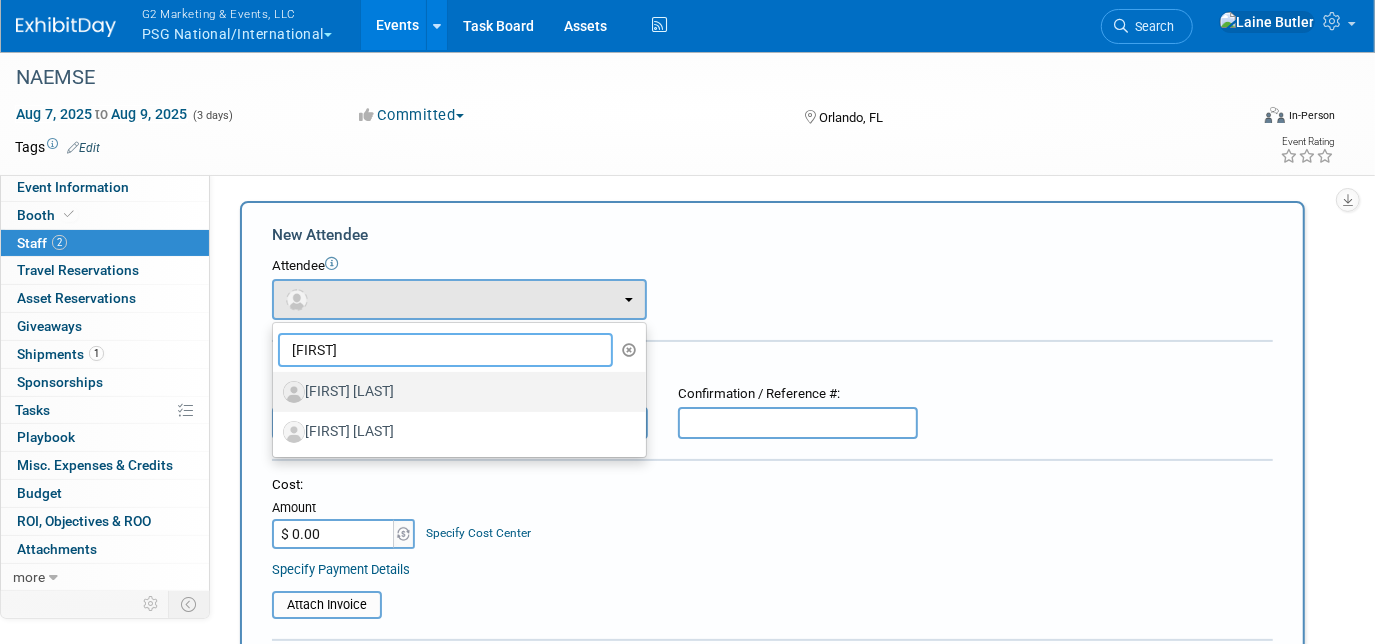 type on "jen" 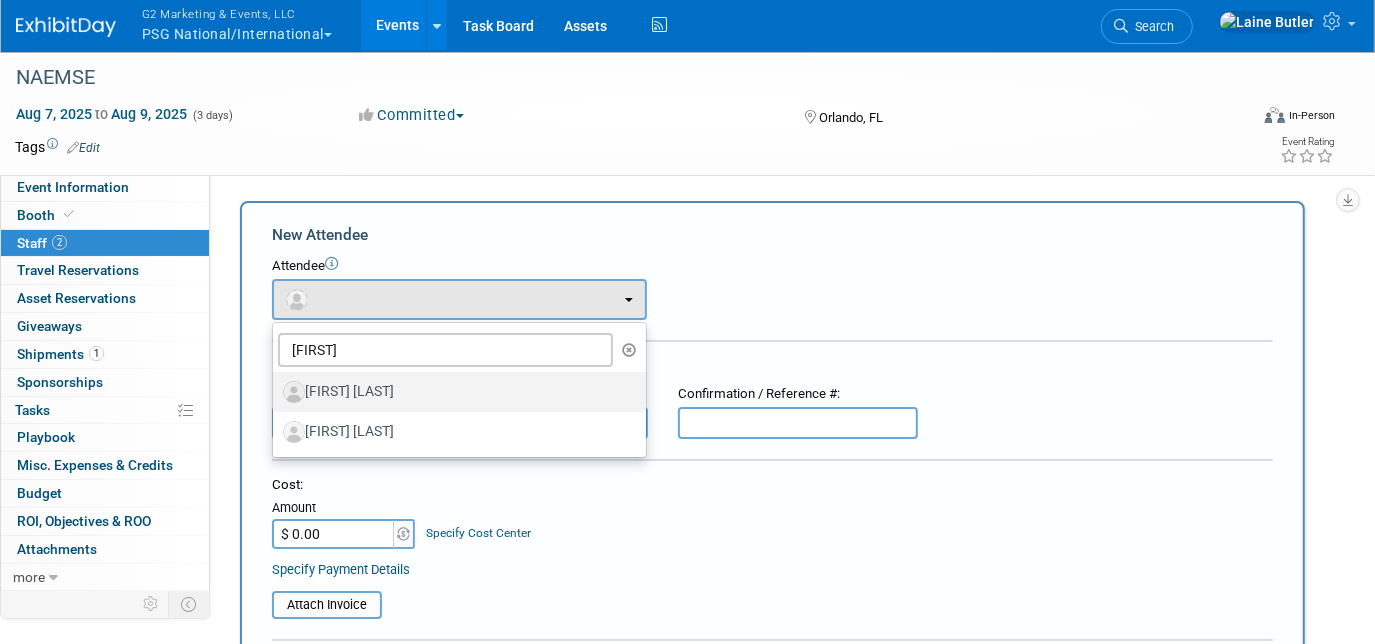click on "[FIRST] [LAST]" at bounding box center [454, 392] 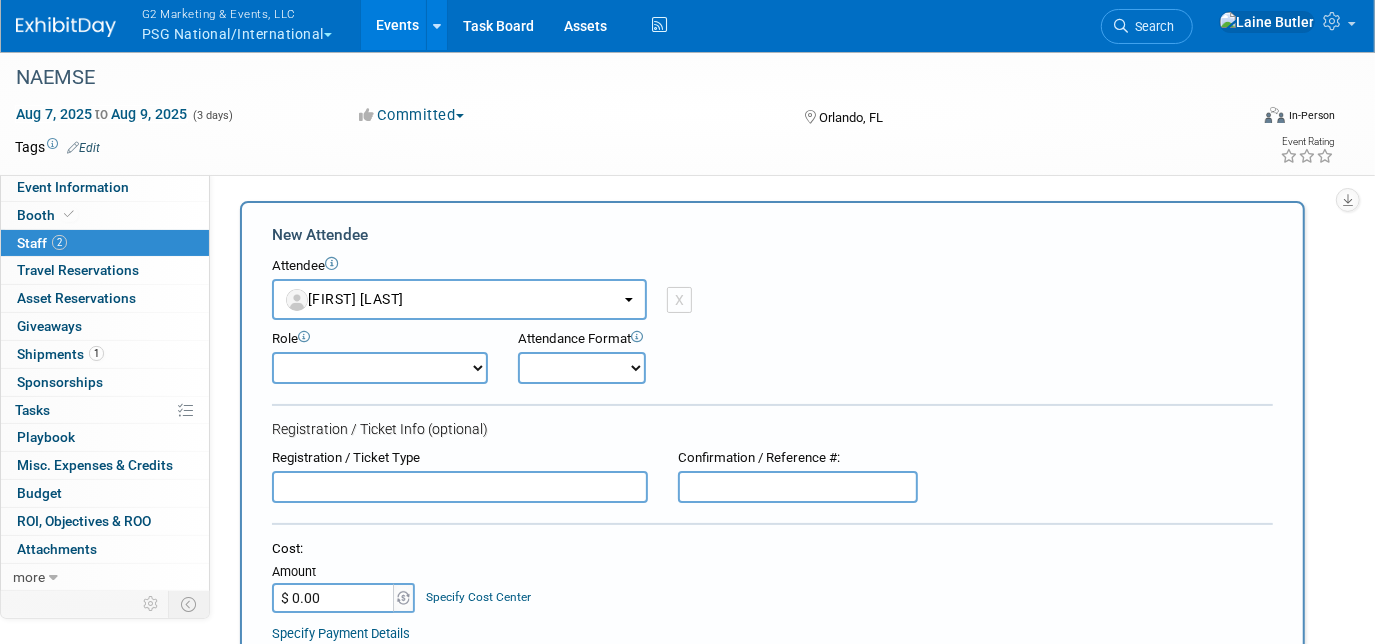 scroll, scrollTop: 465, scrollLeft: 0, axis: vertical 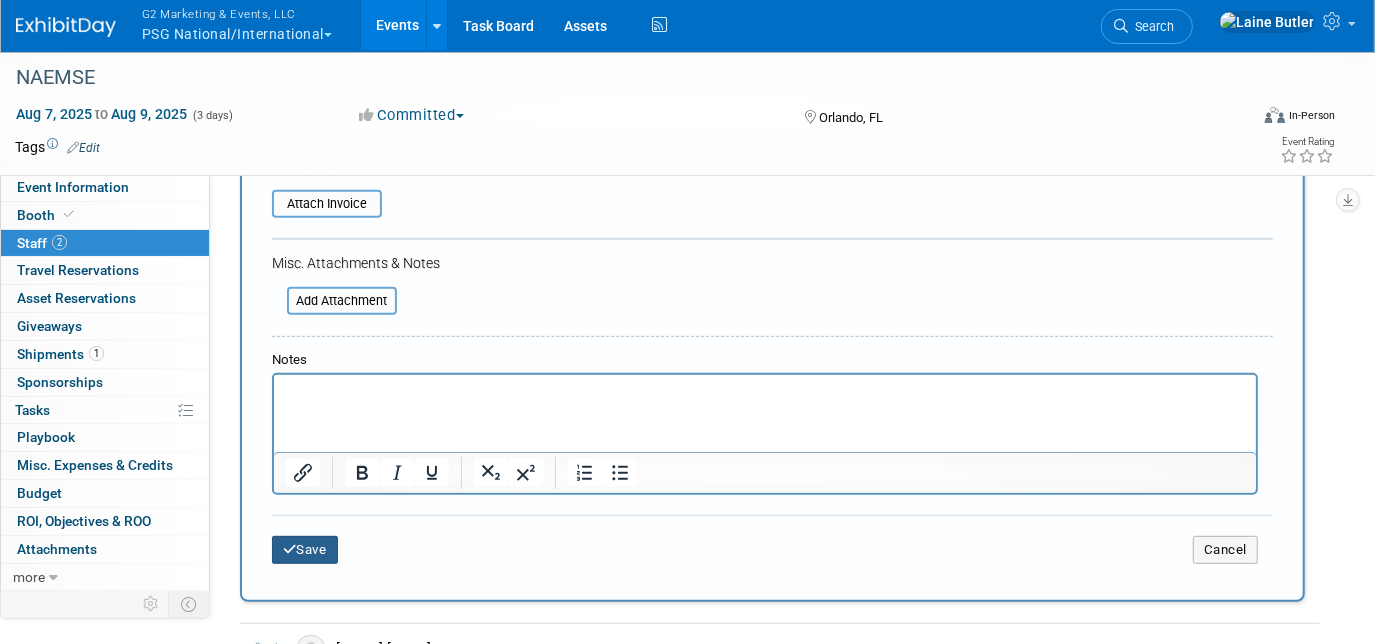 click at bounding box center (290, 549) 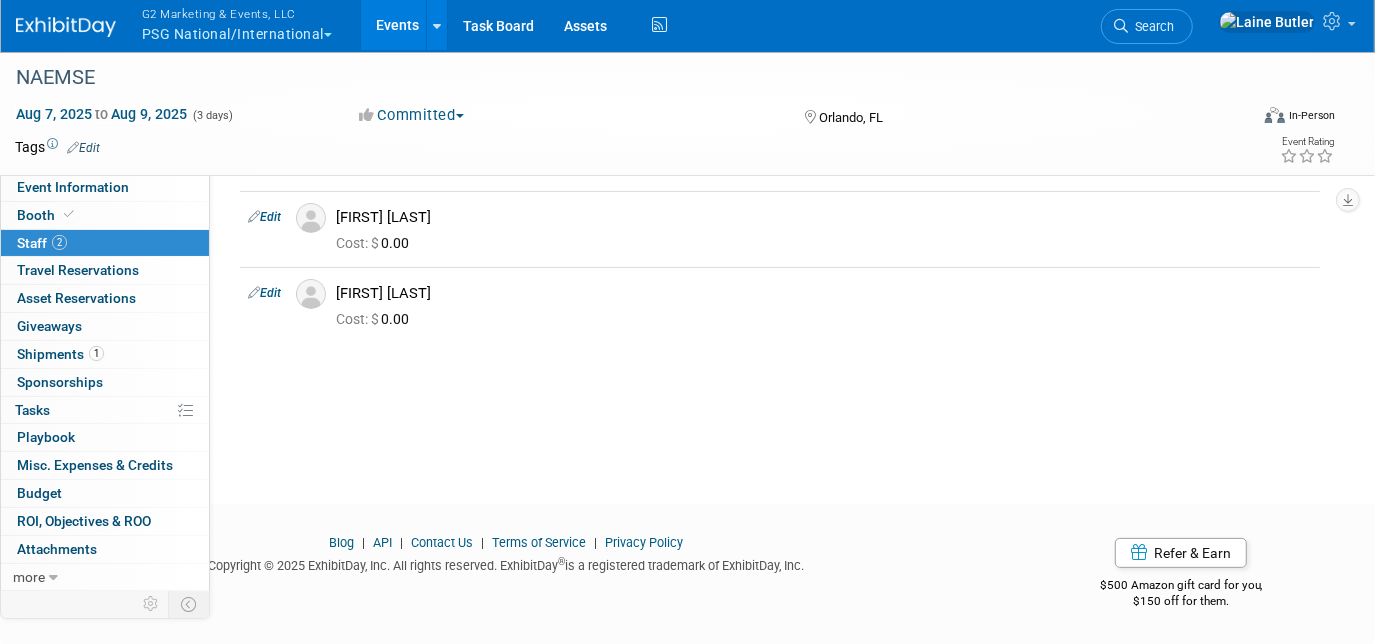 scroll, scrollTop: 0, scrollLeft: 0, axis: both 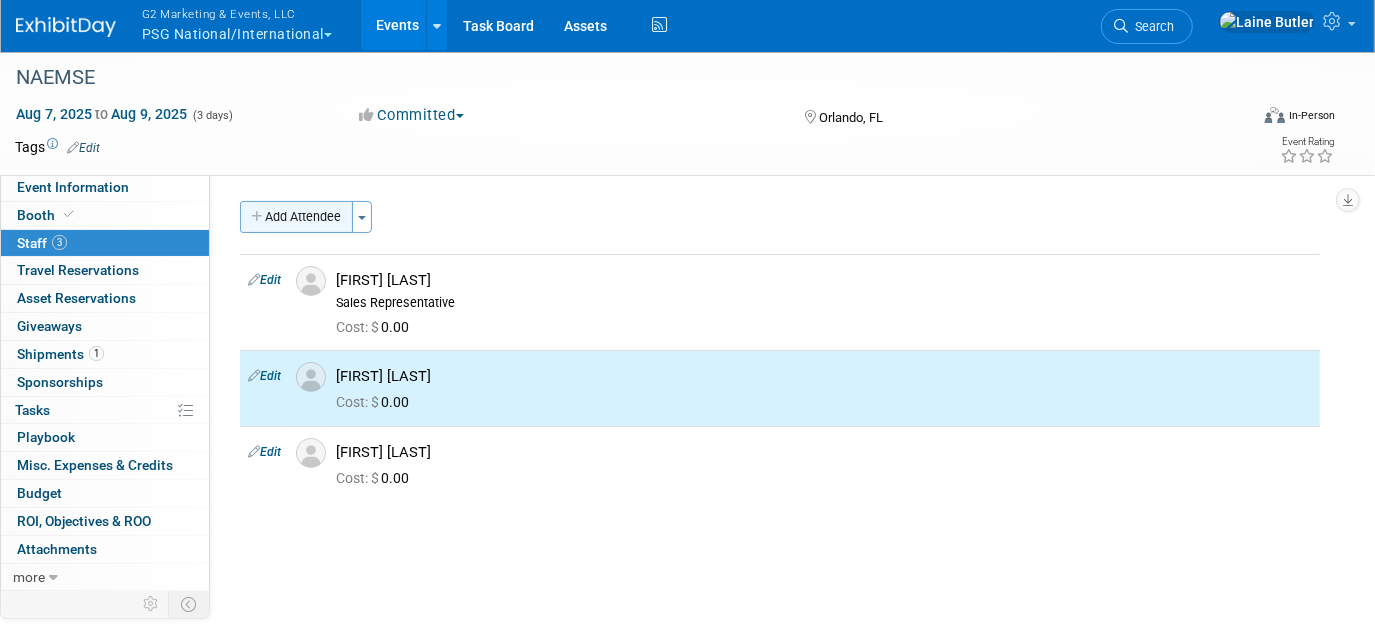 click on "Add Attendee" at bounding box center (296, 217) 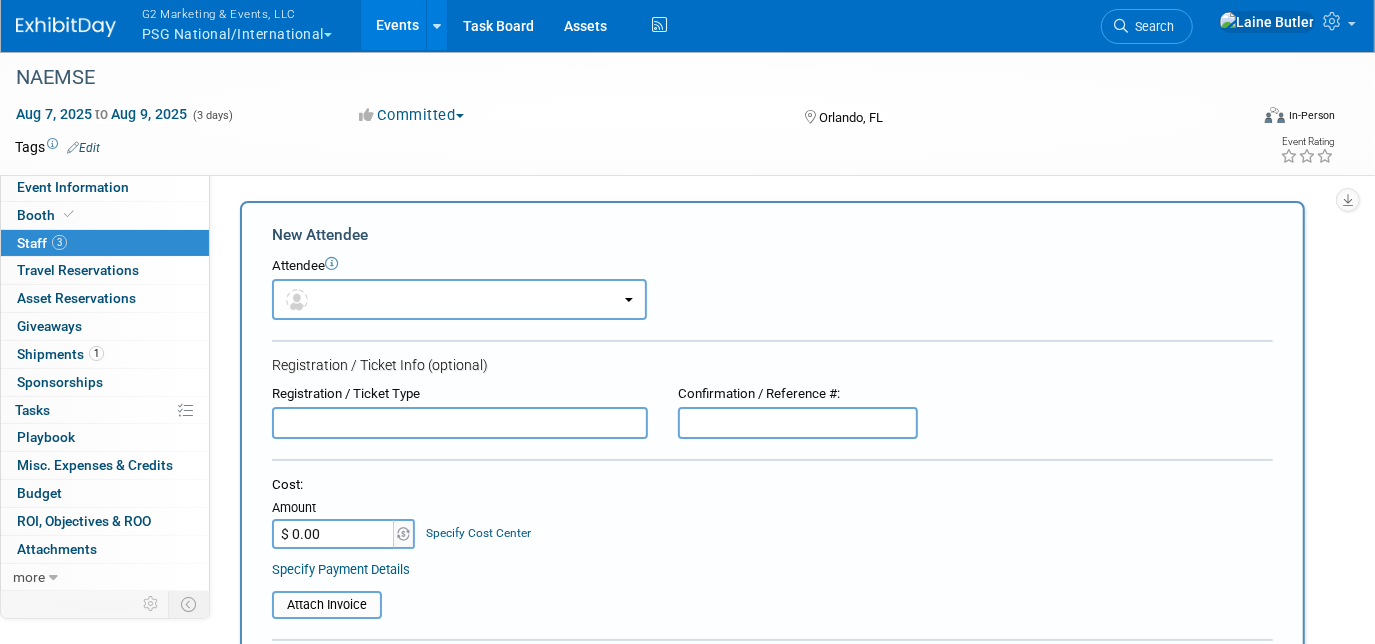 scroll, scrollTop: 0, scrollLeft: 0, axis: both 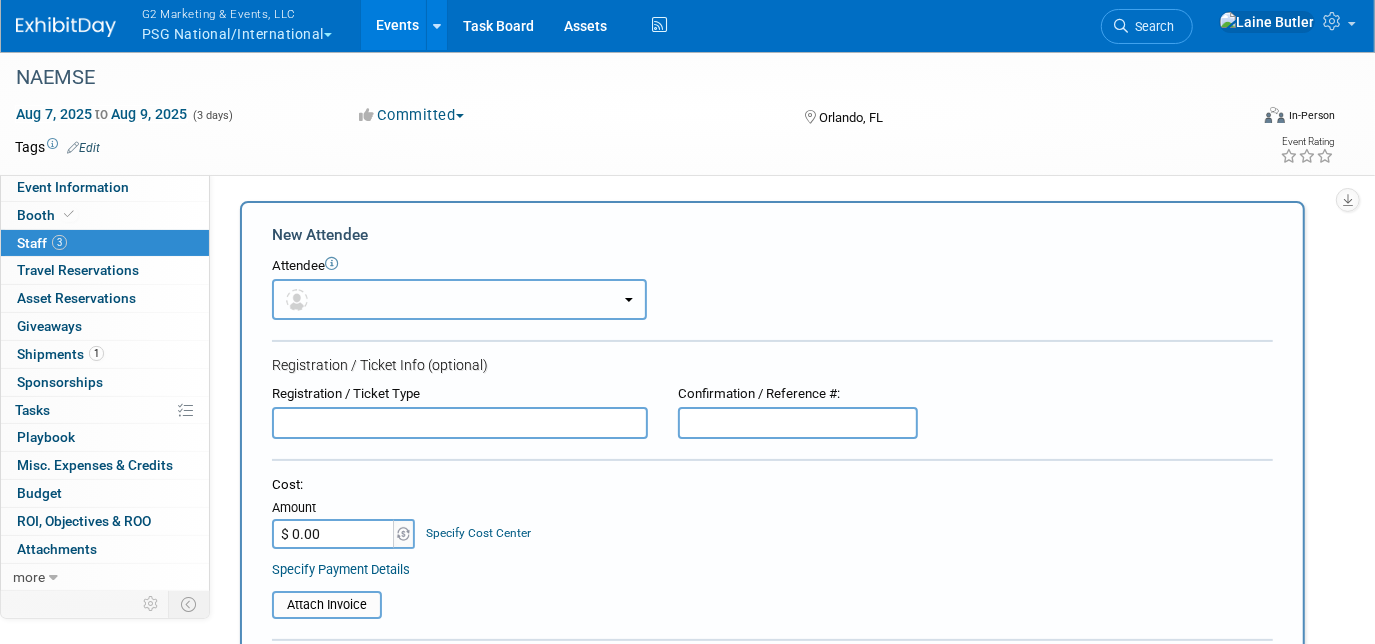 click at bounding box center [459, 299] 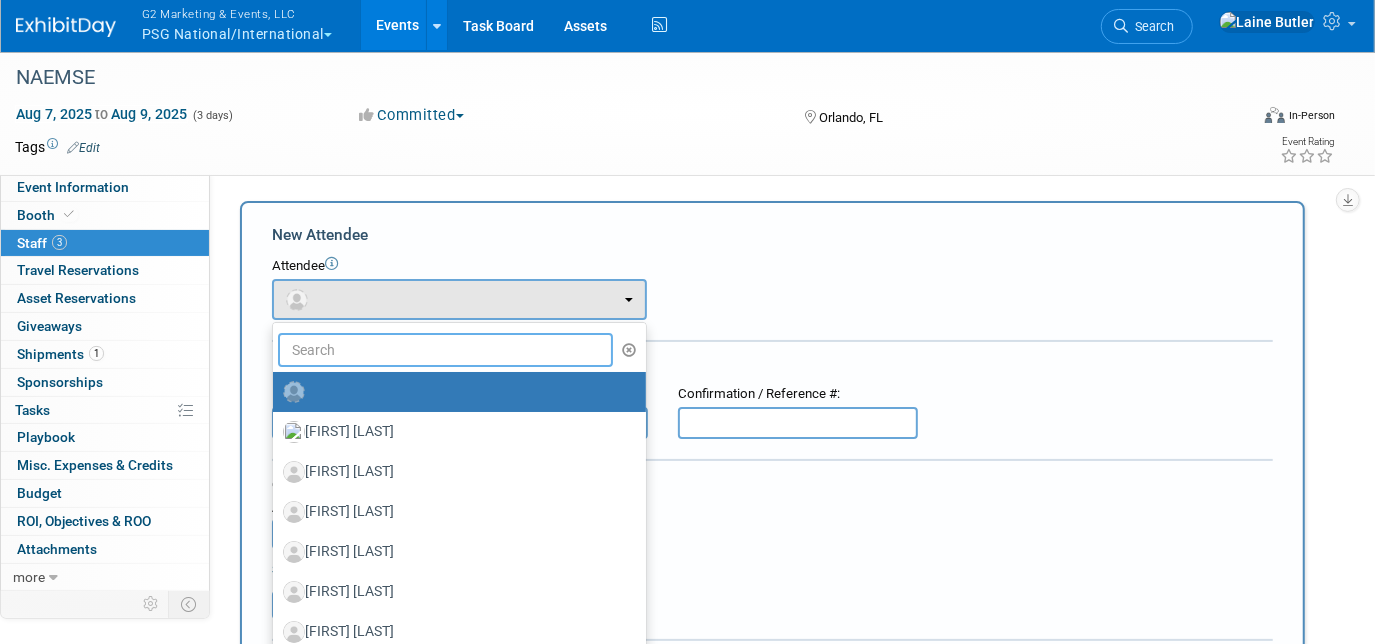 click at bounding box center (445, 350) 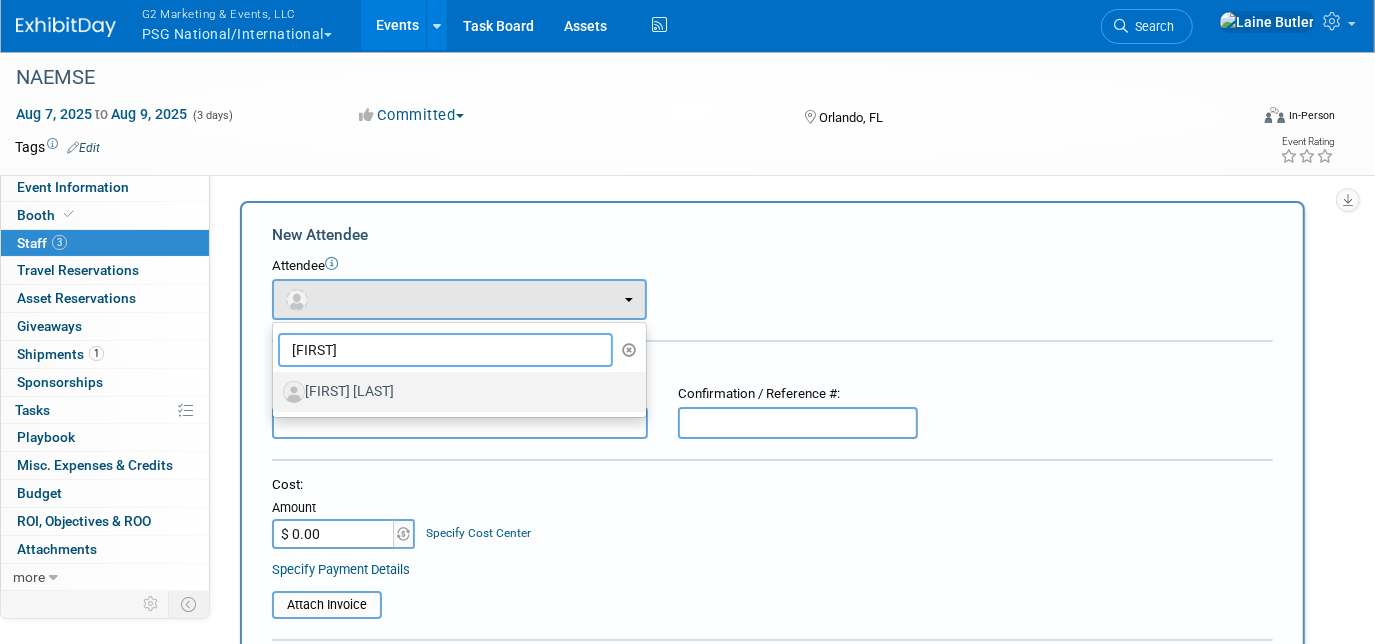 type on "leah" 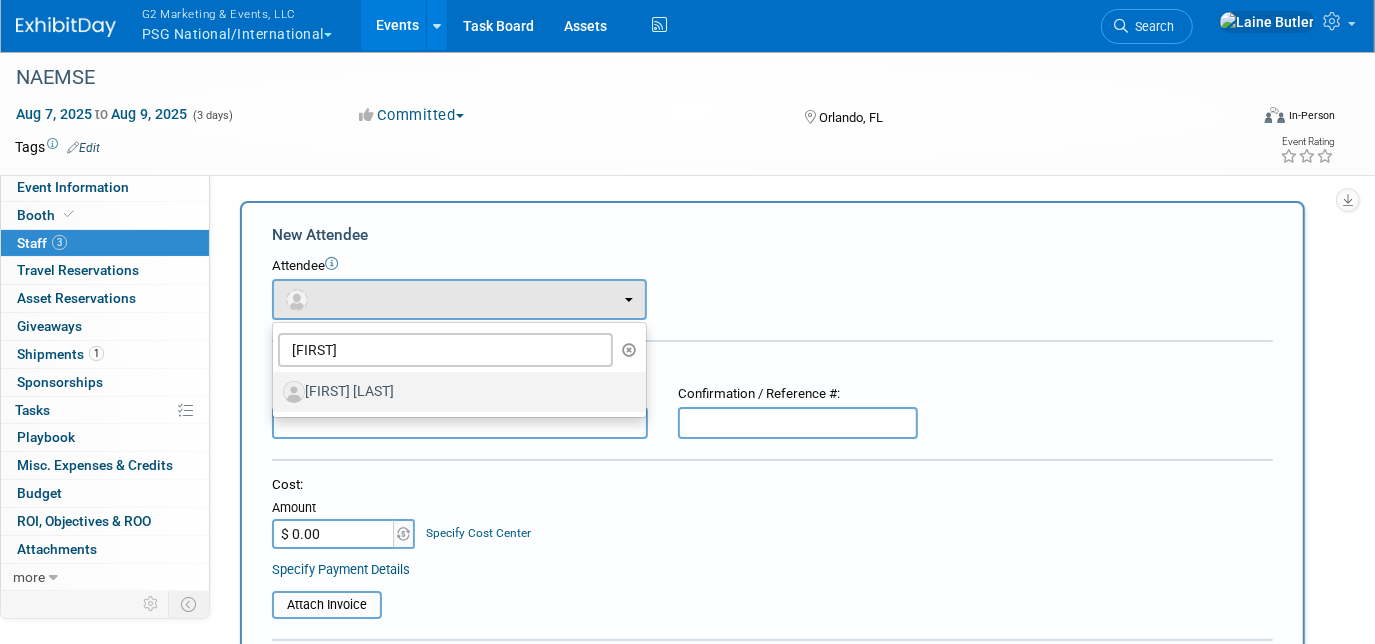 click on "[FIRST] [LAST]" at bounding box center (454, 392) 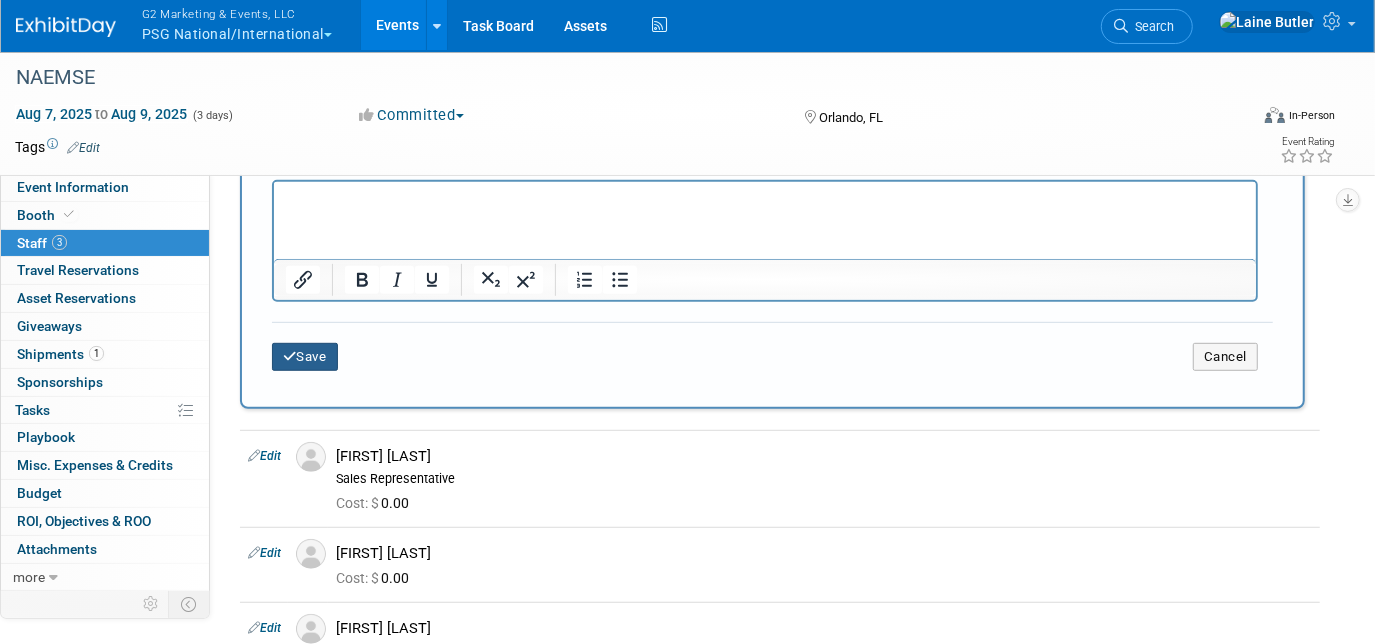 click on "Save" at bounding box center (305, 357) 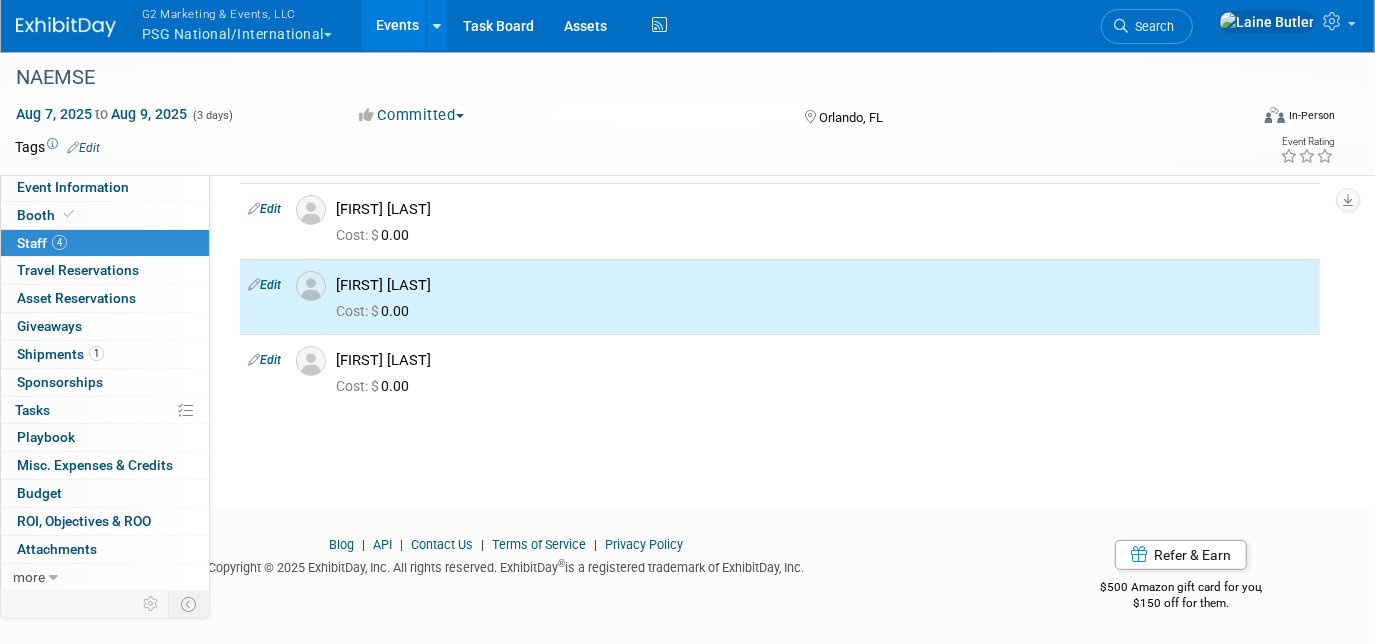 scroll, scrollTop: 0, scrollLeft: 0, axis: both 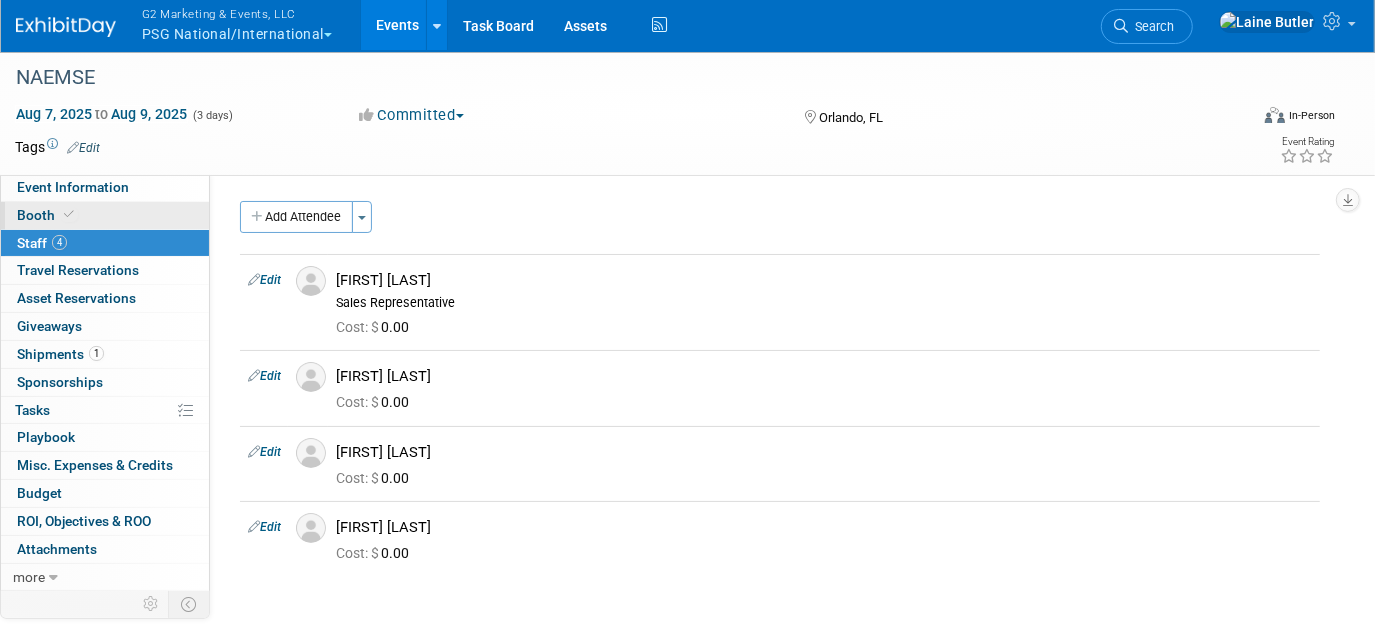 click on "Booth" at bounding box center (47, 215) 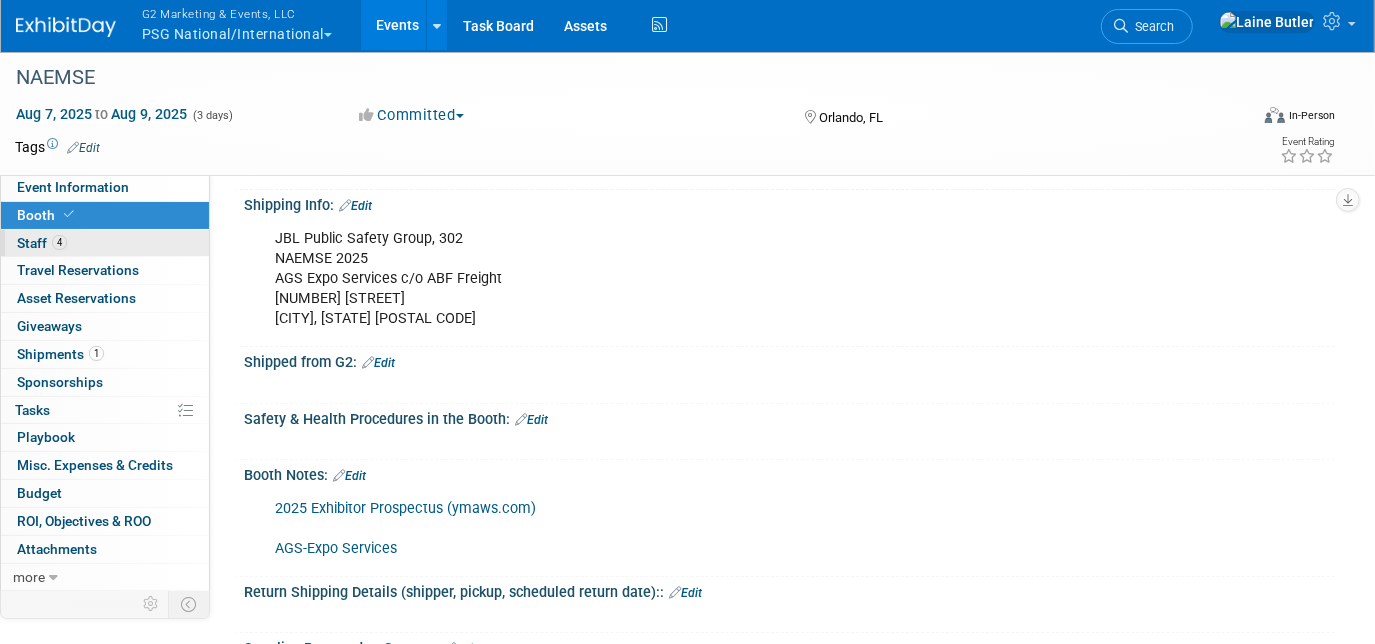 scroll, scrollTop: 344, scrollLeft: 0, axis: vertical 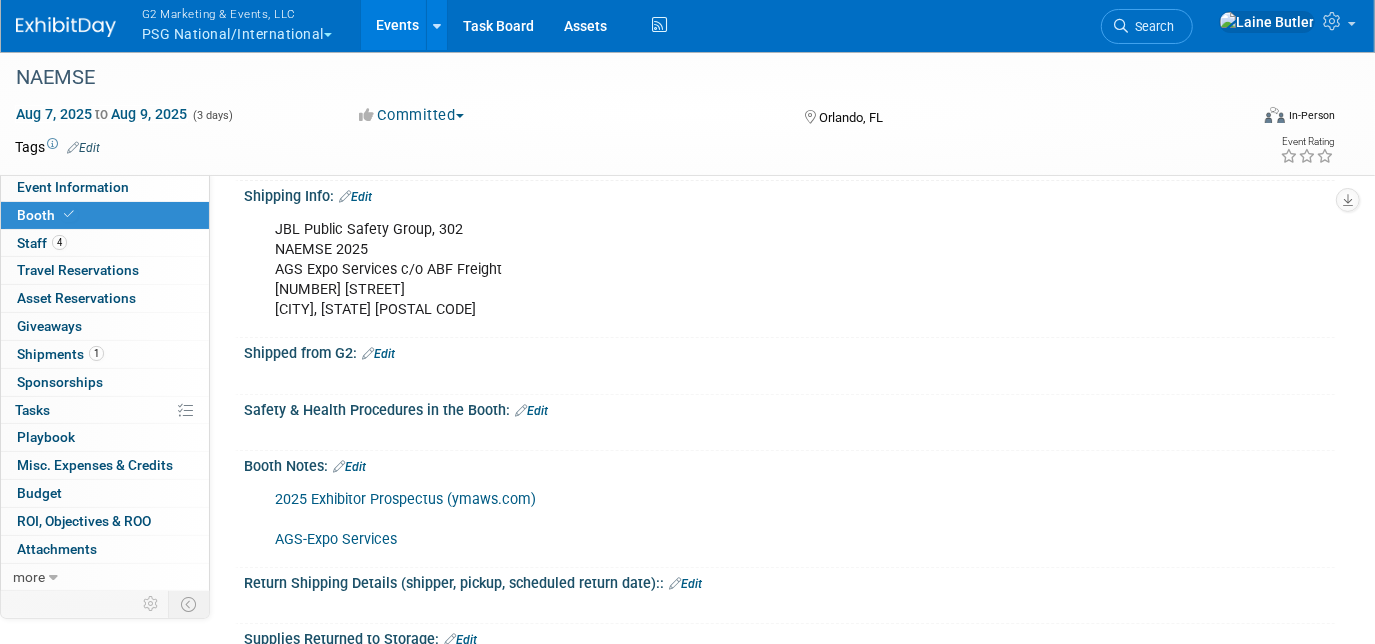click on "Edit" at bounding box center (378, 354) 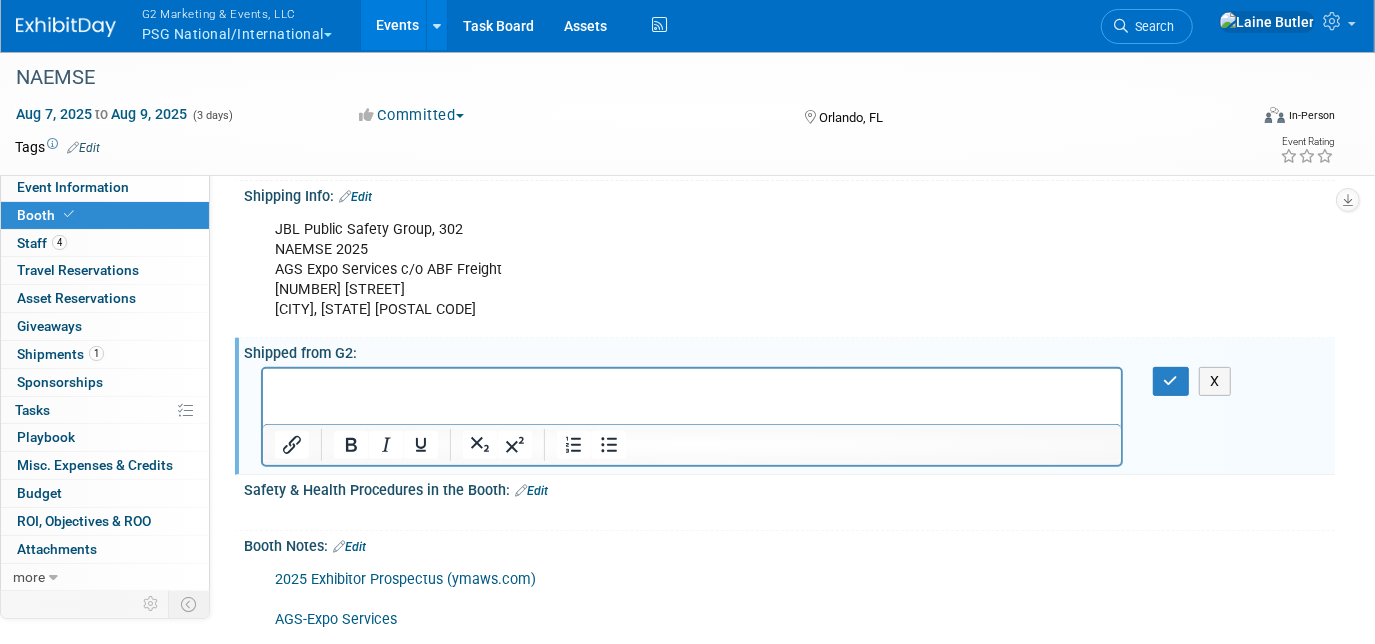 scroll, scrollTop: 352, scrollLeft: 0, axis: vertical 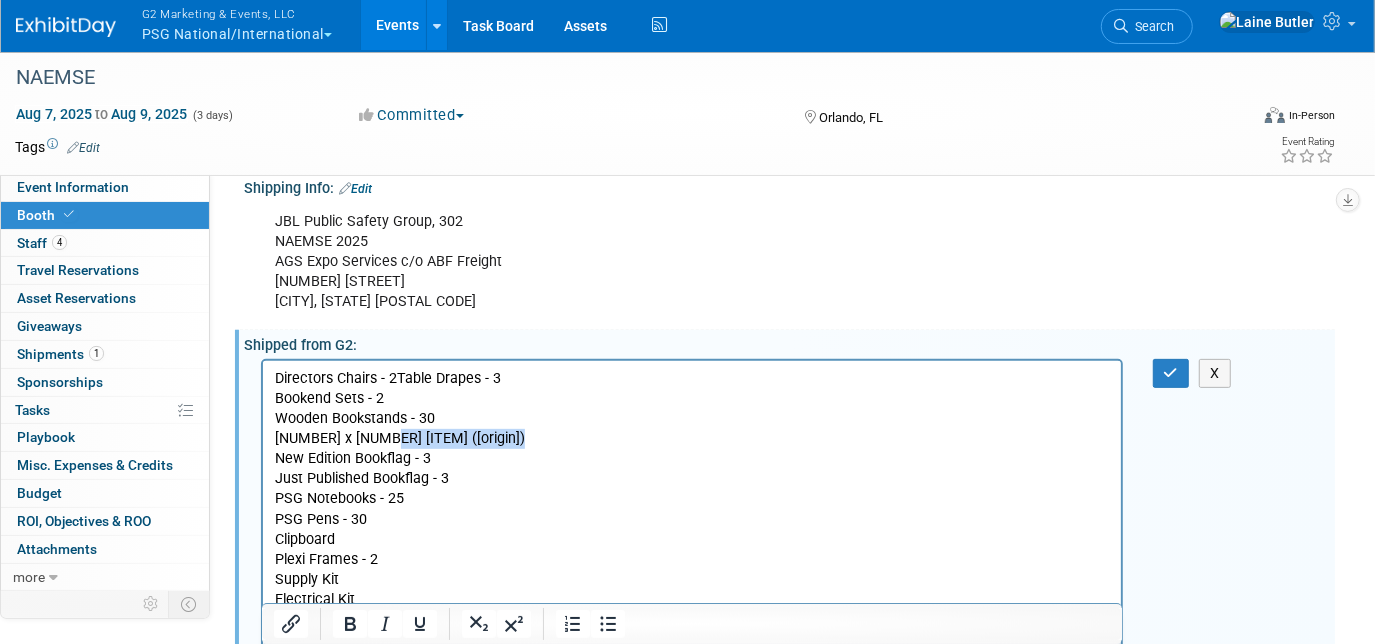 drag, startPoint x: 537, startPoint y: 431, endPoint x: 384, endPoint y: 433, distance: 153.01308 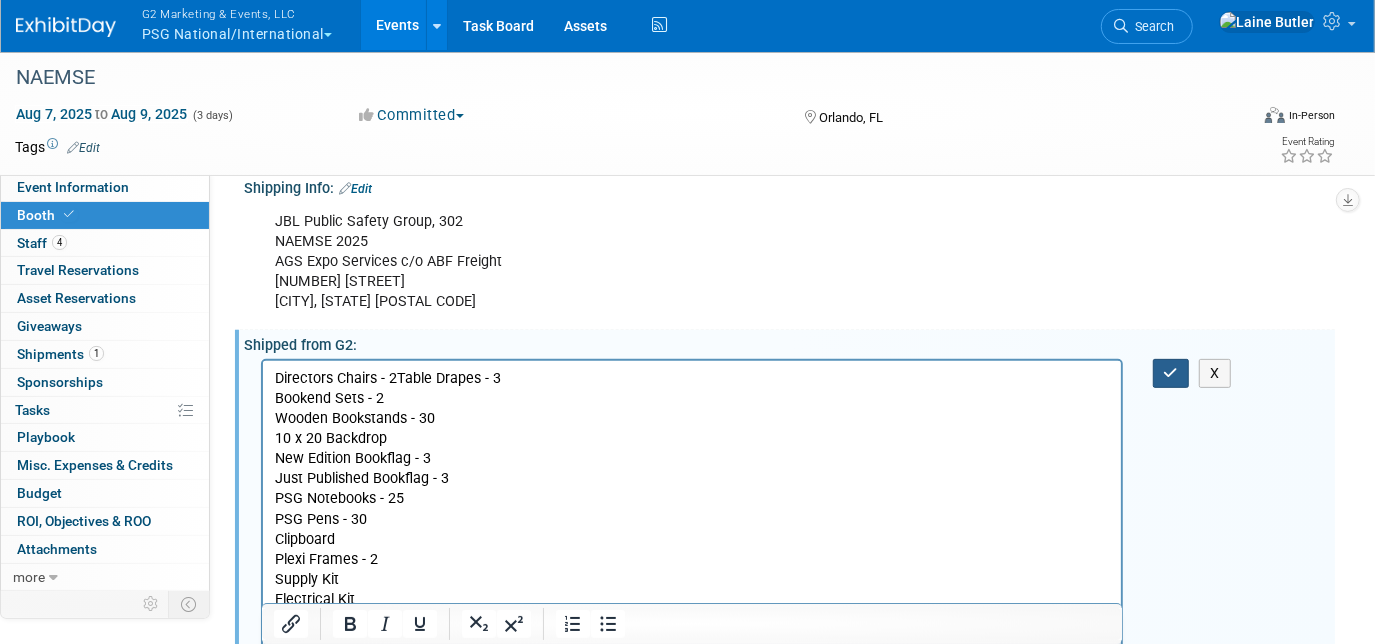 drag, startPoint x: 1163, startPoint y: 372, endPoint x: 811, endPoint y: 9, distance: 505.64117 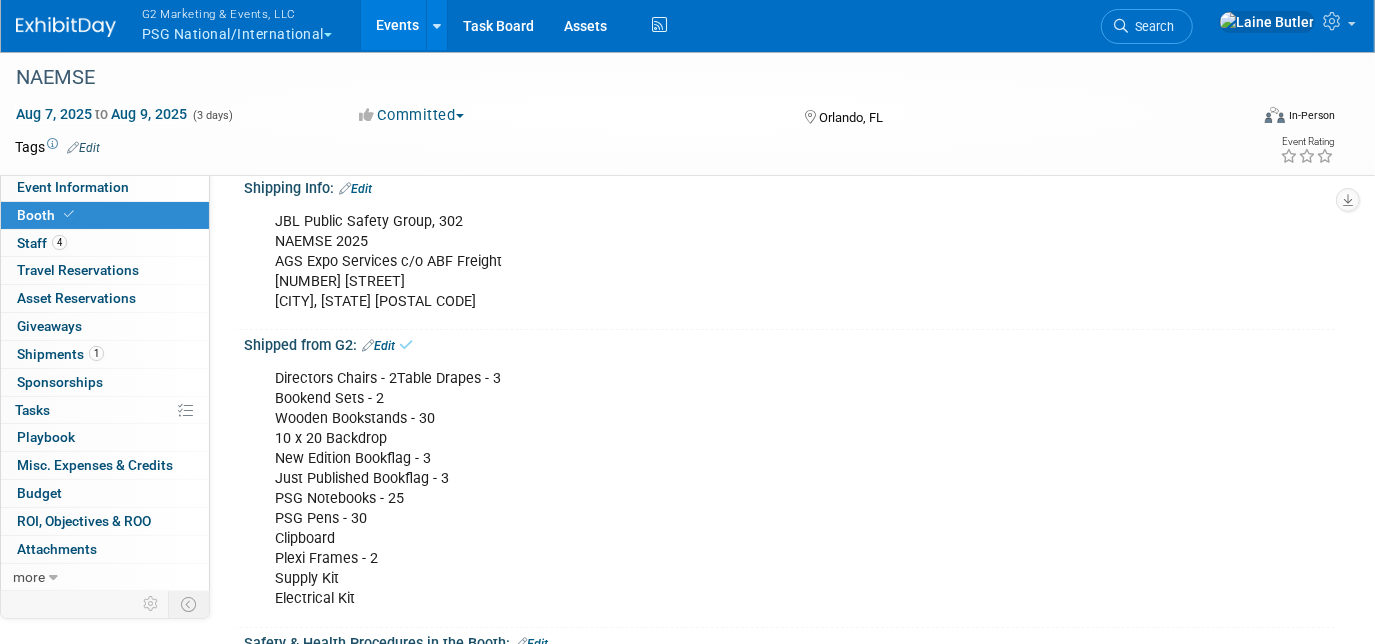 scroll, scrollTop: 396, scrollLeft: 0, axis: vertical 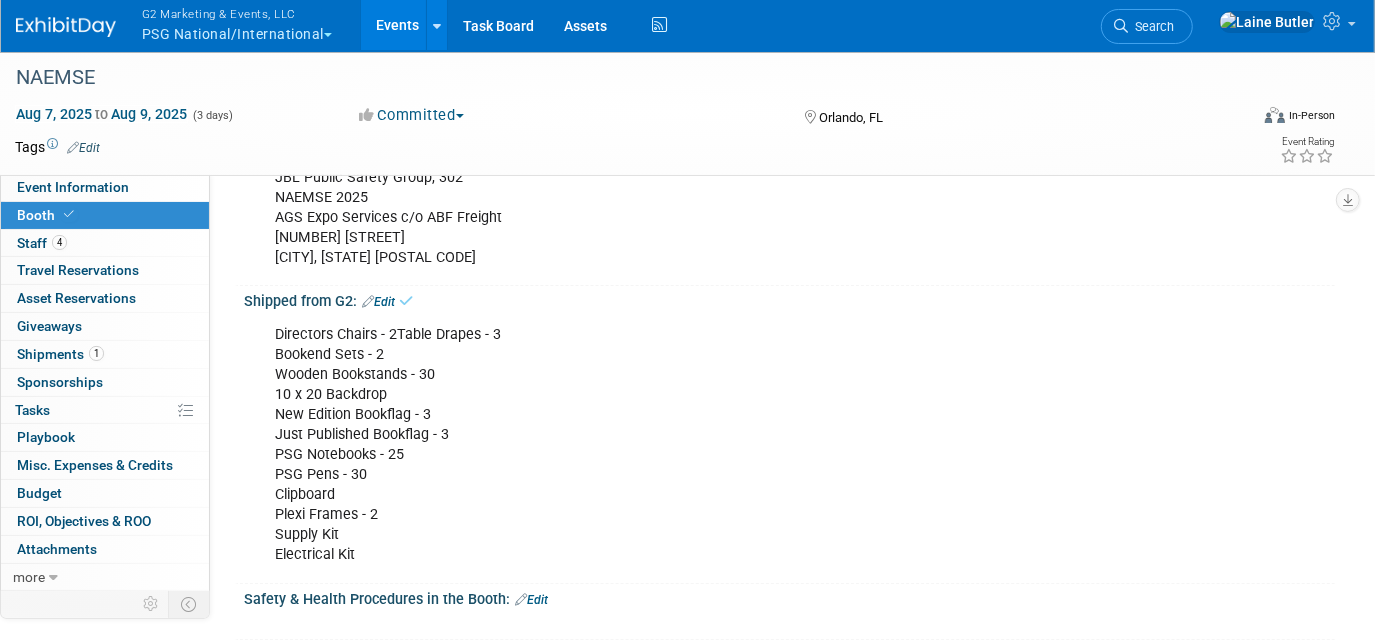 click on "Edit" at bounding box center [378, 302] 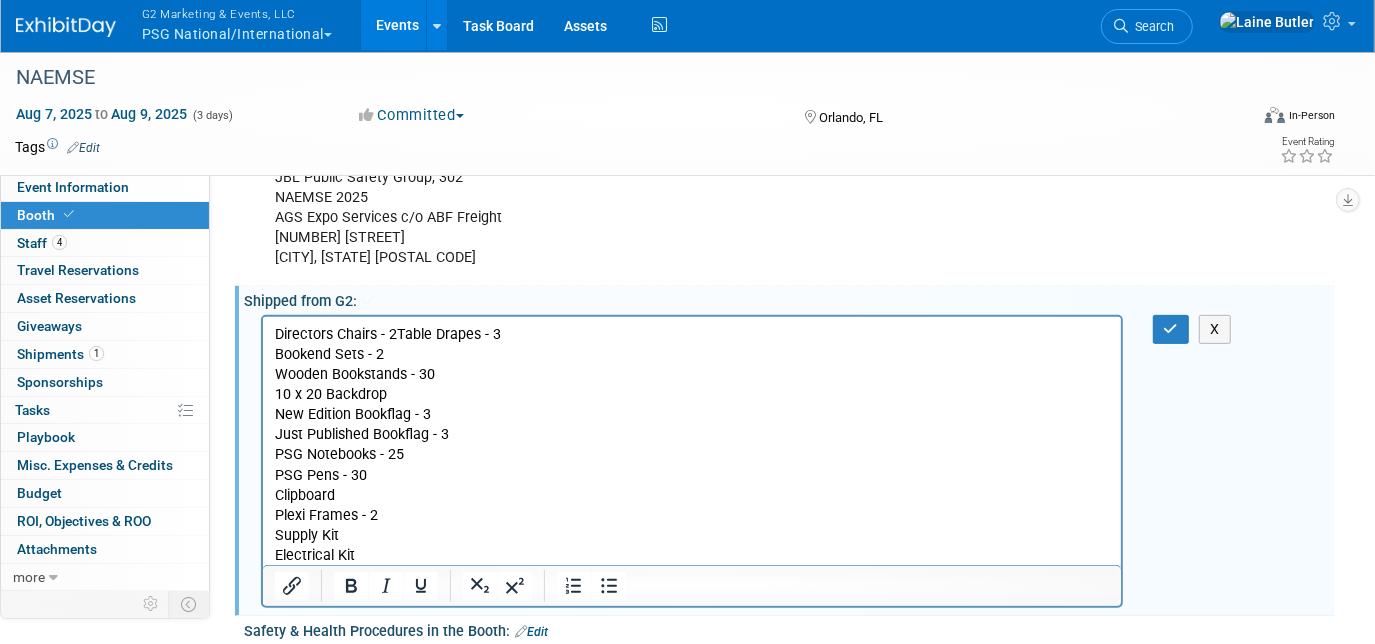 scroll, scrollTop: 0, scrollLeft: 0, axis: both 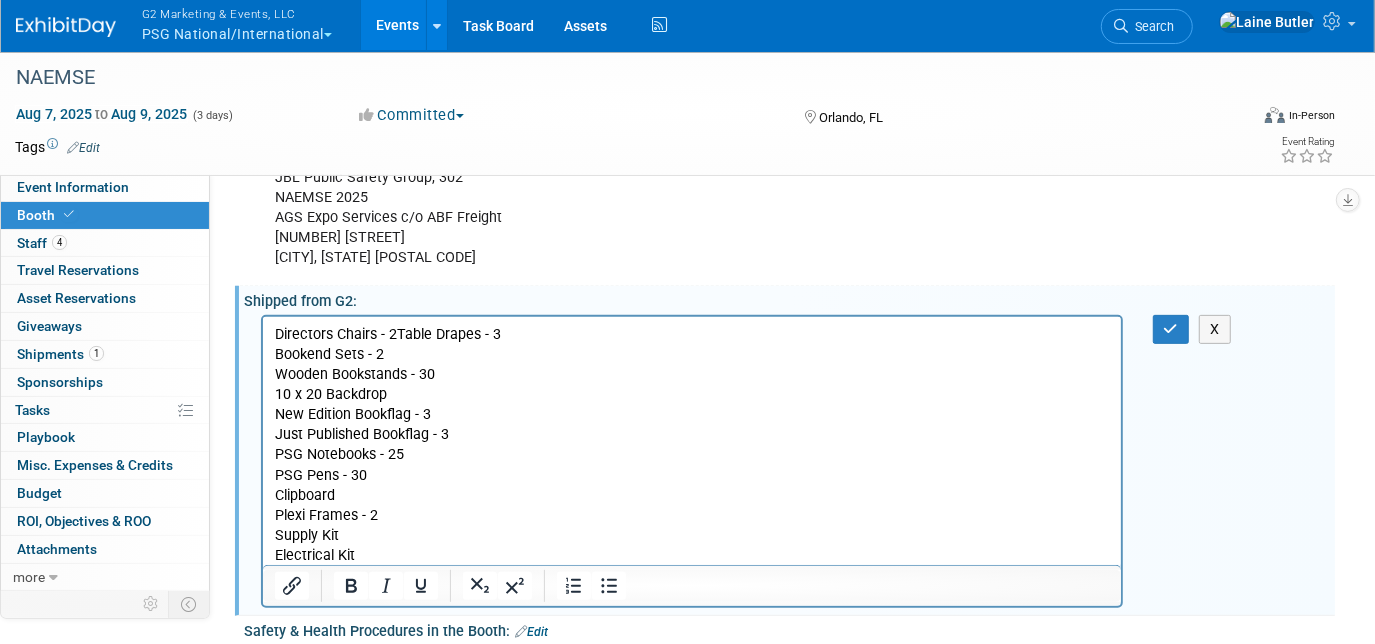 click on "Directors Chairs - 2Table Drapes - 3 Bookend Sets - 2 Wooden Bookstands - 30 10 x 20 Backdrop New Edition Bookflag - 3 Just Published Bookflag - 3 PSG Notebooks - 25 PSG Pens - 30 Clipboard Plexi Frames - 2 Supply Kit Electrical Kit" at bounding box center [691, 444] 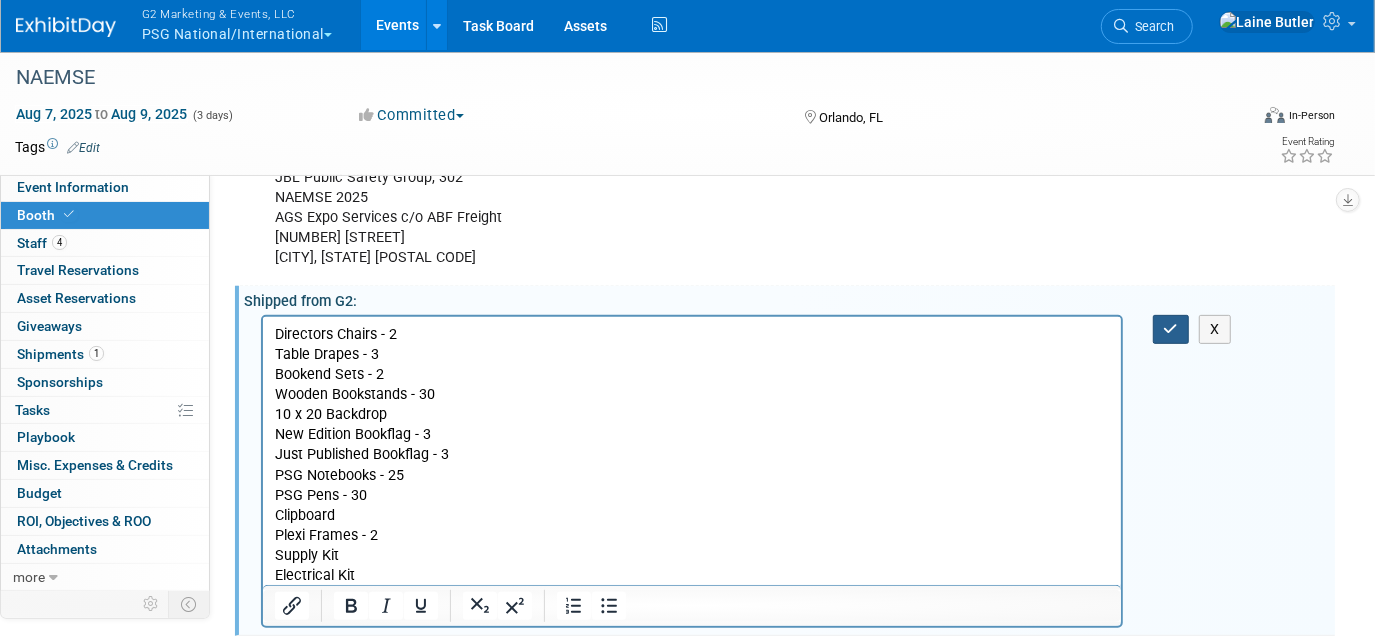 click at bounding box center [1171, 329] 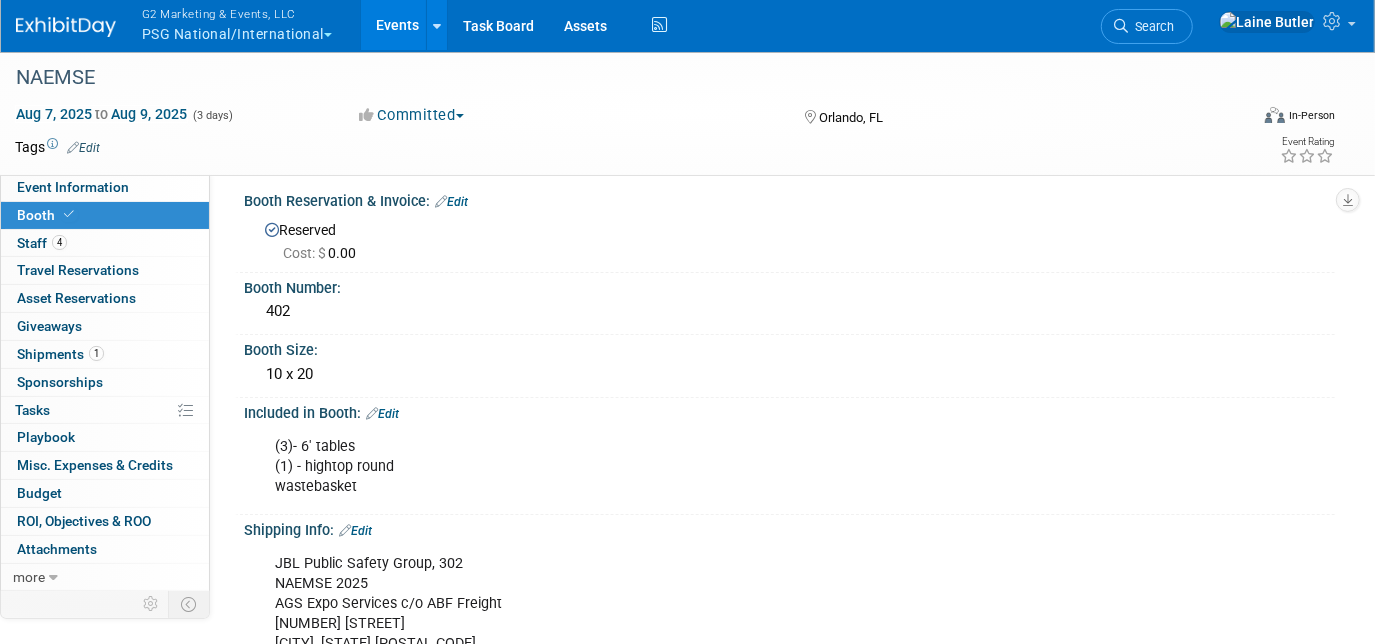 scroll, scrollTop: 0, scrollLeft: 0, axis: both 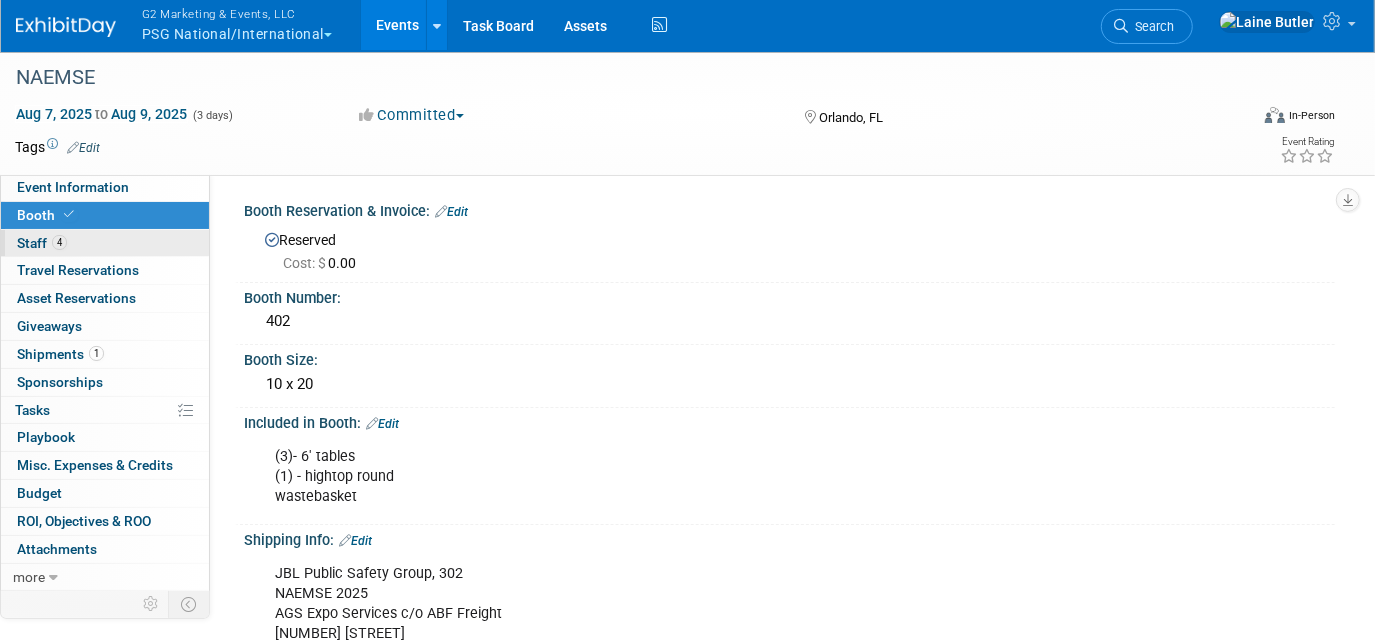 click on "4
Staff 4" at bounding box center (105, 243) 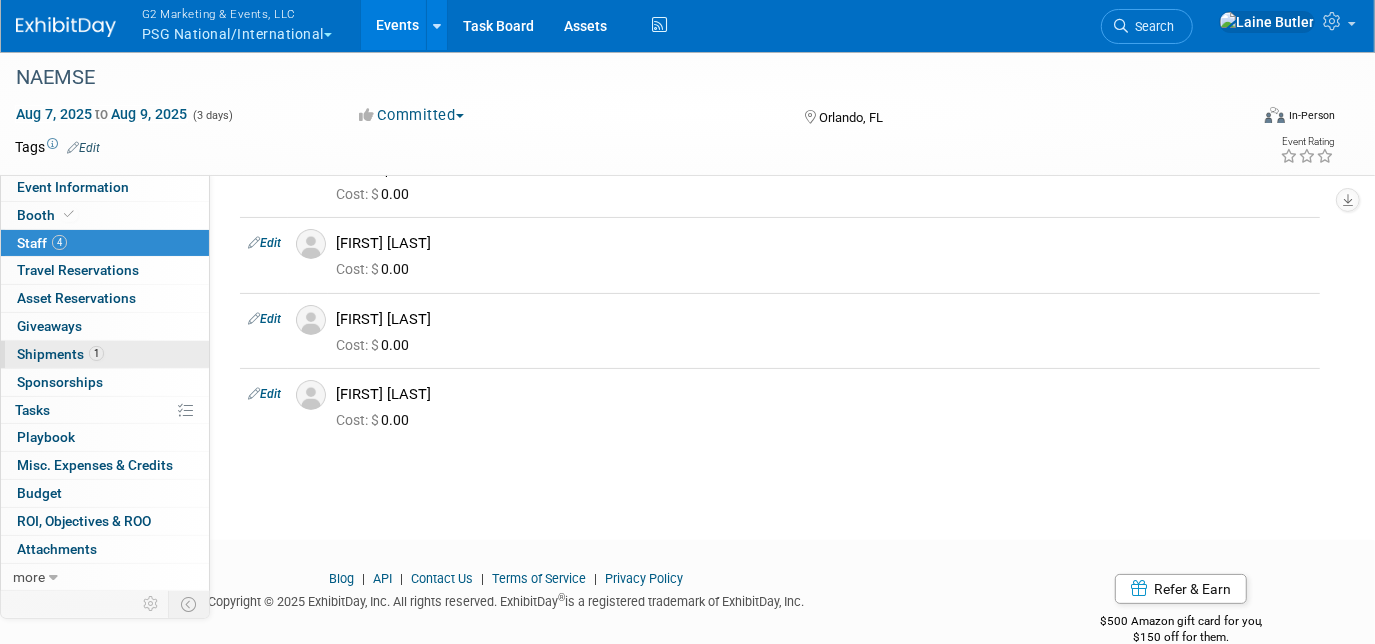 scroll, scrollTop: 134, scrollLeft: 0, axis: vertical 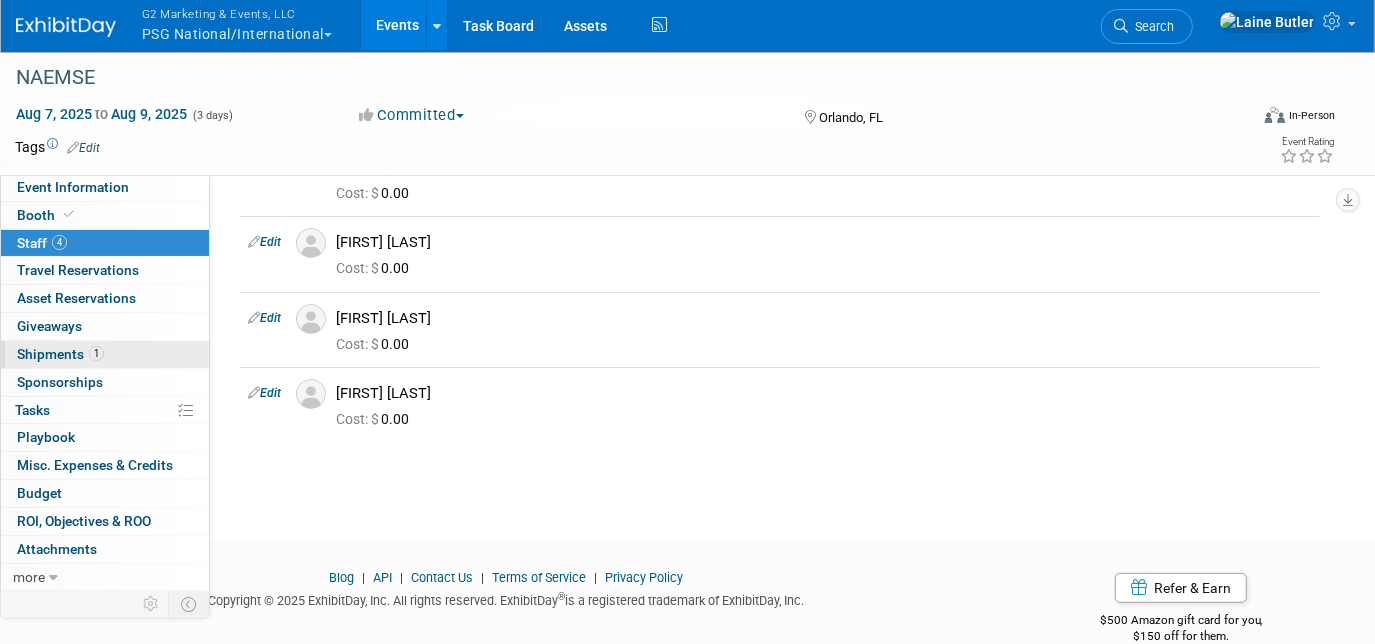 click on "1
Shipments 1" at bounding box center (105, 354) 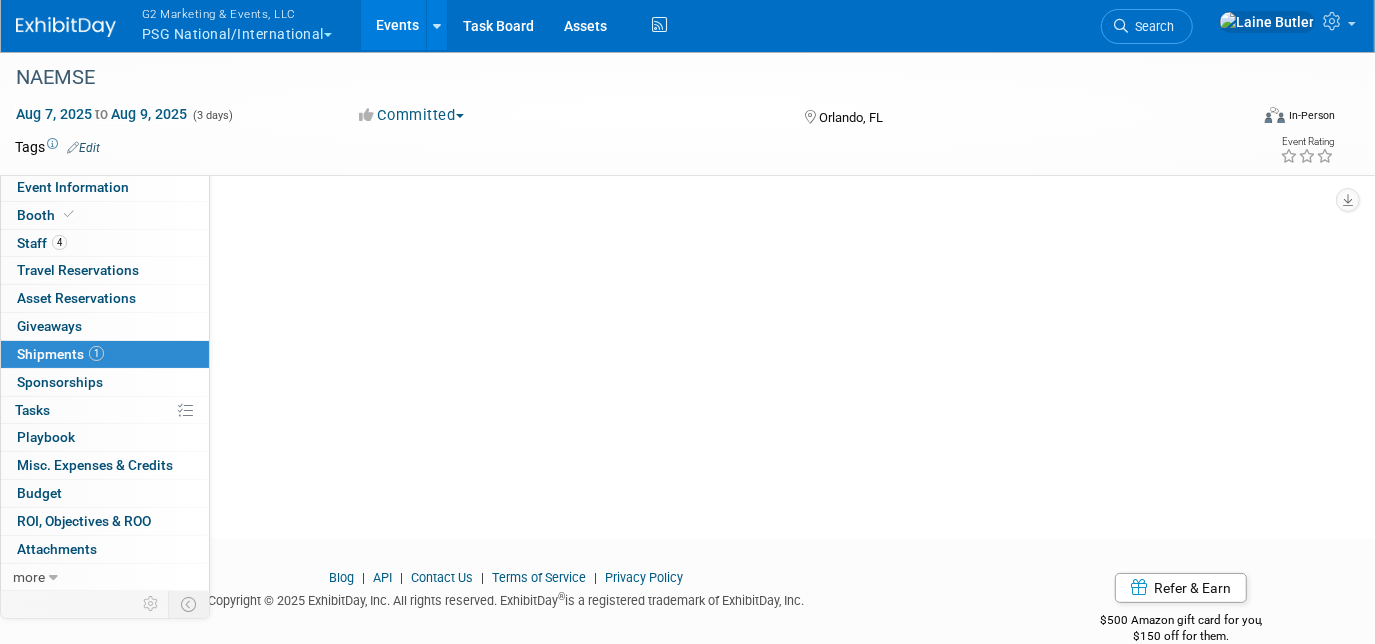scroll, scrollTop: 0, scrollLeft: 0, axis: both 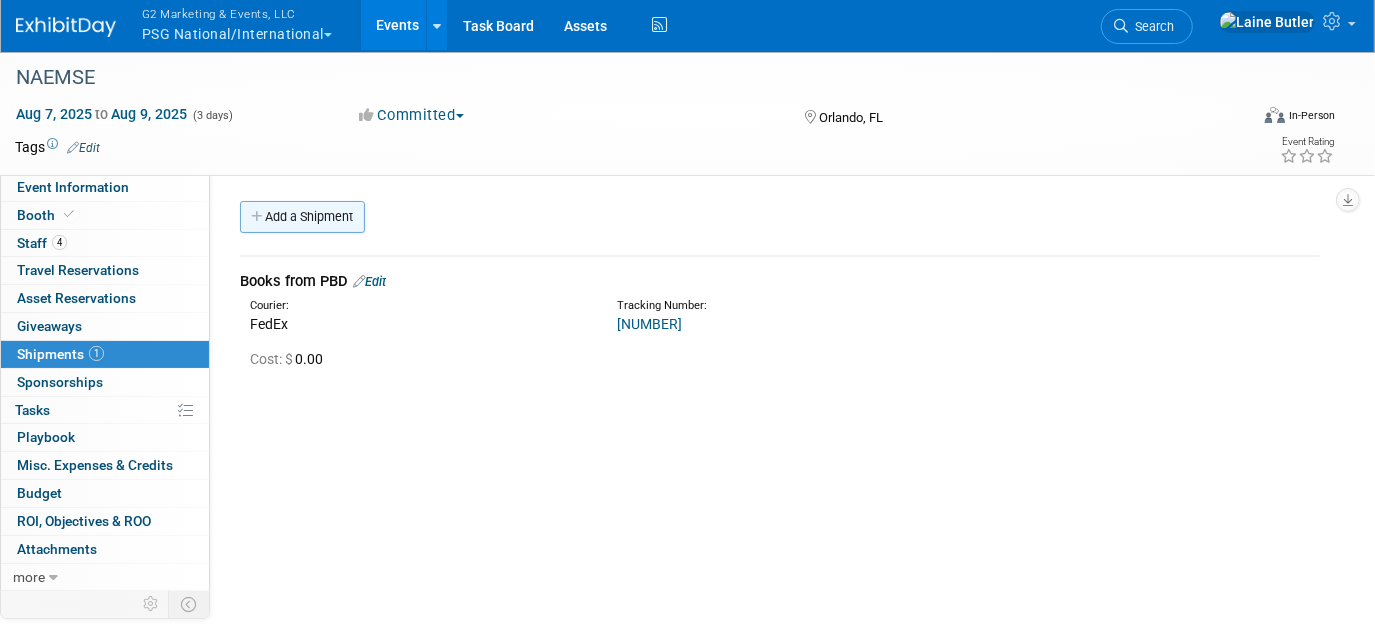 click on "Add a Shipment" at bounding box center (302, 217) 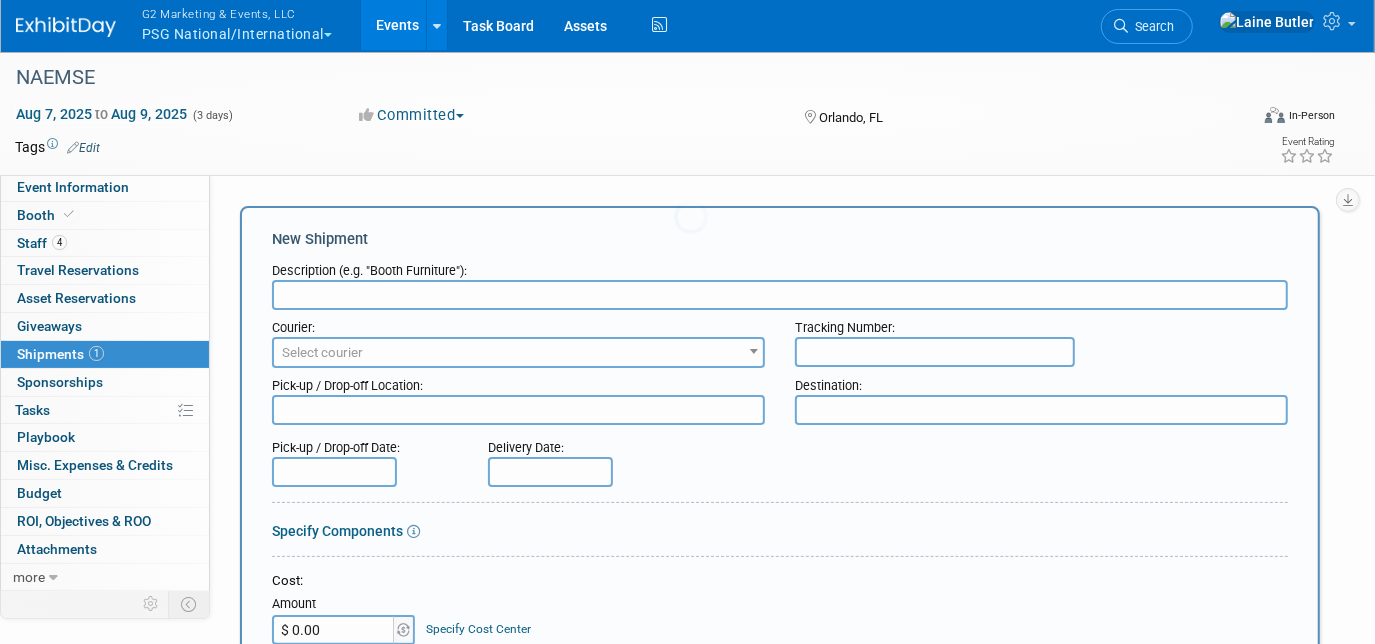scroll, scrollTop: 0, scrollLeft: 0, axis: both 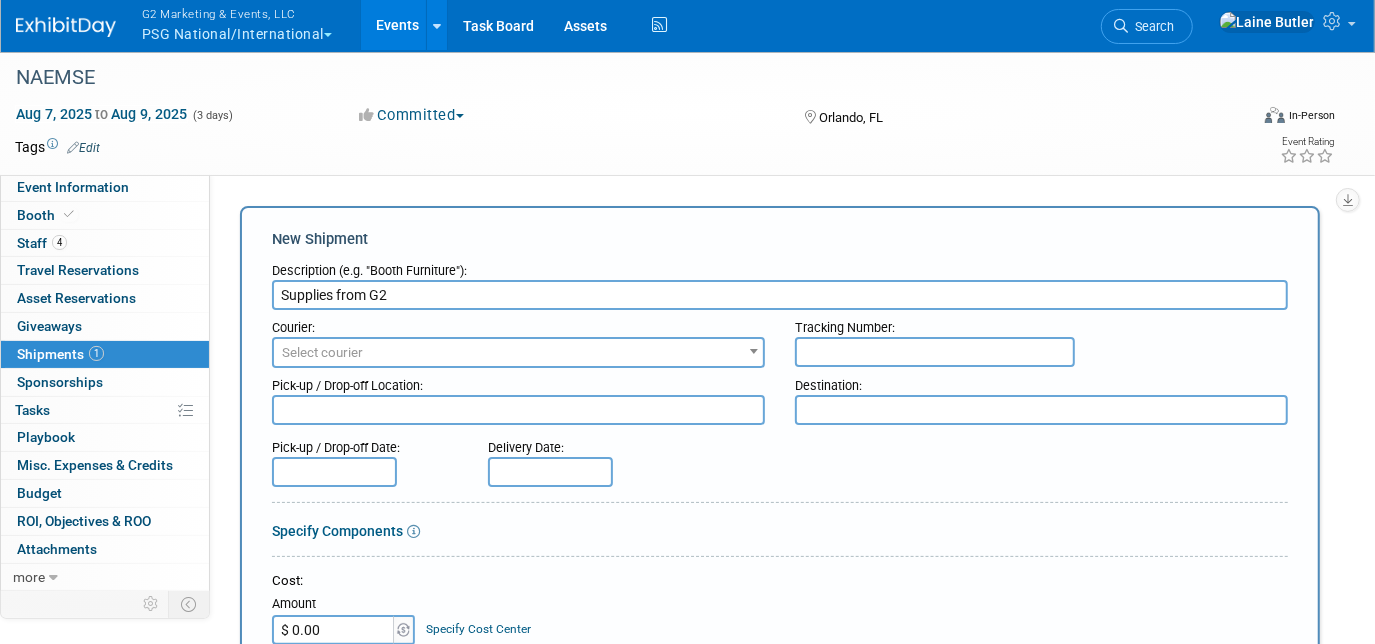 type on "Supplies from G2" 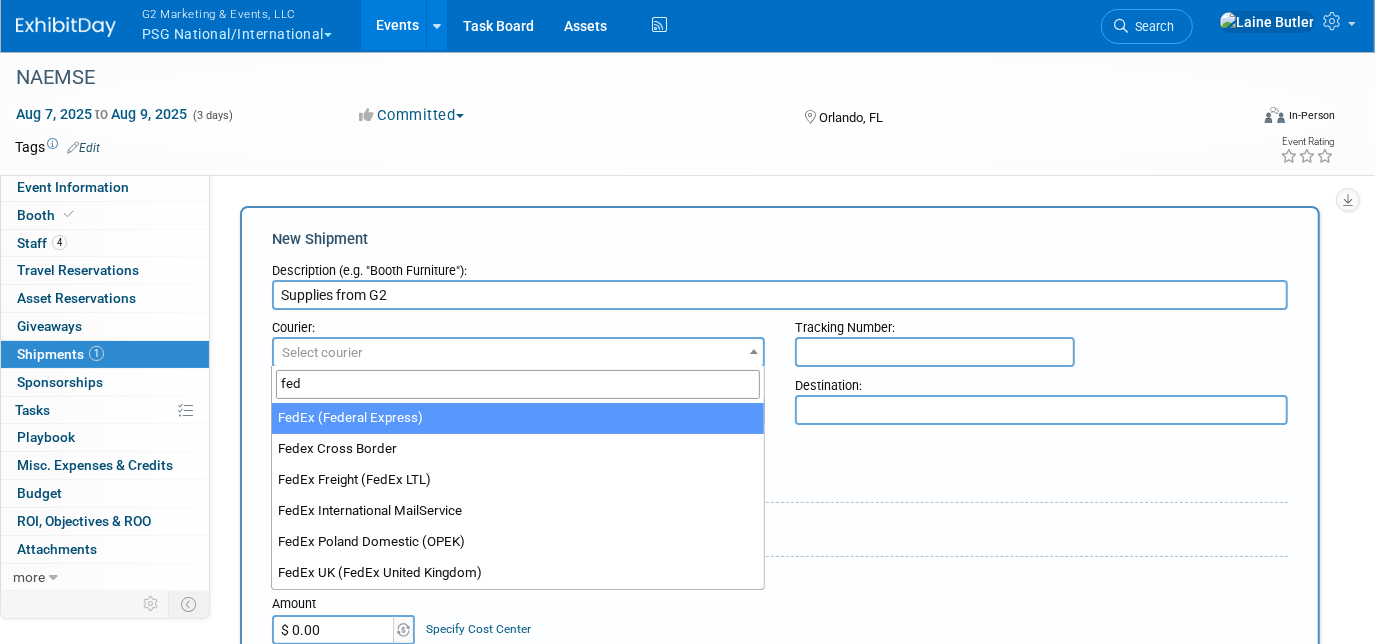 type on "fed" 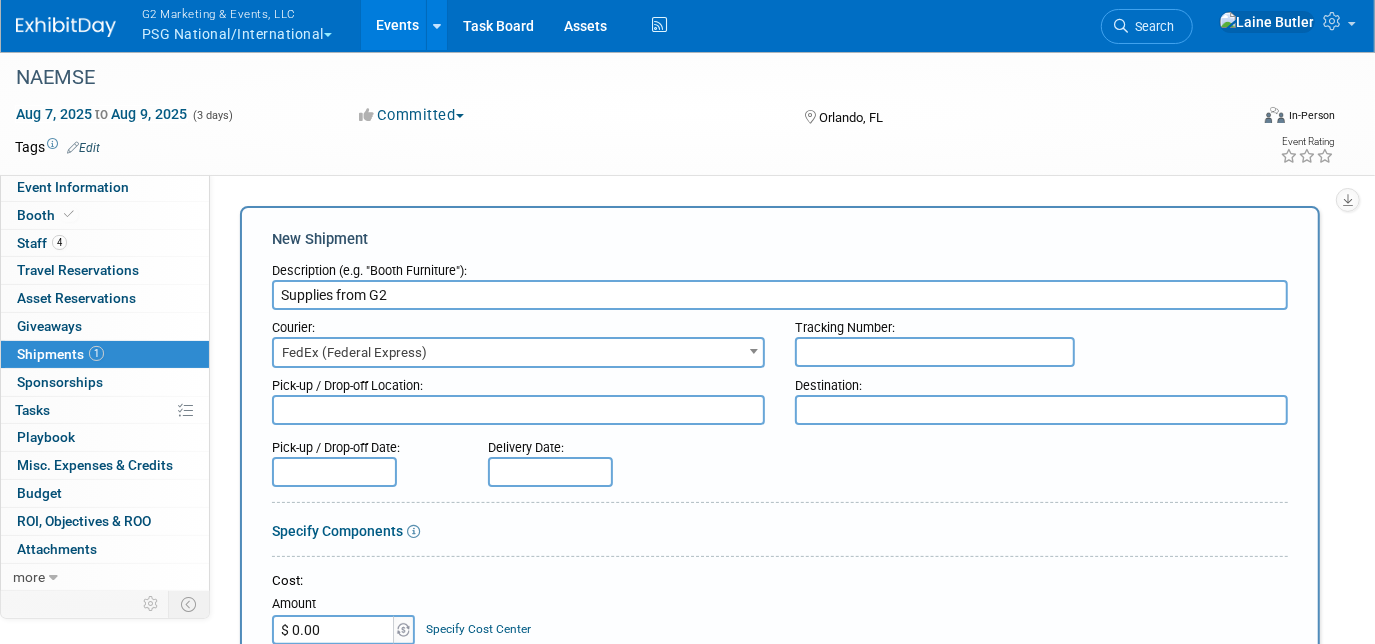 click at bounding box center [1041, 410] 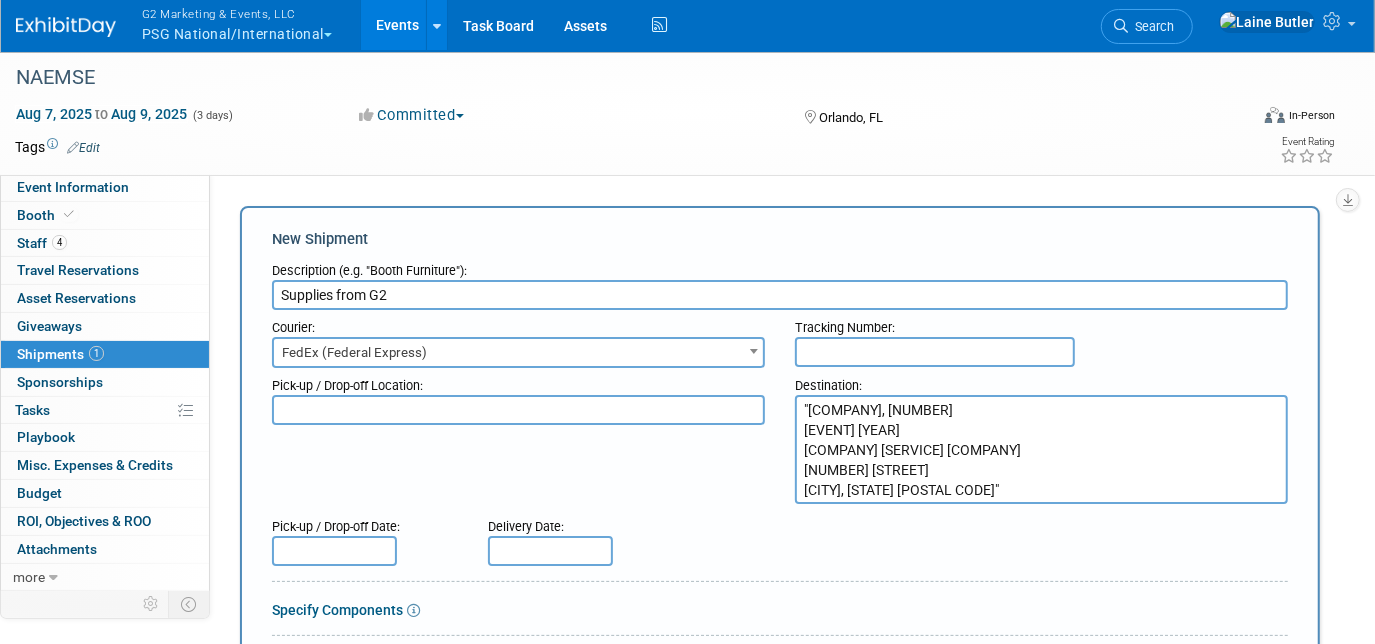 click on ""JBL Public Safety Group, 302
NAEMSE 2025
AGS Expo Services c/o ABF Freight
3732 Bryn Mawr
Orlando, FL 32808"" at bounding box center [1041, 449] 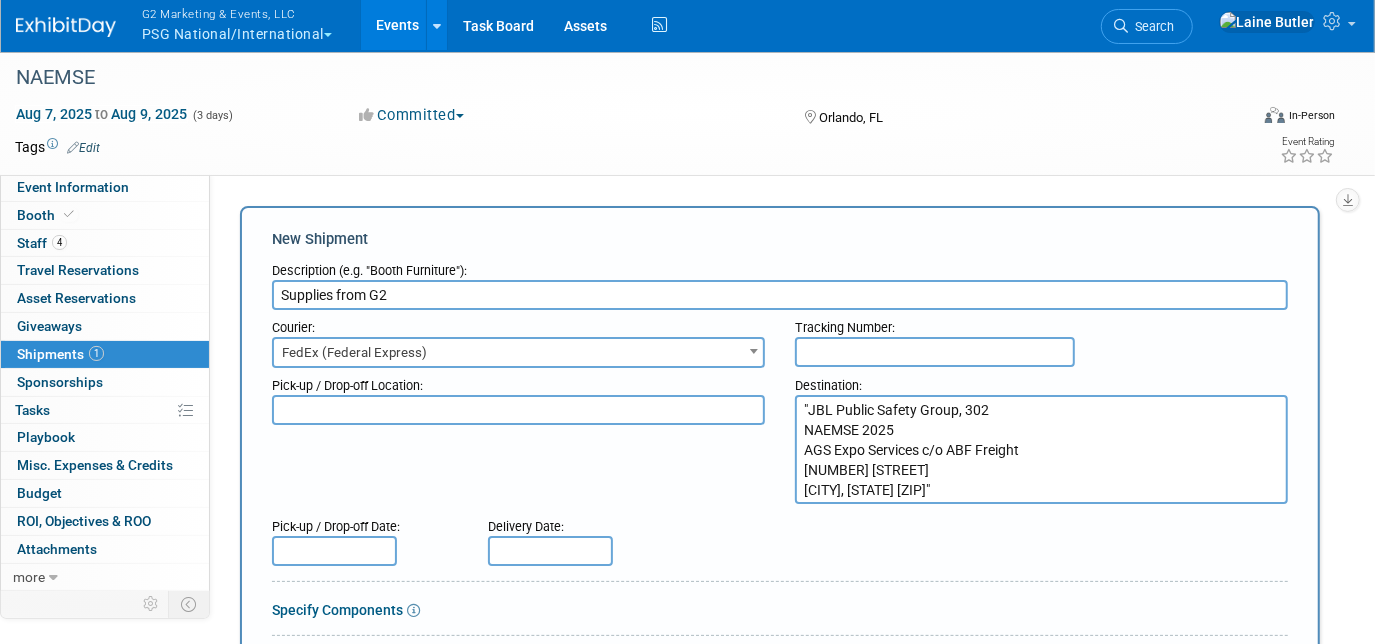 click on ""JBL Public Safety Group, 302
NAEMSE 2025
AGS Expo Services c/o ABF Freight
3732 Bryn Mawr
Orlando, FL 32808" at bounding box center (1041, 449) 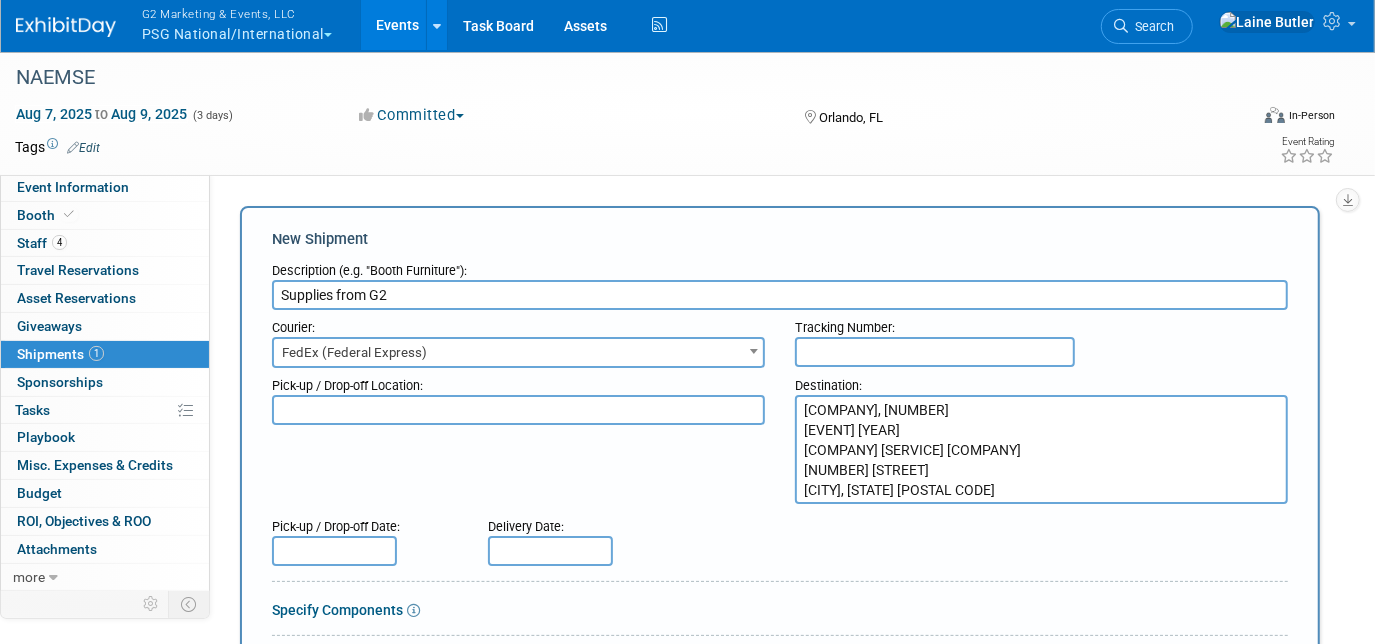 drag, startPoint x: 920, startPoint y: 493, endPoint x: 792, endPoint y: 402, distance: 157.05095 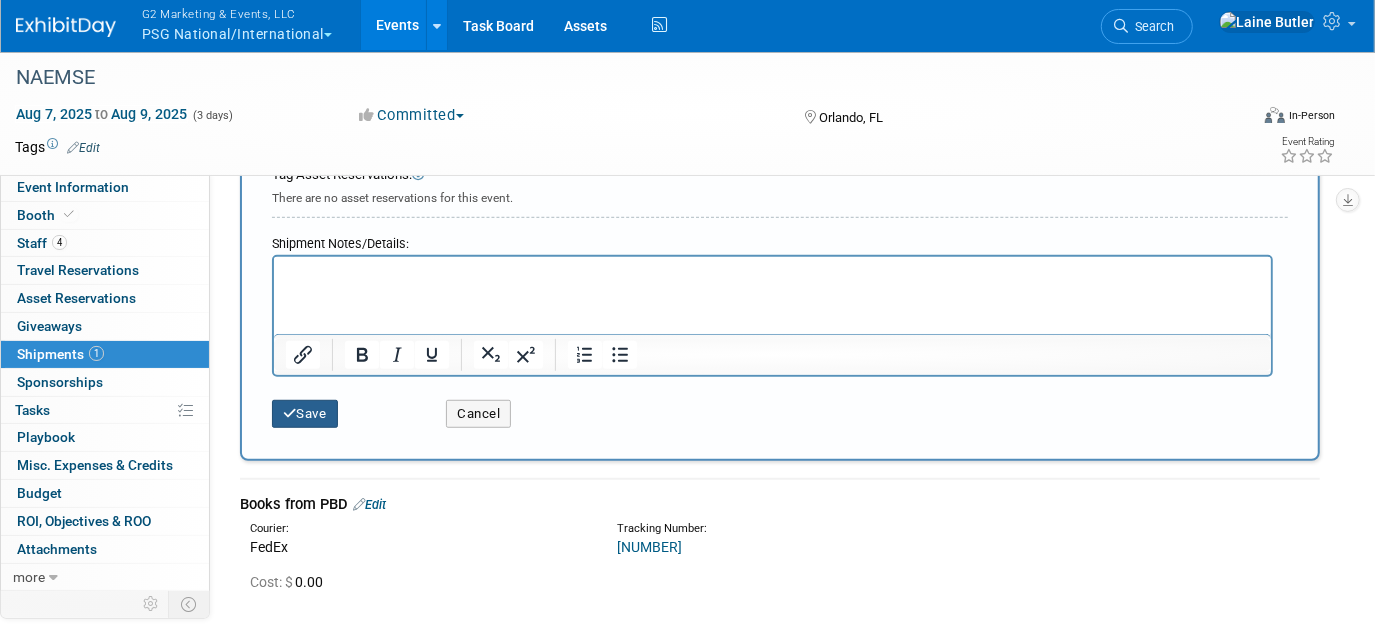 click on "Save" at bounding box center (305, 414) 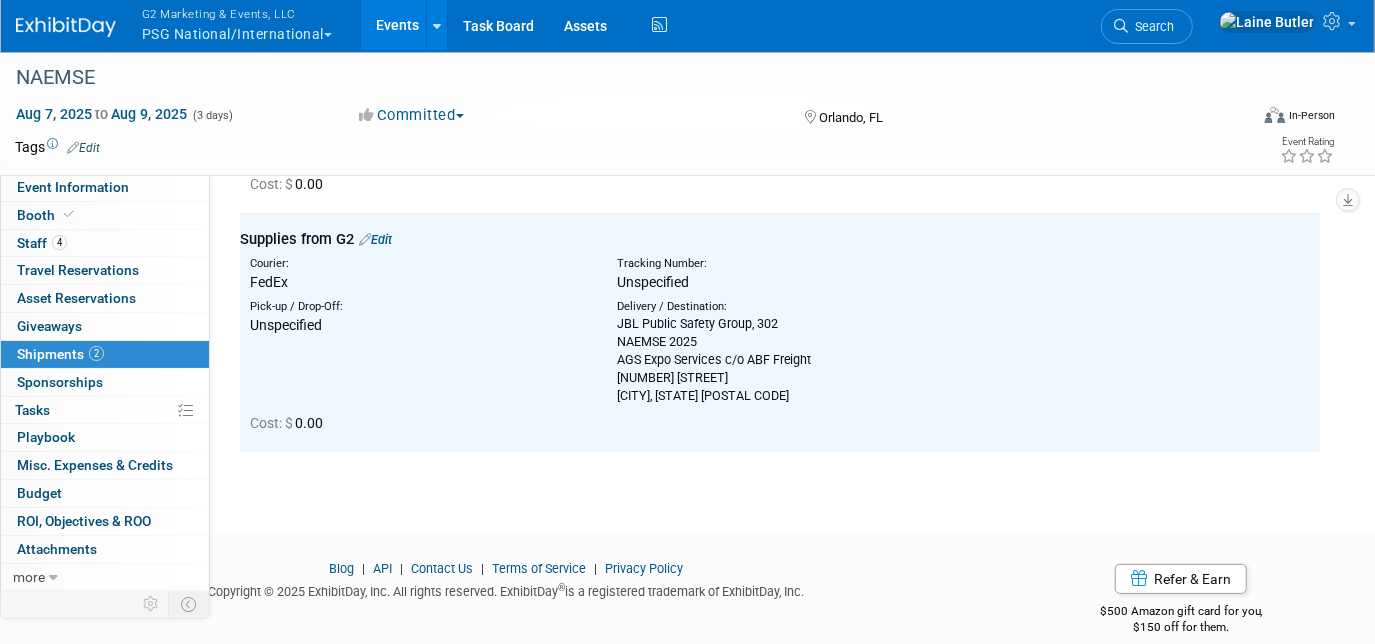 scroll, scrollTop: 0, scrollLeft: 0, axis: both 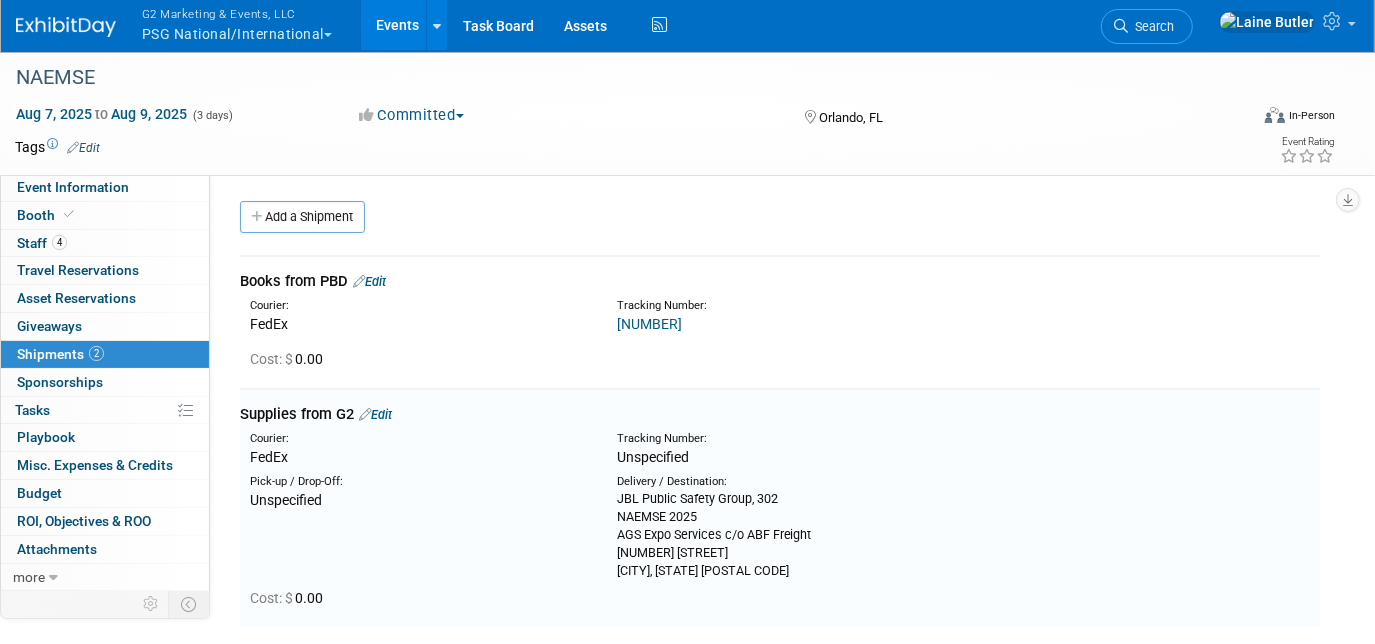 click on "Edit" at bounding box center [369, 281] 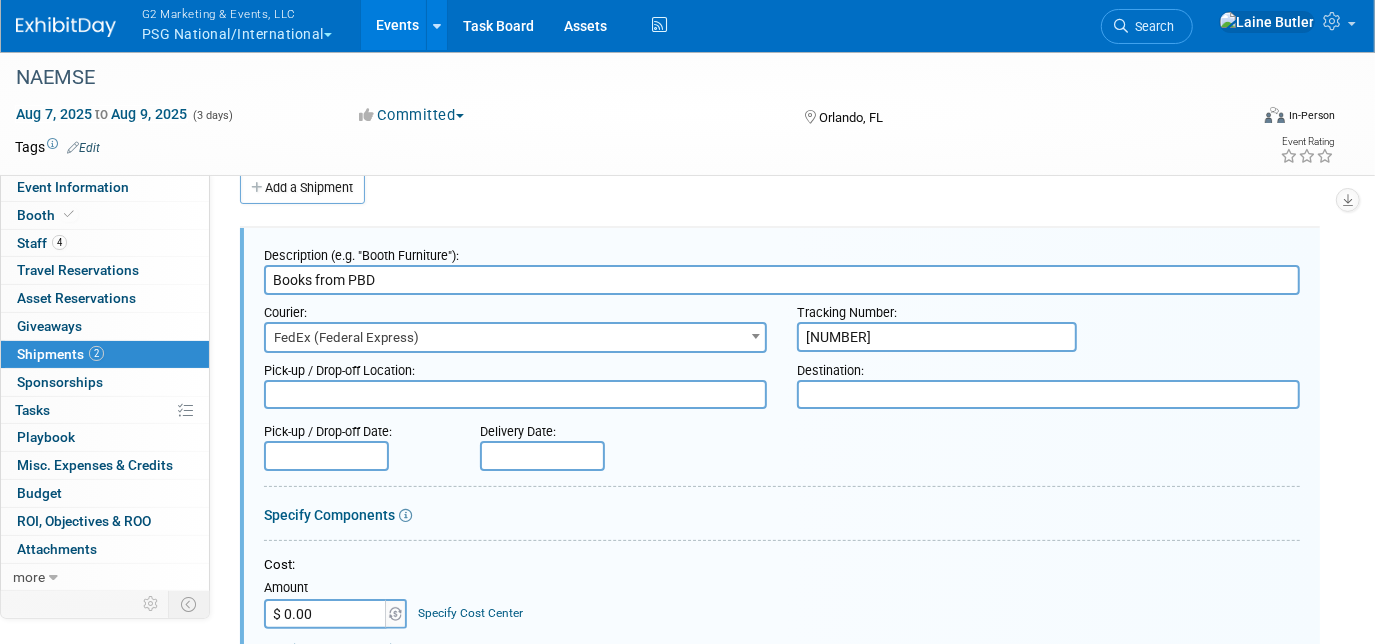 scroll, scrollTop: 0, scrollLeft: 0, axis: both 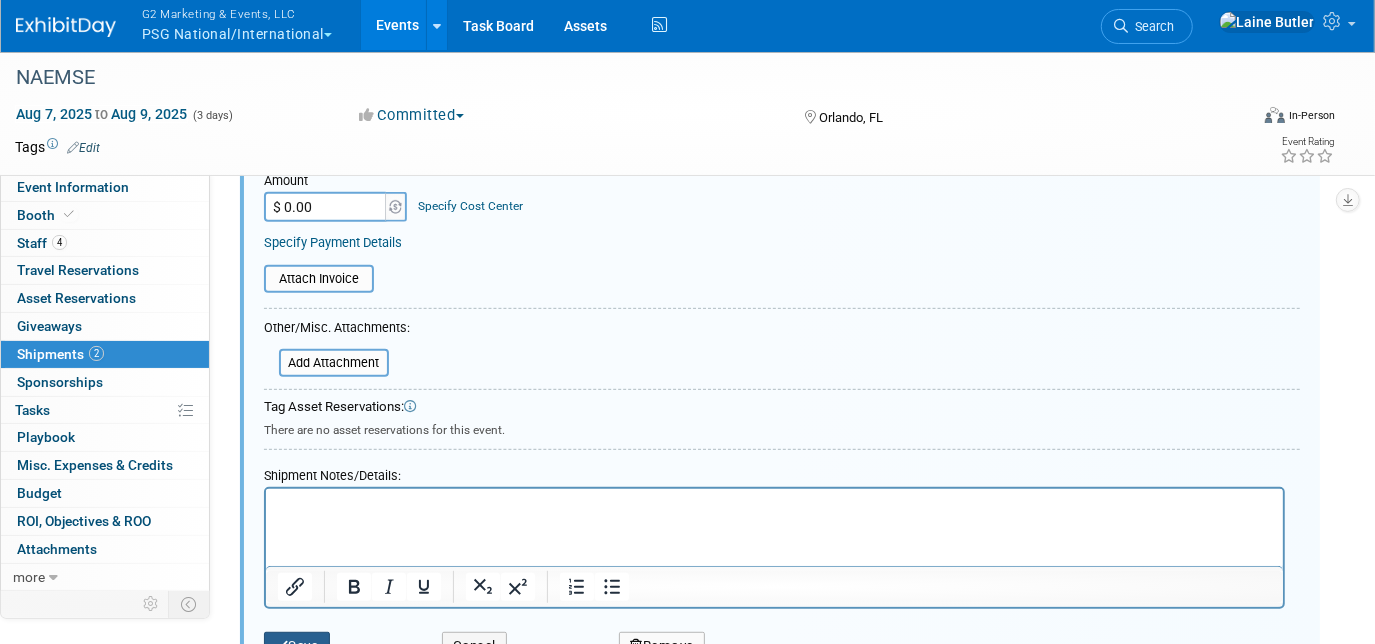 type on "JBL Public Safety Group, 302
NAEMSE 2025
AGS Expo Services c/o ABF Freight
3732 Bryn Mawr
Orlando, FL 32808" 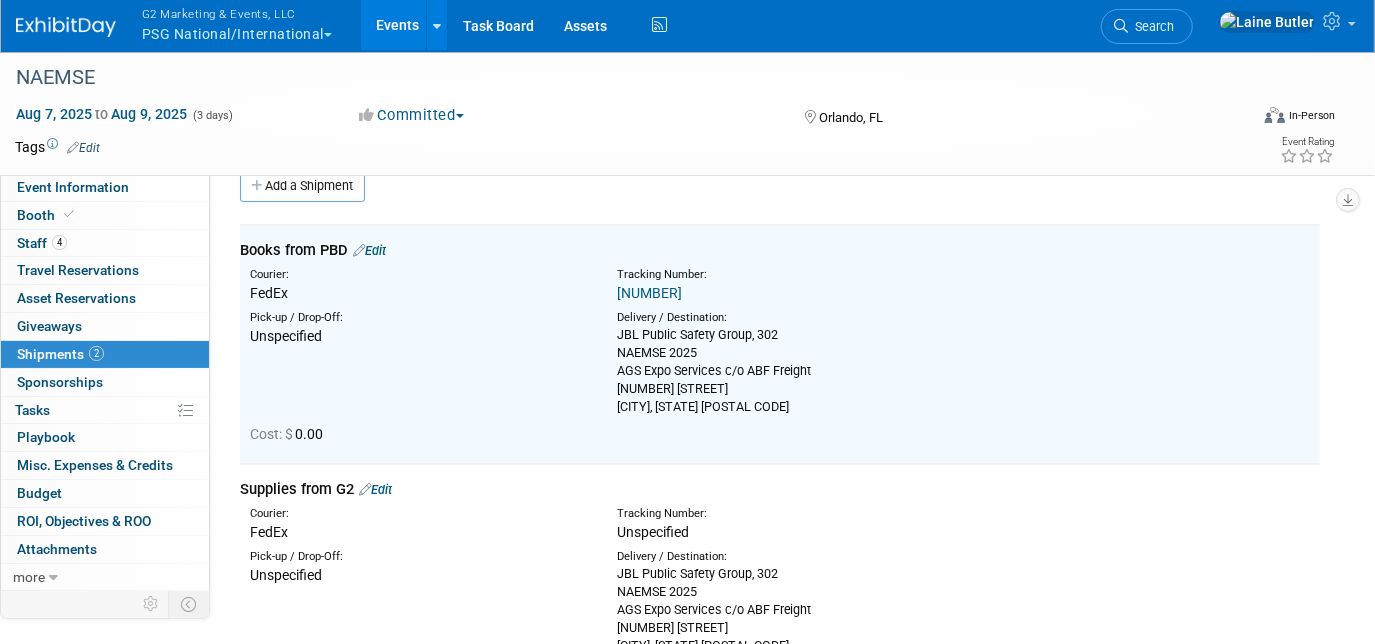 scroll, scrollTop: 29, scrollLeft: 0, axis: vertical 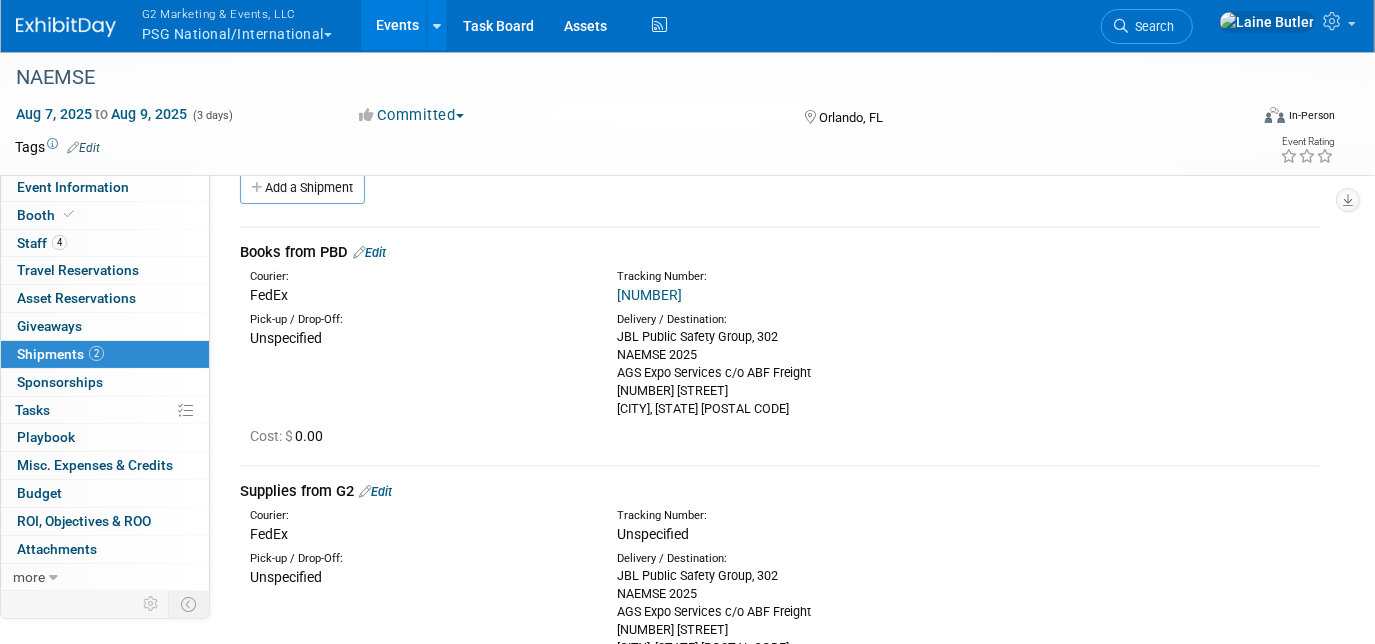 click on "Supplies from G2
Edit" at bounding box center [780, 491] 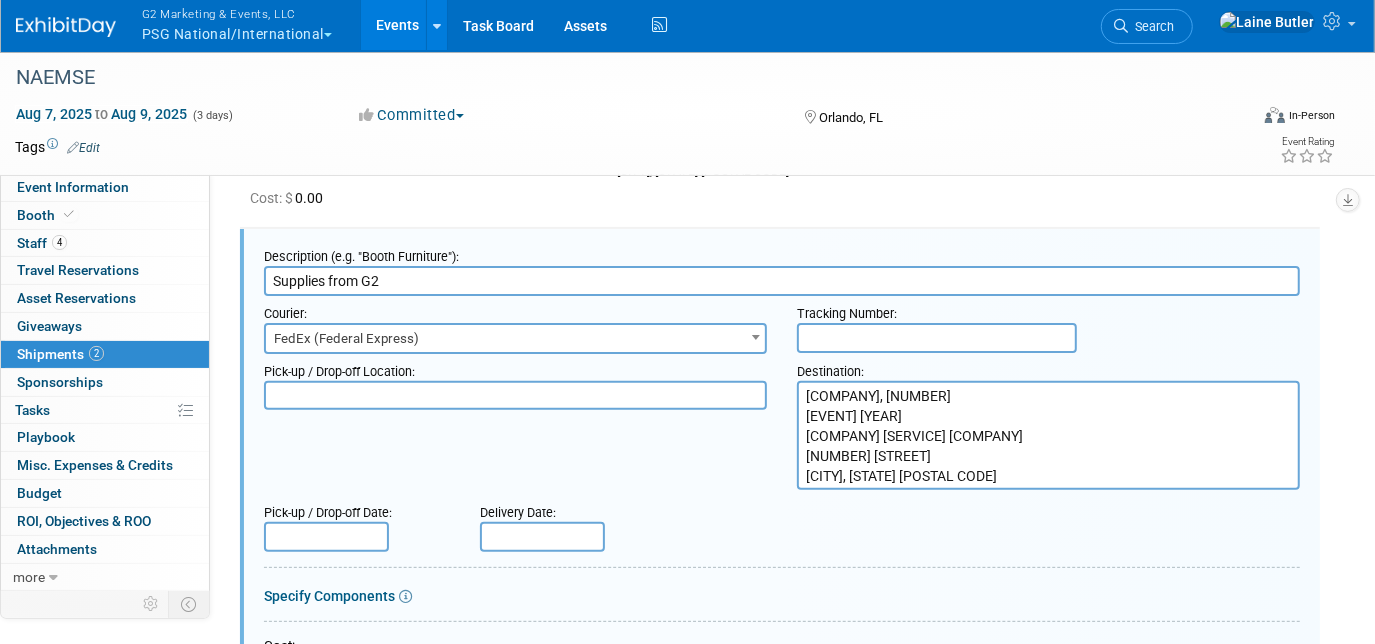 scroll, scrollTop: 0, scrollLeft: 0, axis: both 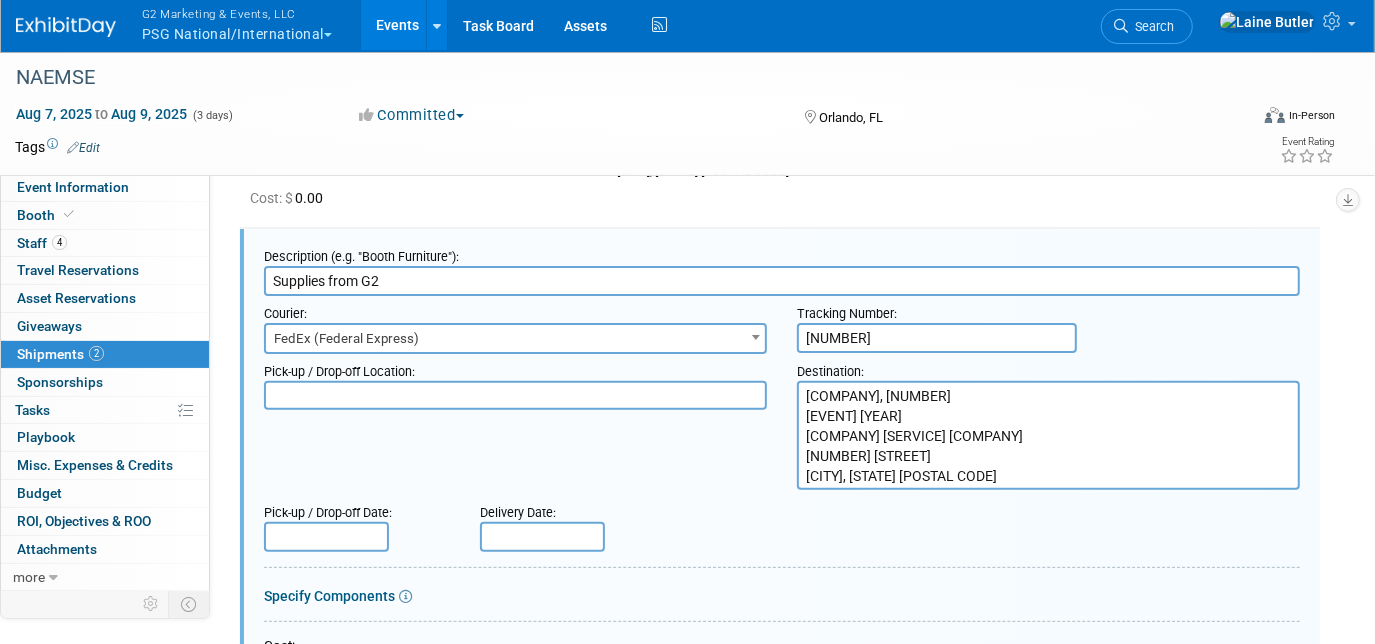 click on "8828 3830 9713" at bounding box center (937, 338) 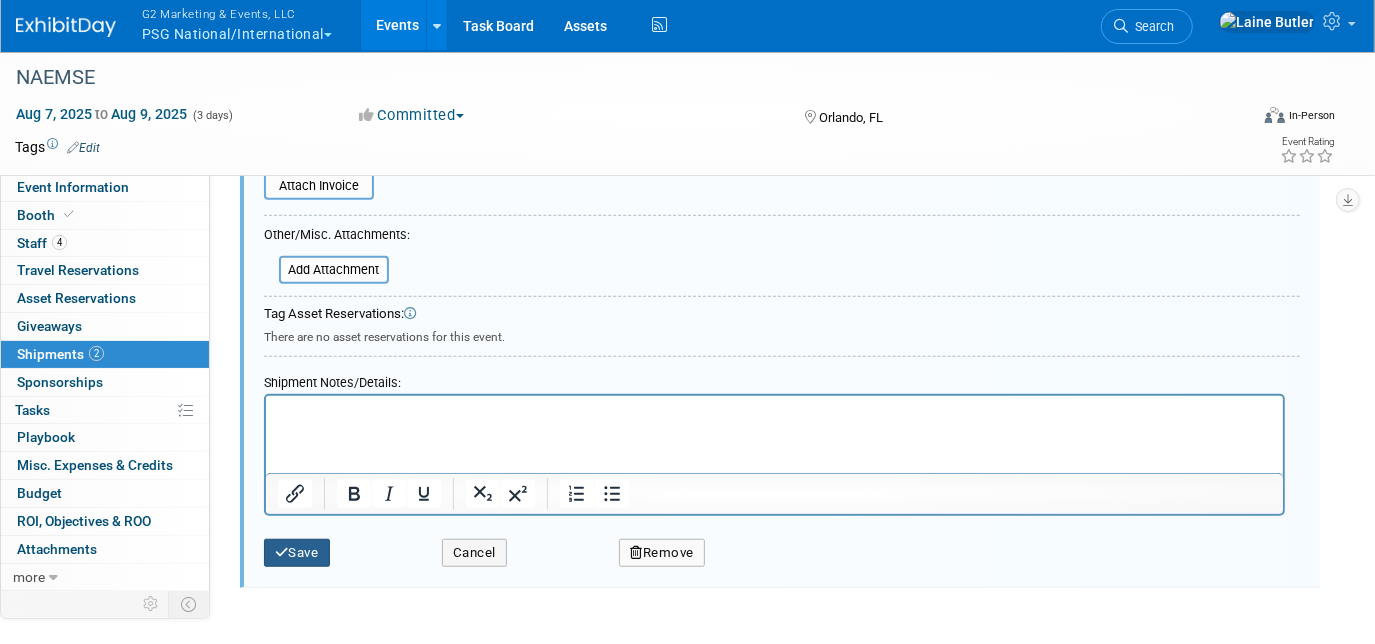 type on "[NUMBER]" 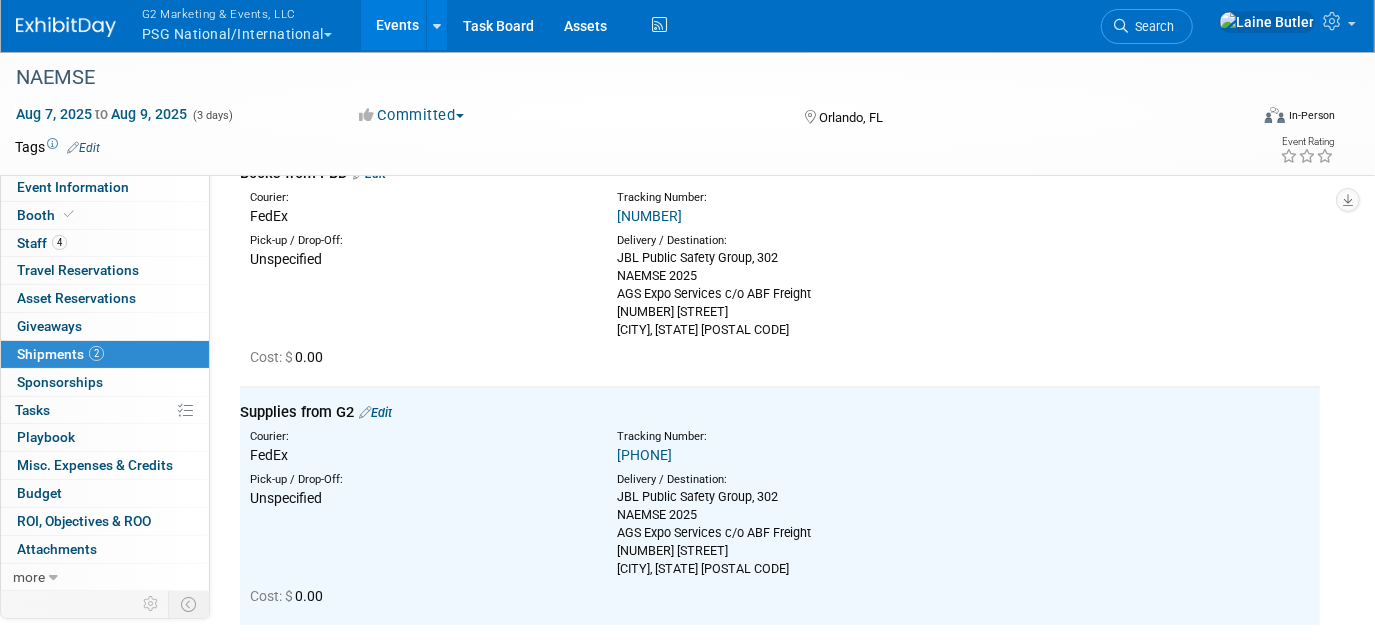 scroll, scrollTop: 93, scrollLeft: 0, axis: vertical 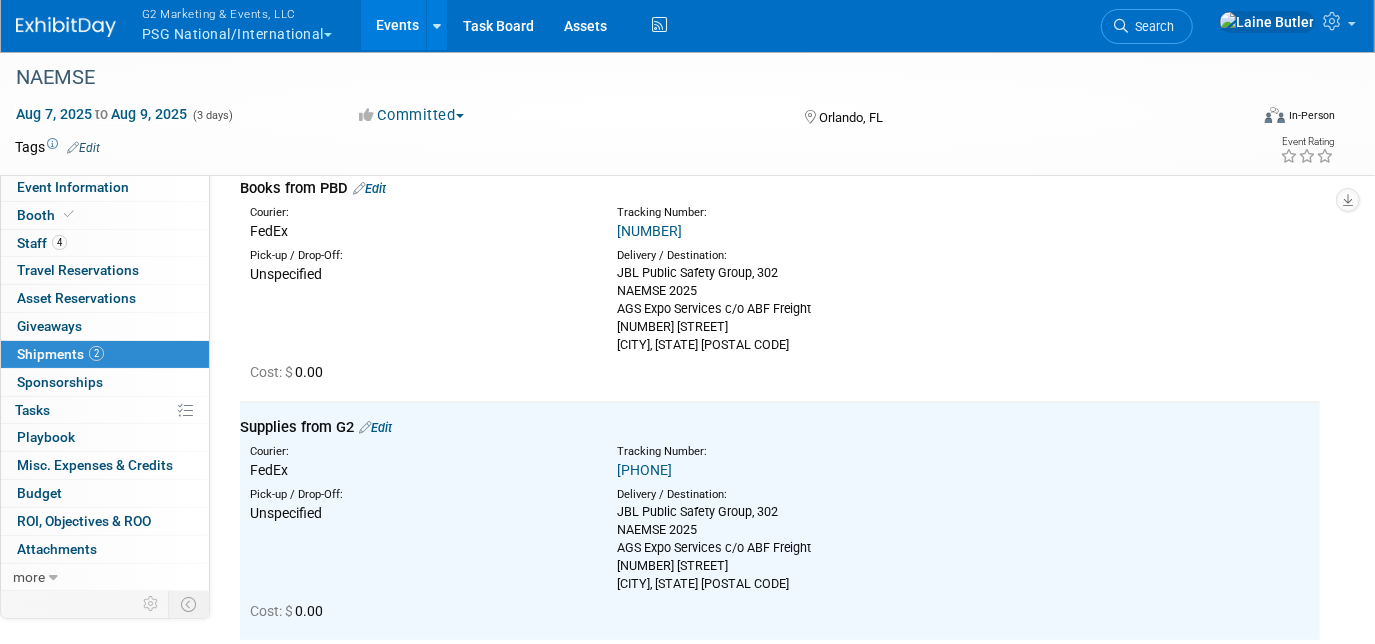 click on "[NUMBER]" at bounding box center [644, 470] 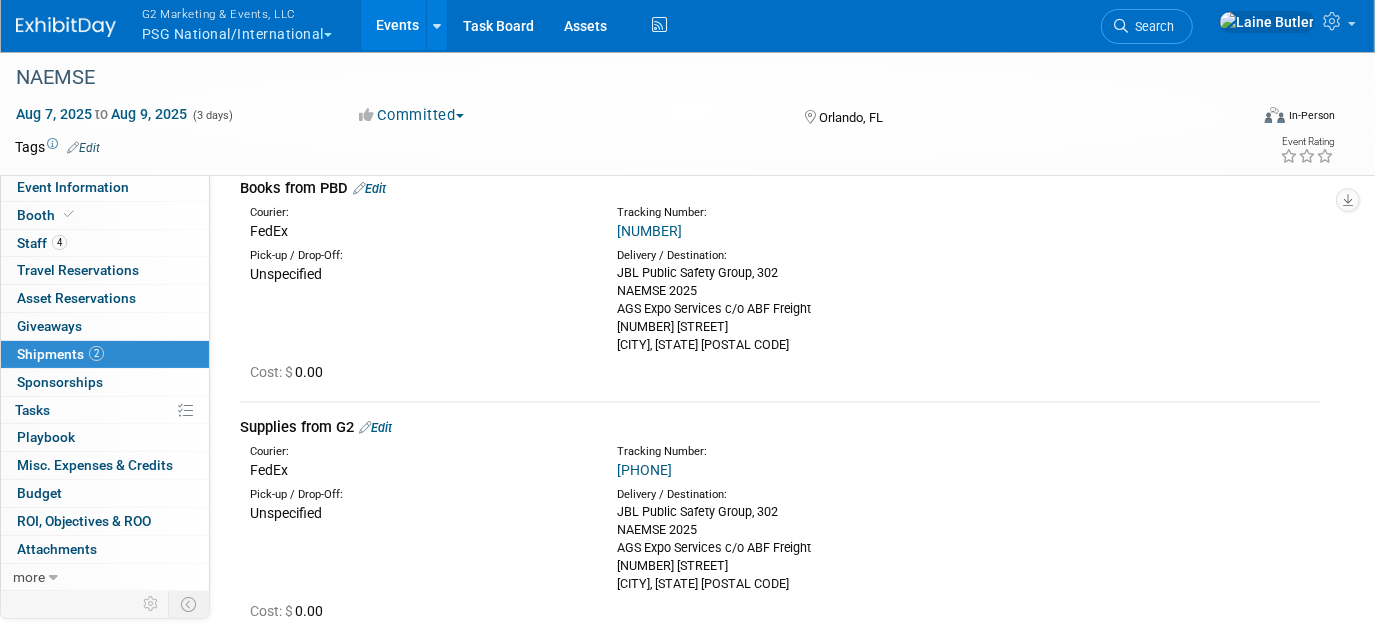 click on "Edit" at bounding box center (375, 427) 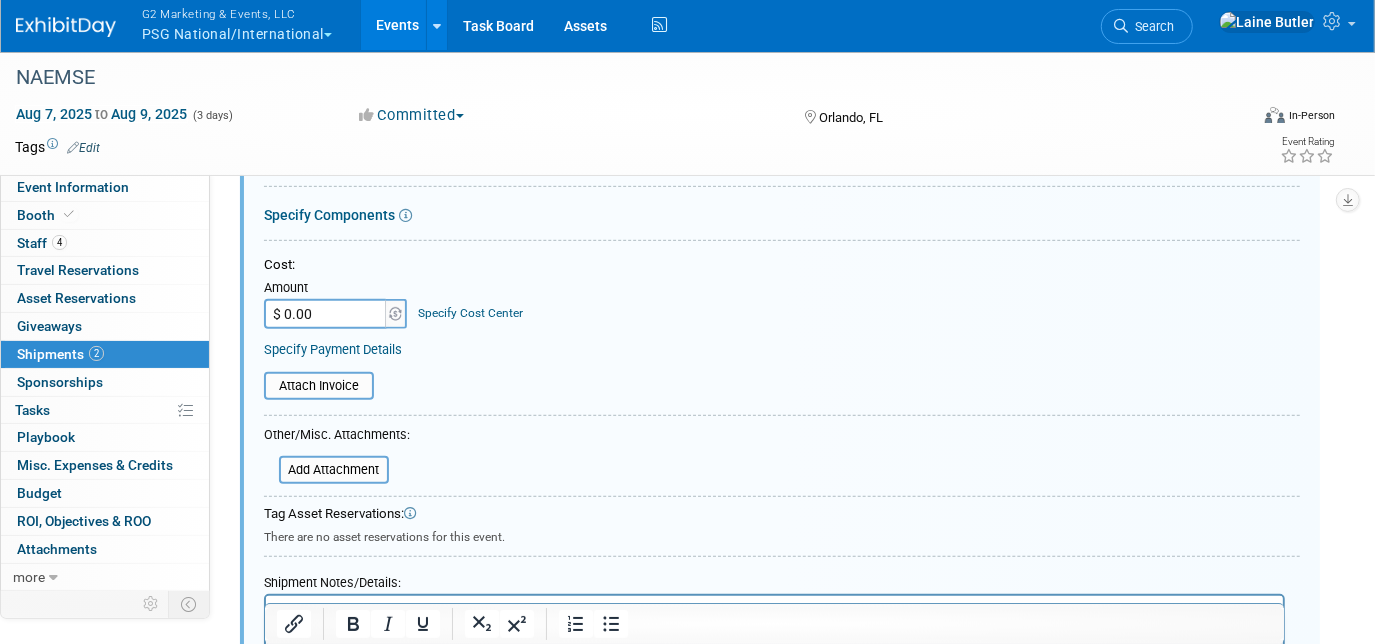 scroll, scrollTop: 518, scrollLeft: 0, axis: vertical 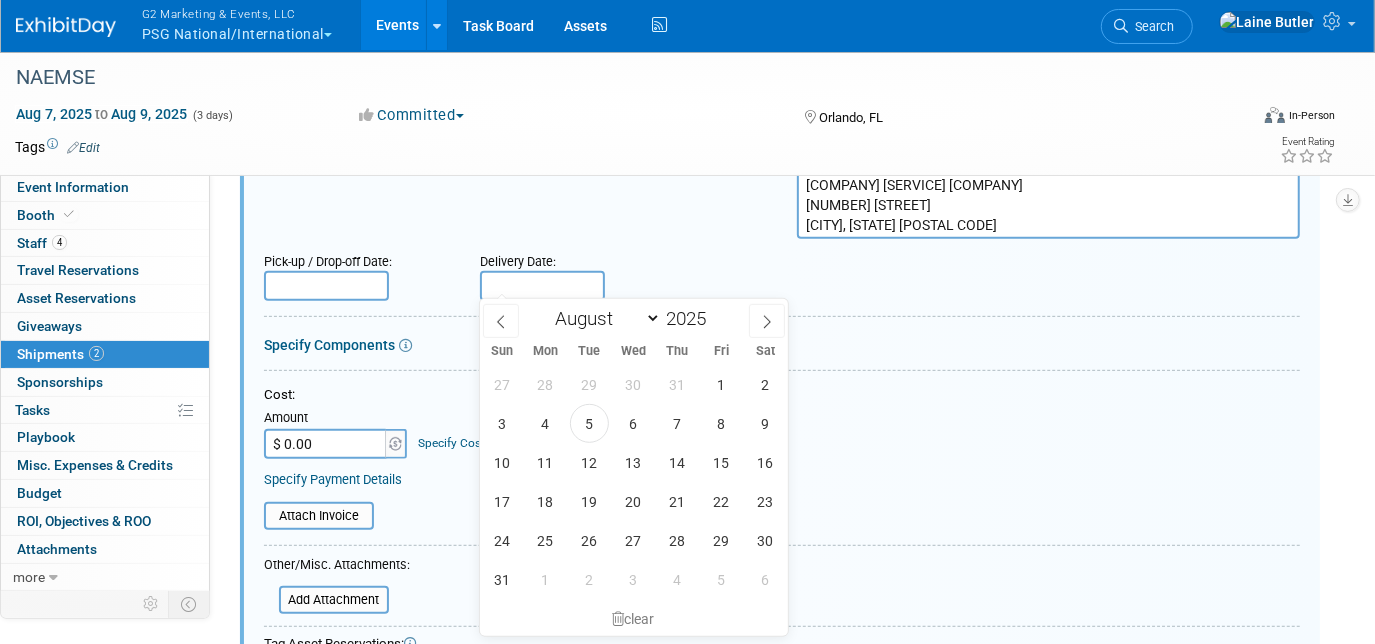 click at bounding box center (542, 286) 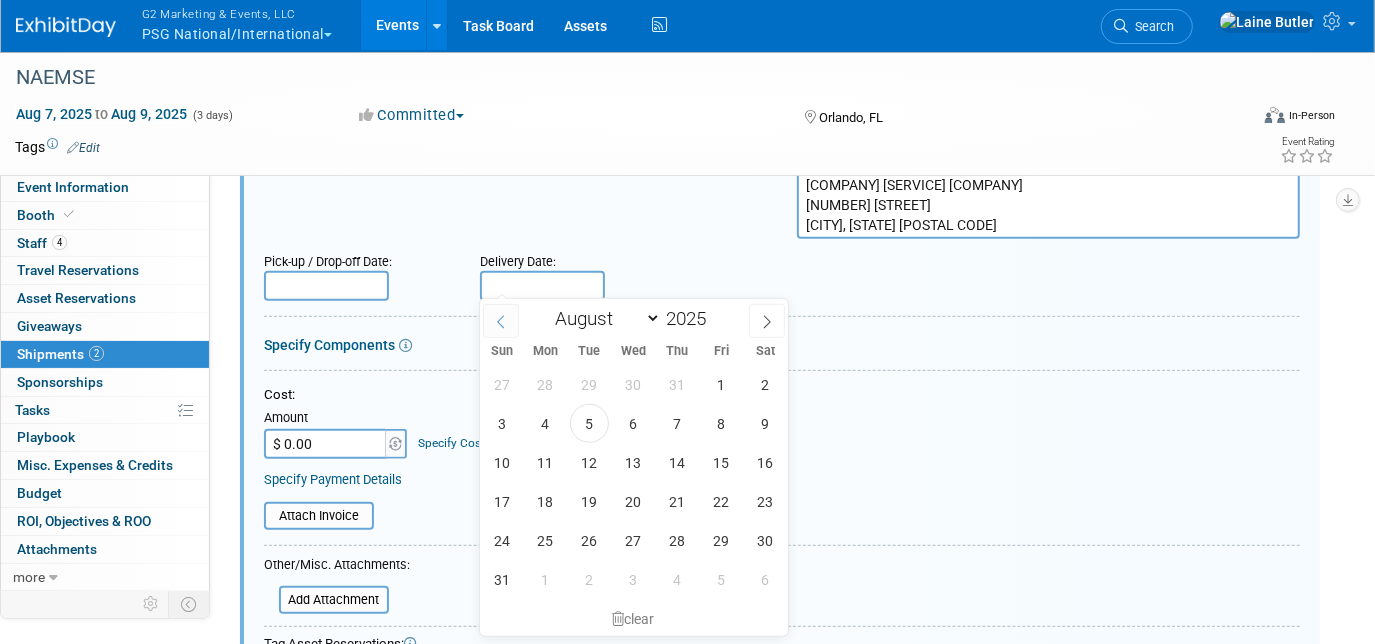 click 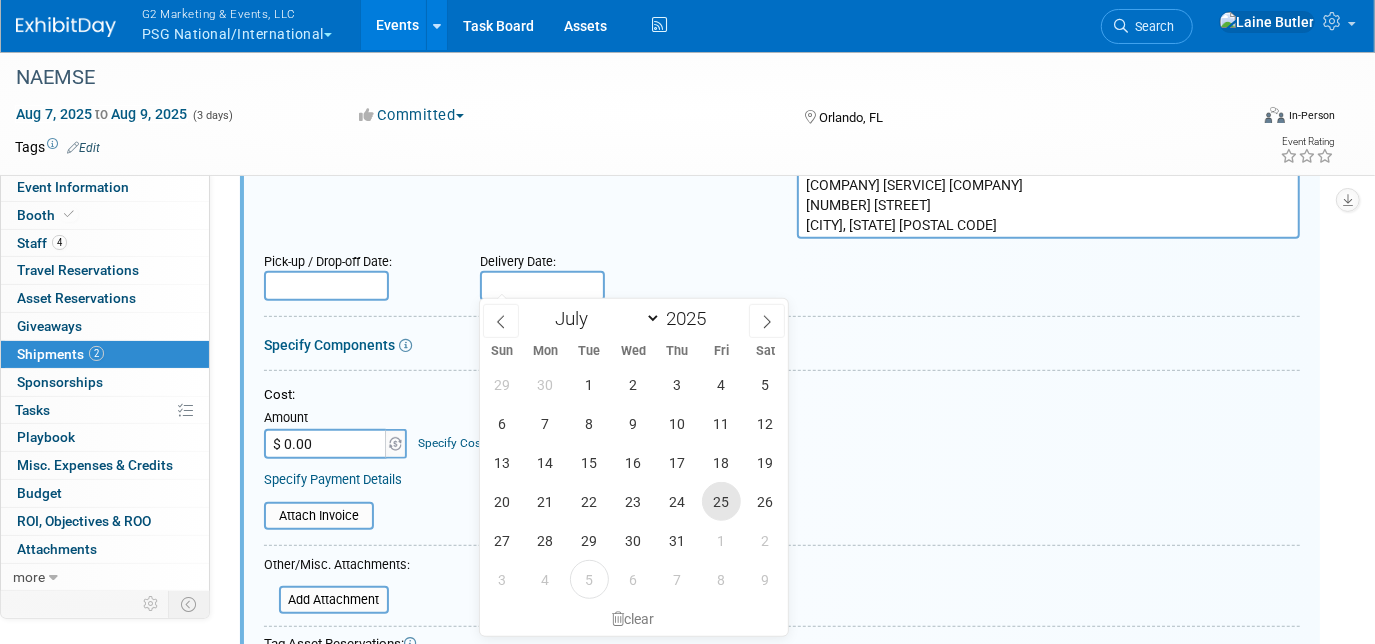 click on "25" at bounding box center [721, 501] 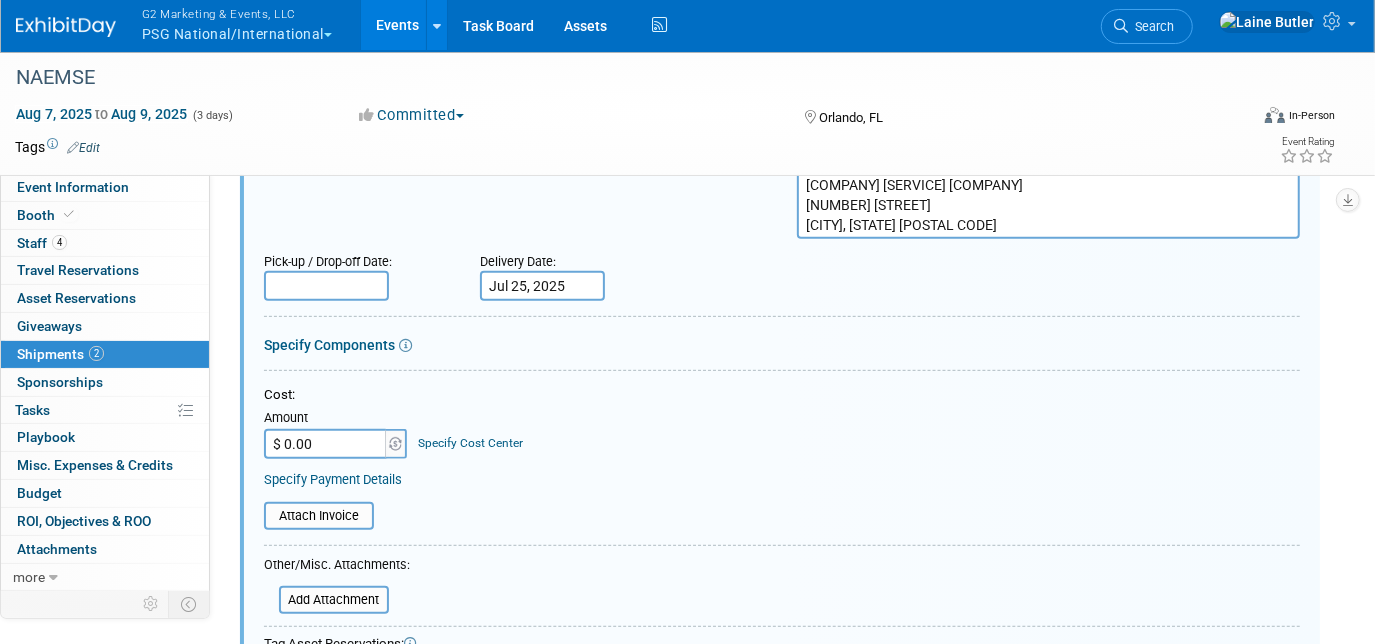 scroll, scrollTop: 917, scrollLeft: 0, axis: vertical 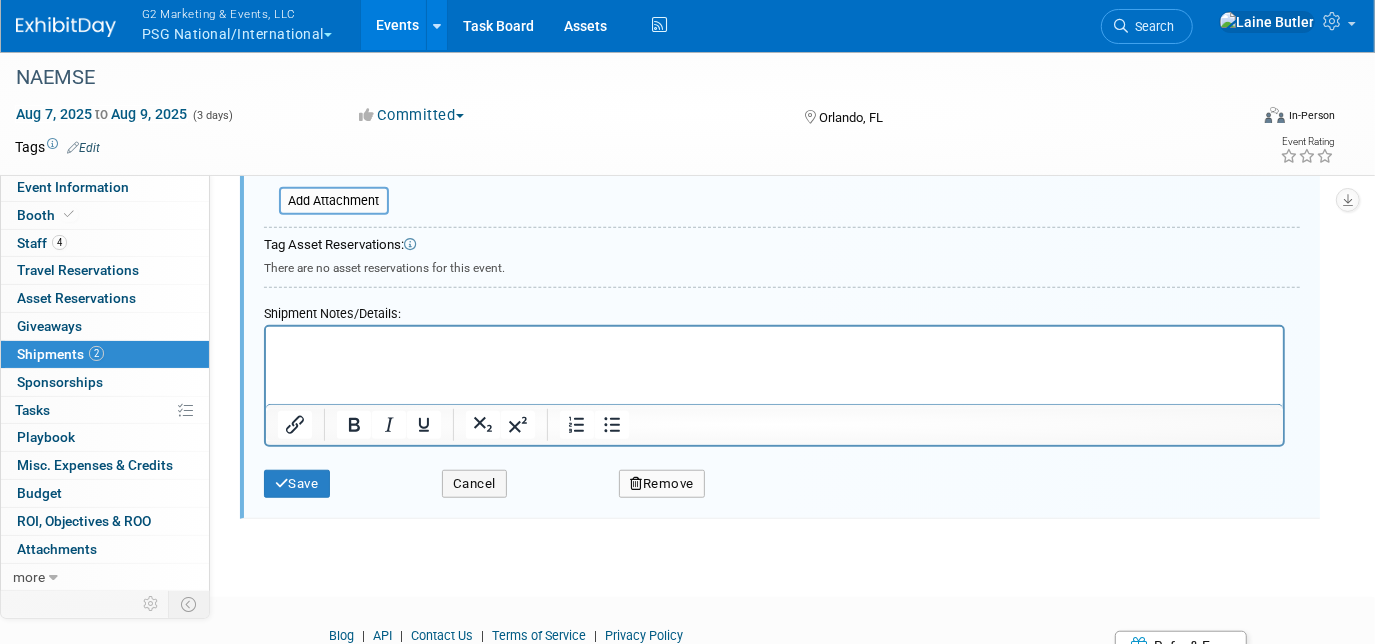 click on "Shipment Notes/Details:" at bounding box center [774, 310] 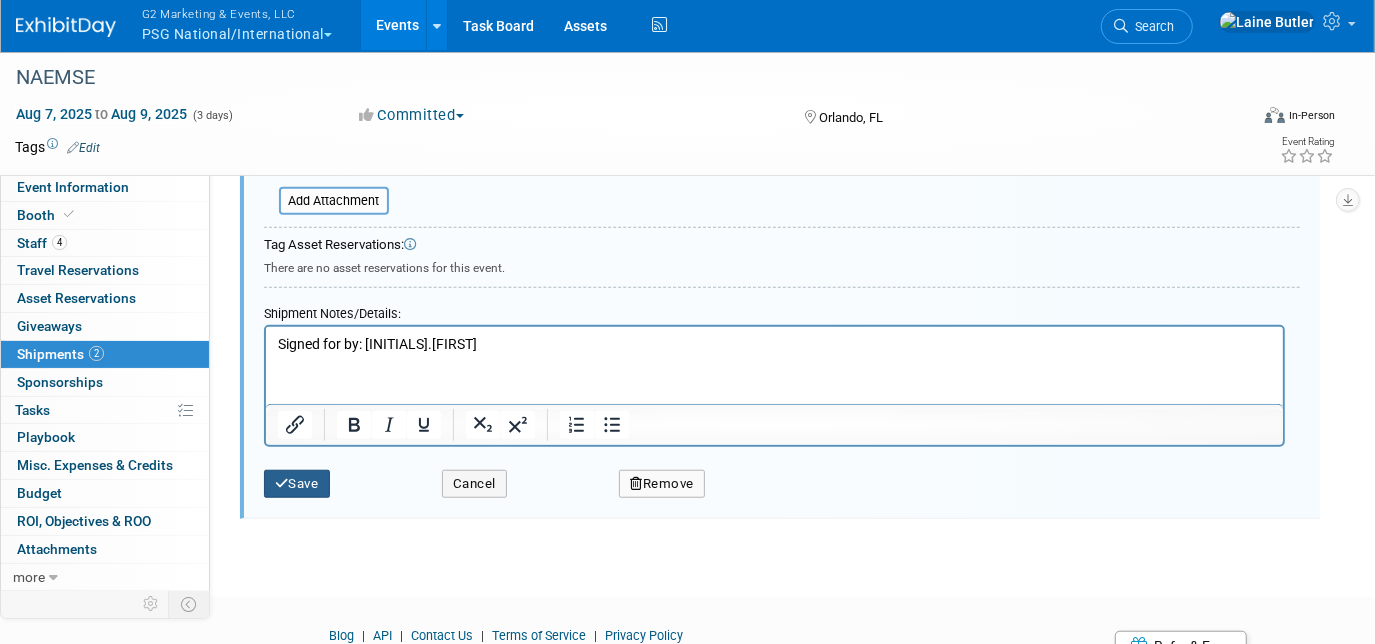 click on "Save" at bounding box center (297, 484) 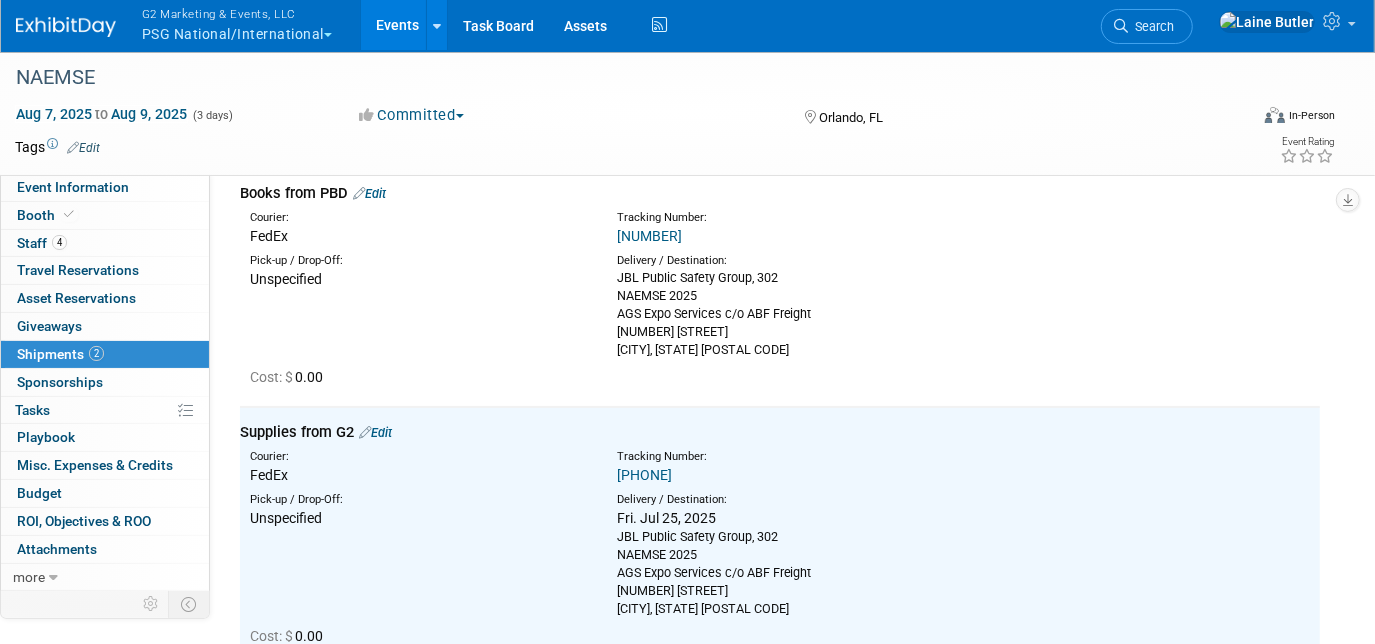 scroll, scrollTop: 85, scrollLeft: 0, axis: vertical 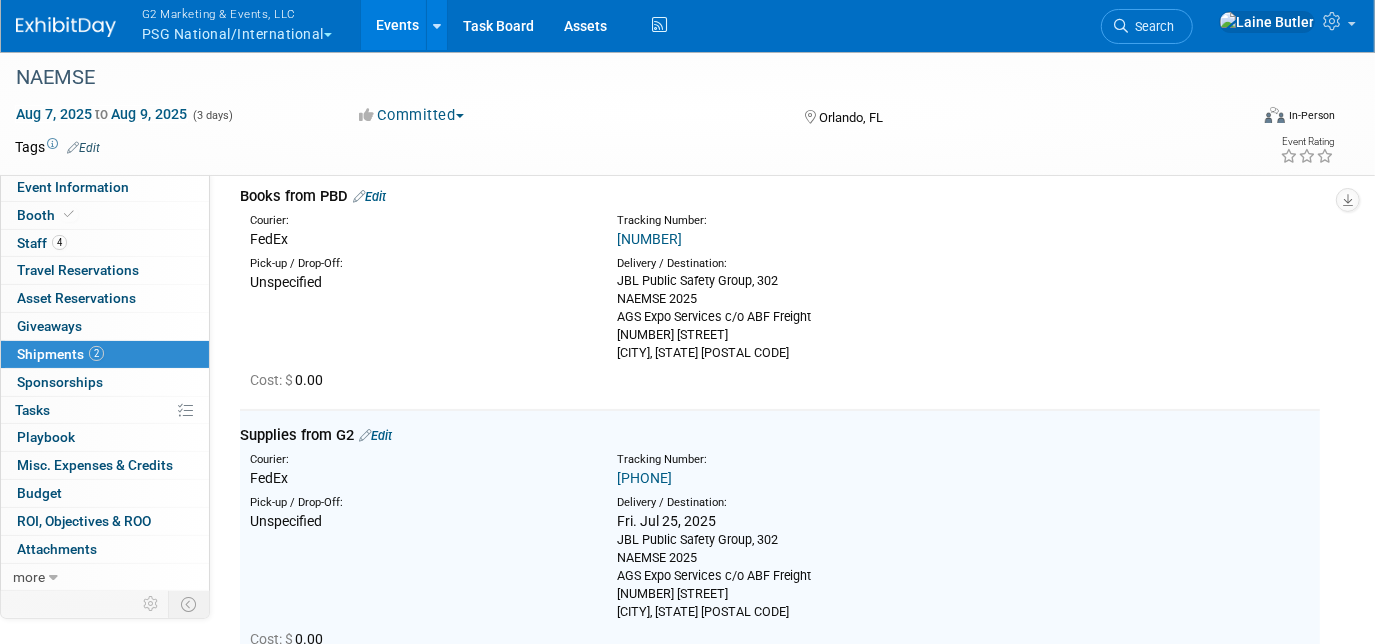 click on "[NUMBER]" at bounding box center (649, 239) 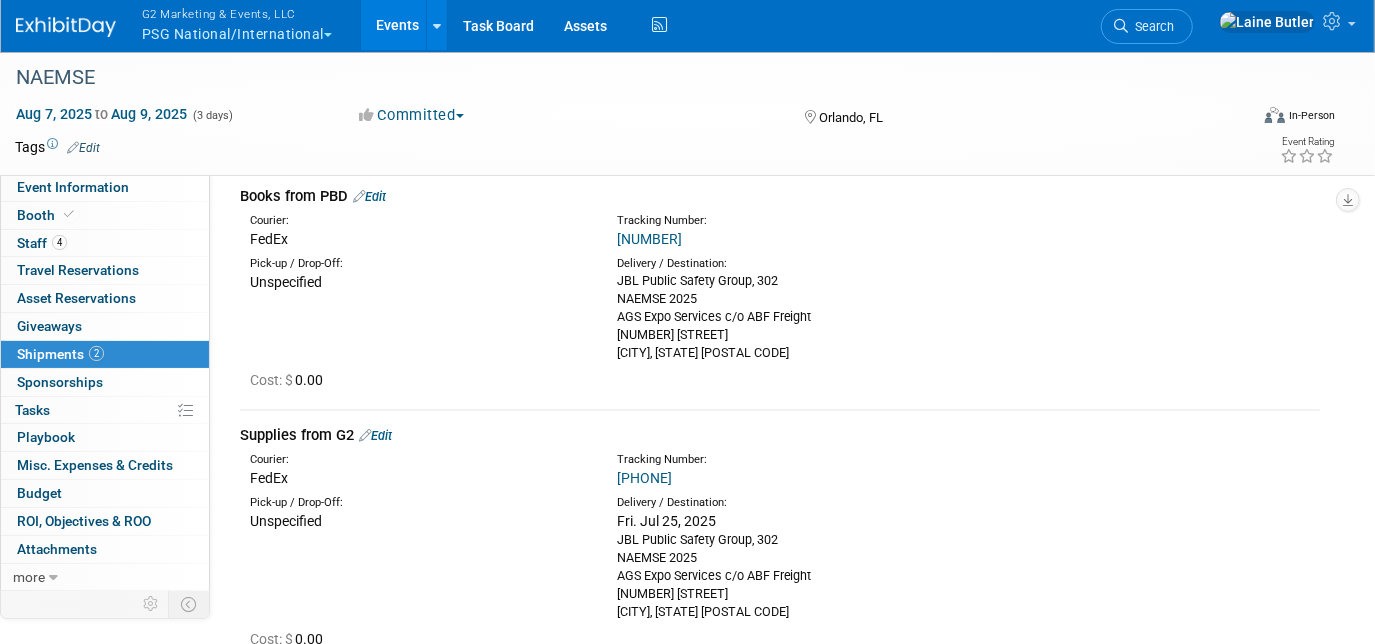 click on "Edit" at bounding box center (369, 196) 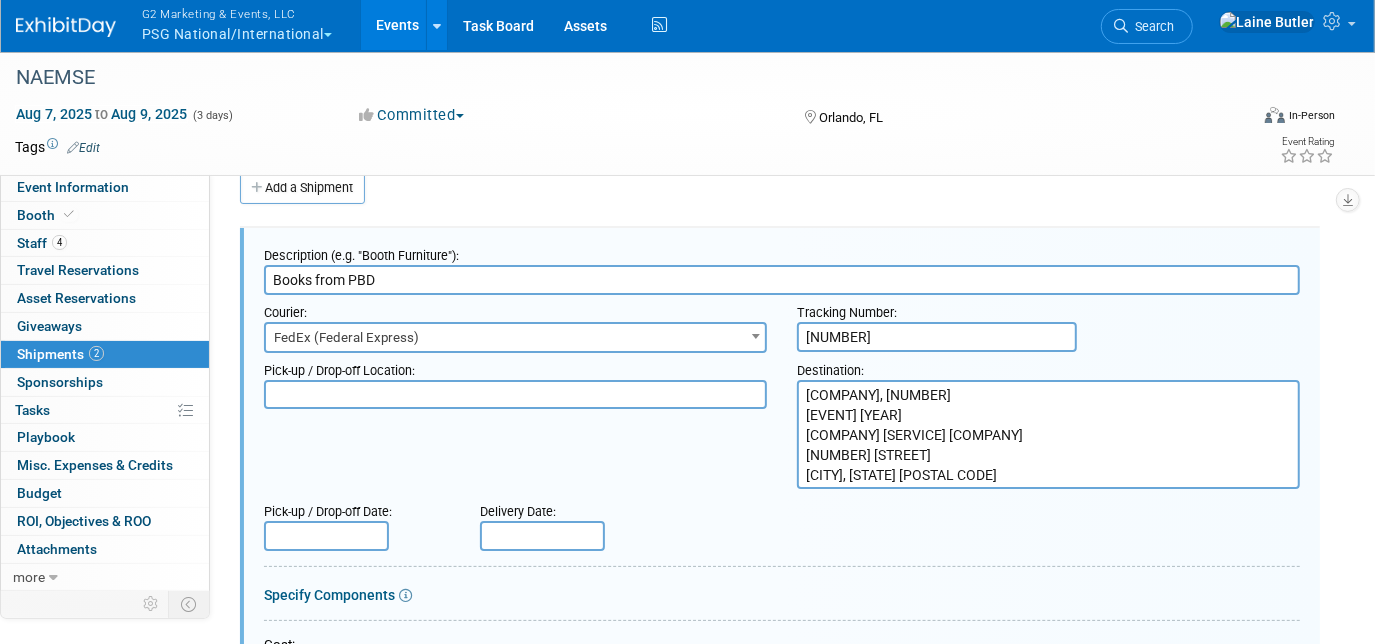 scroll, scrollTop: 207, scrollLeft: 0, axis: vertical 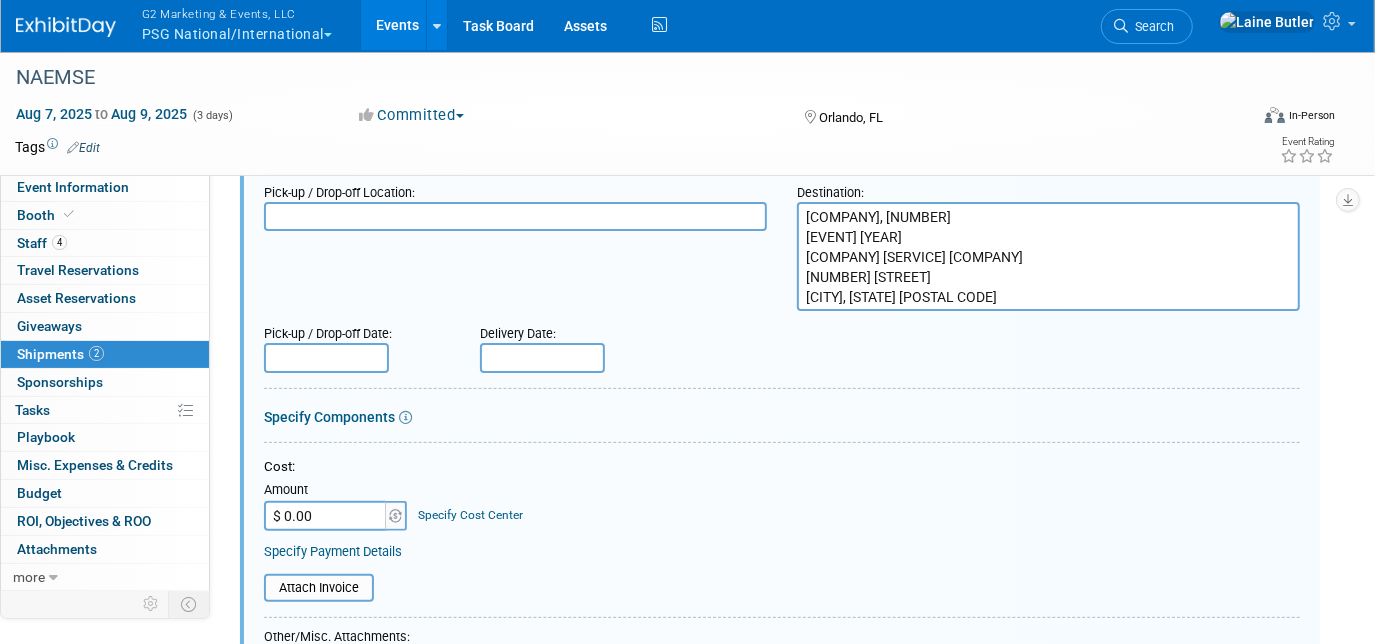 click at bounding box center (542, 358) 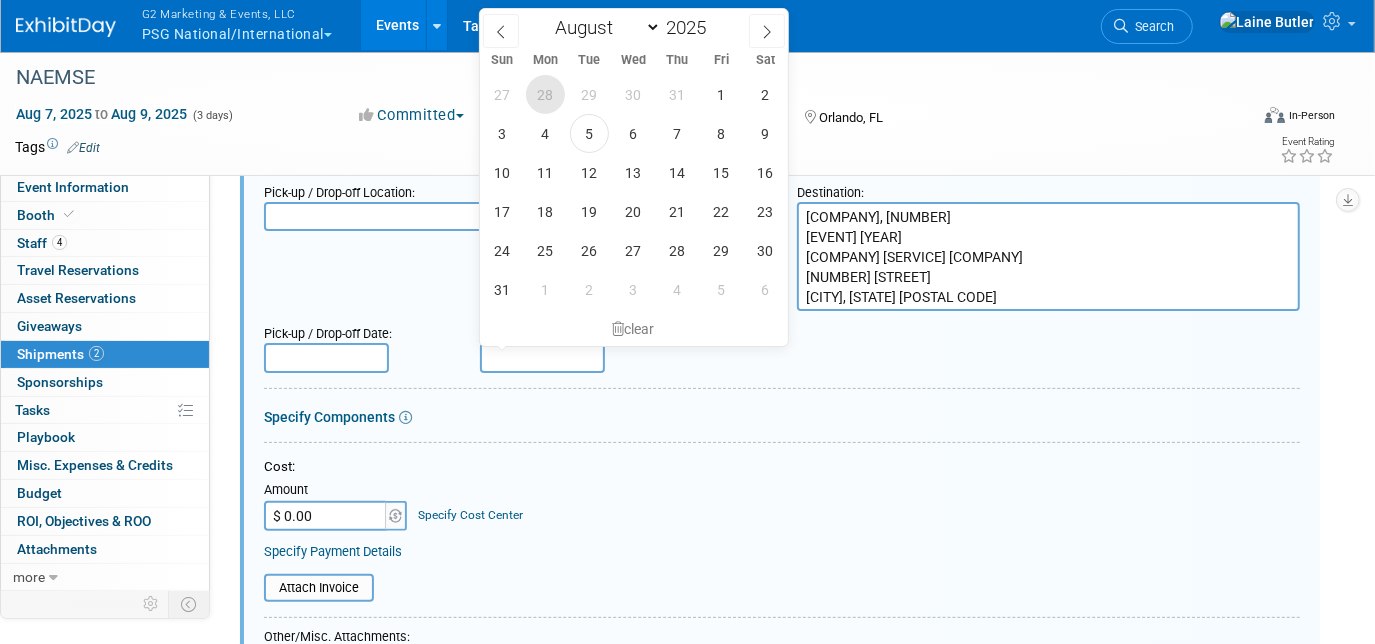 click on "28" at bounding box center [545, 94] 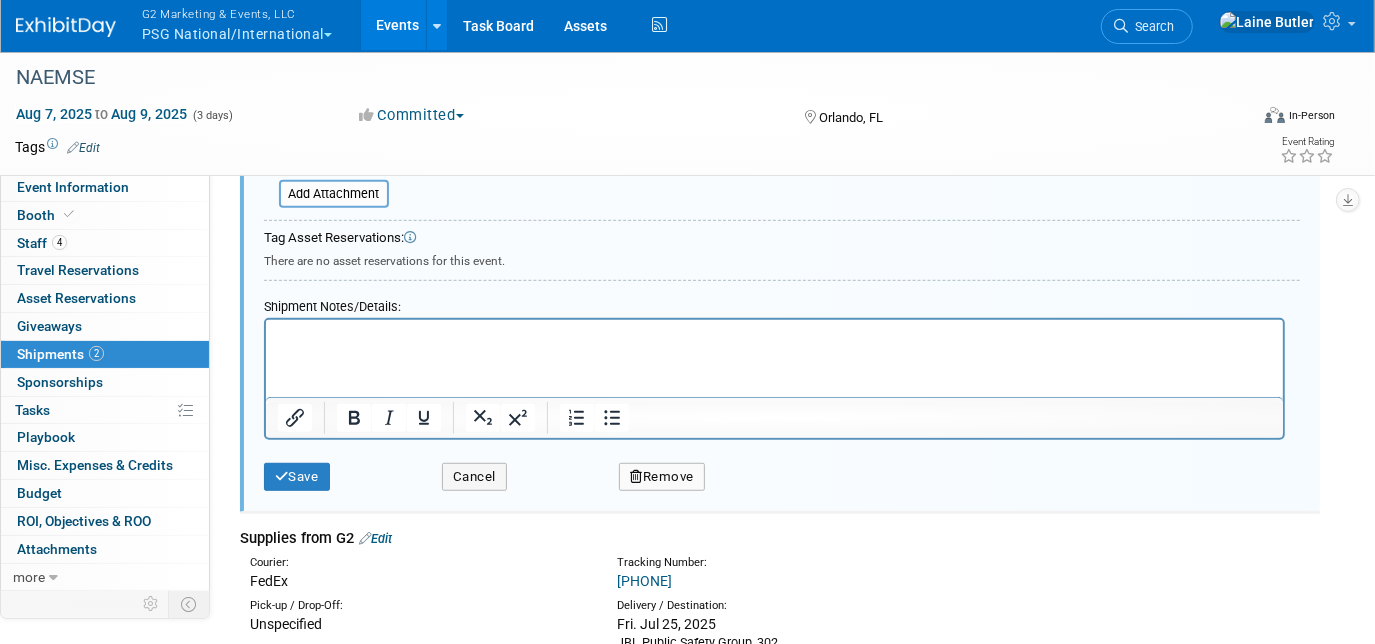 scroll, scrollTop: 686, scrollLeft: 0, axis: vertical 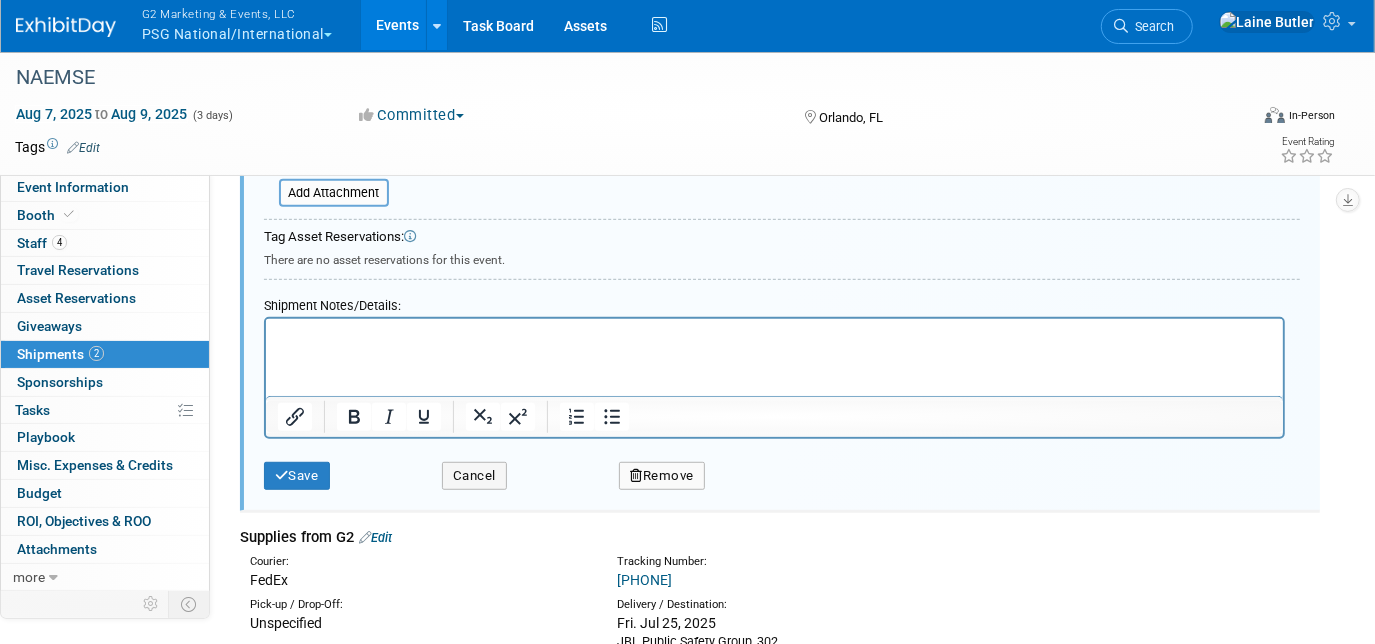 click at bounding box center [773, 333] 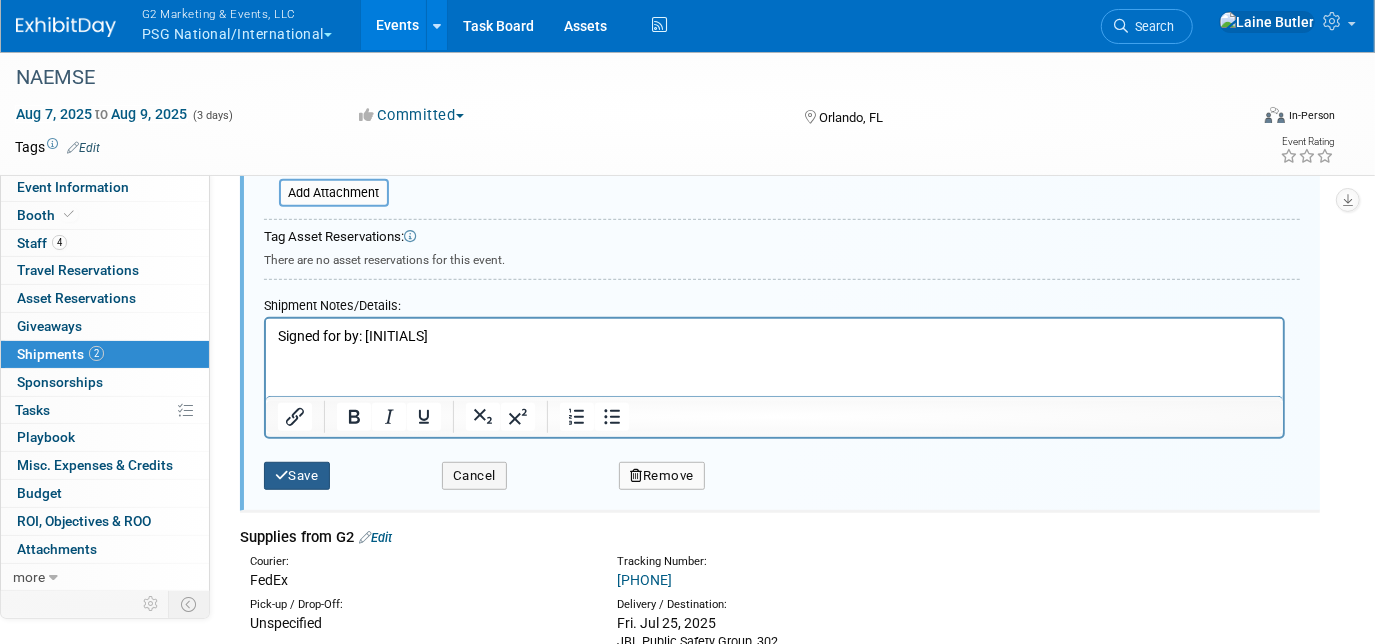 click at bounding box center [282, 475] 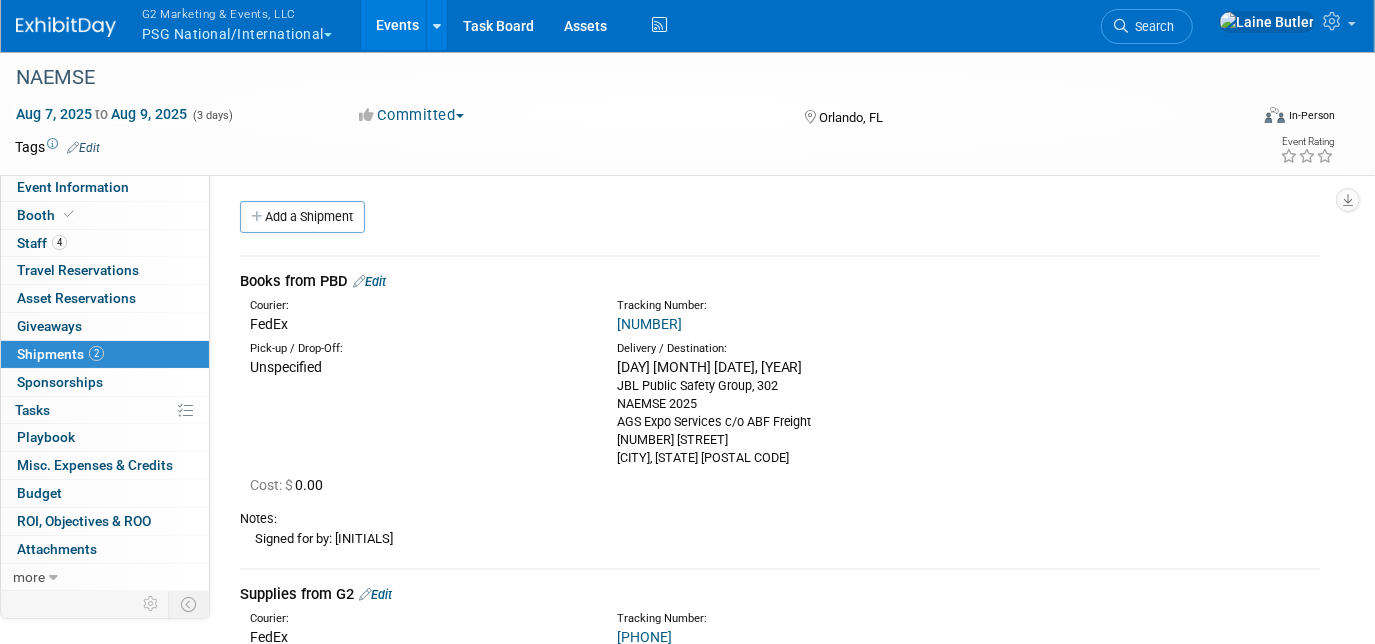 scroll, scrollTop: 0, scrollLeft: 0, axis: both 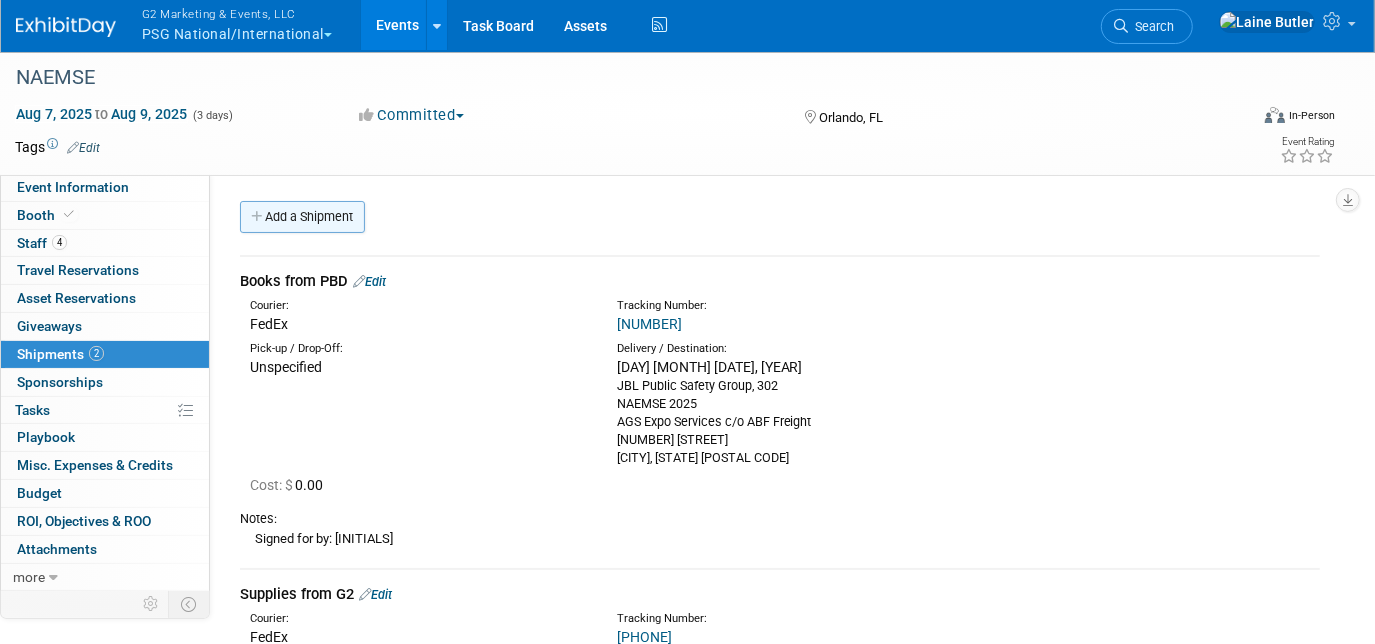 click on "Add a Shipment" at bounding box center (302, 217) 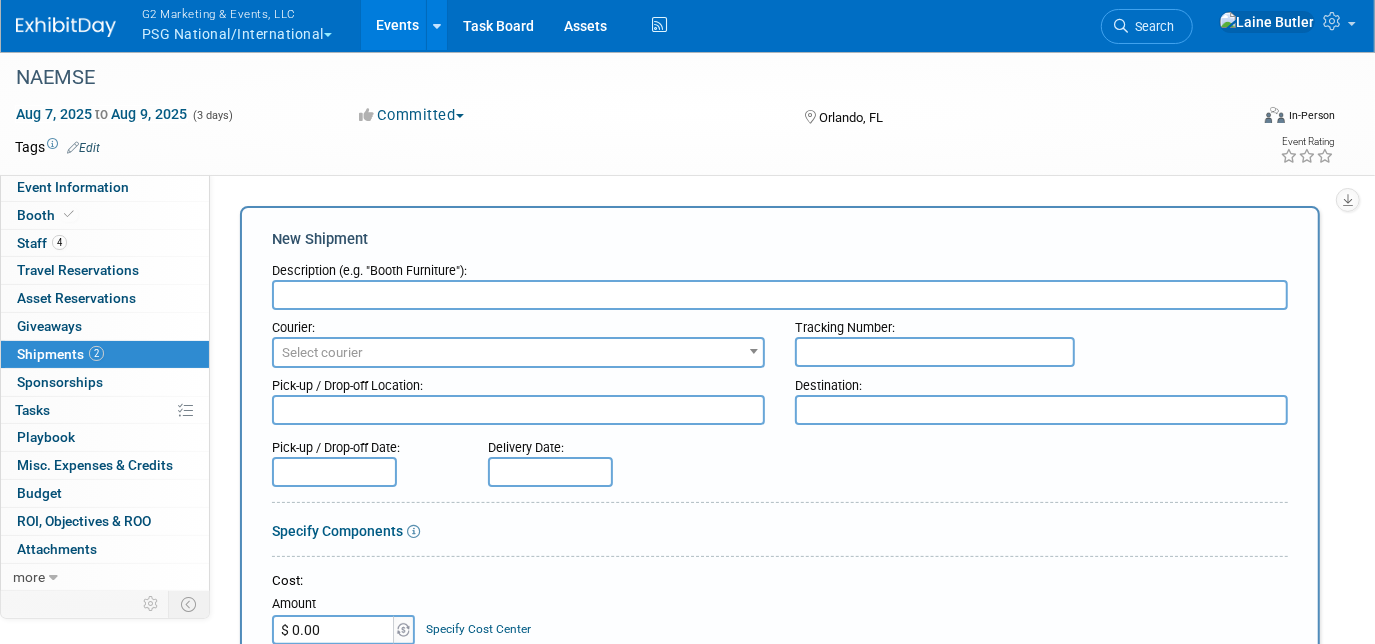 scroll, scrollTop: 0, scrollLeft: 0, axis: both 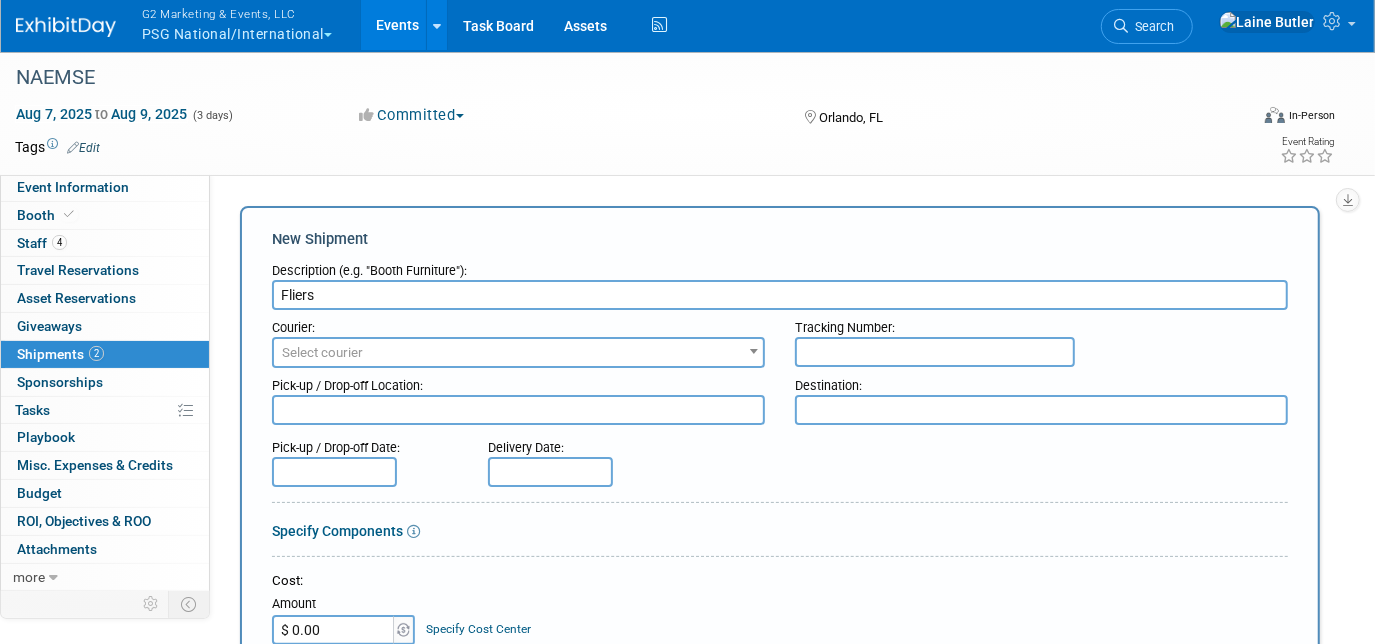 type on "Fliers" 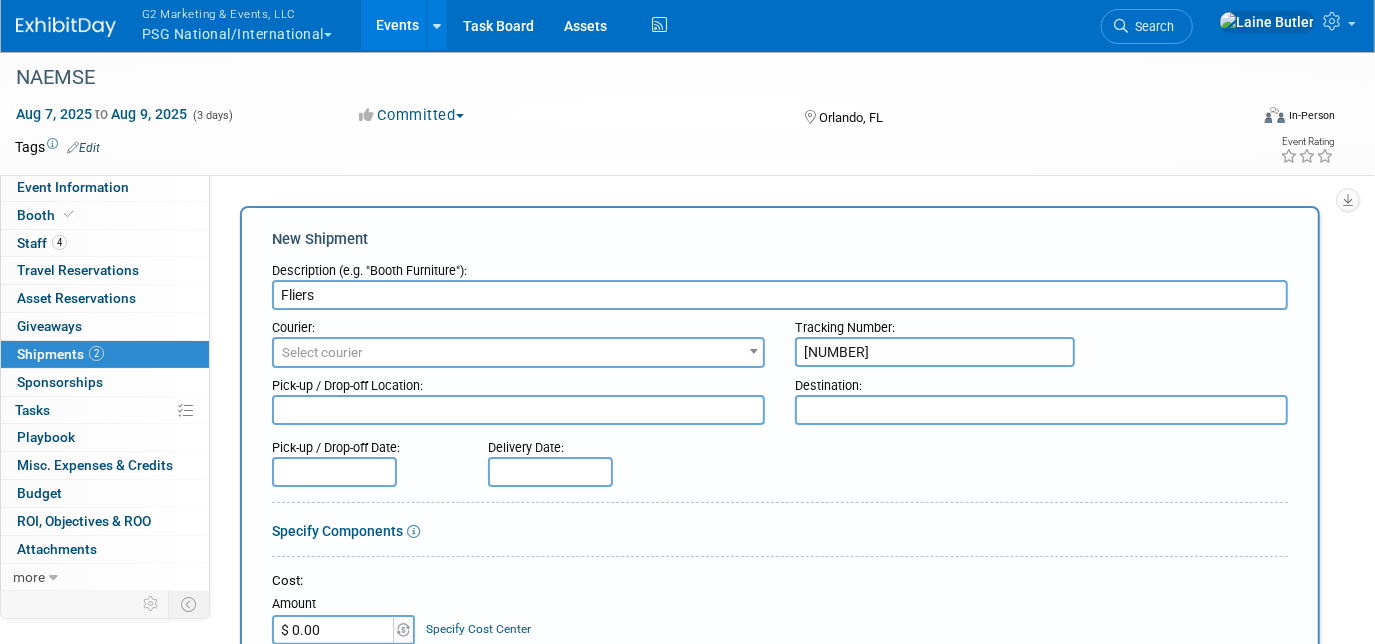 type on "[TRACKING_NUMBER]" 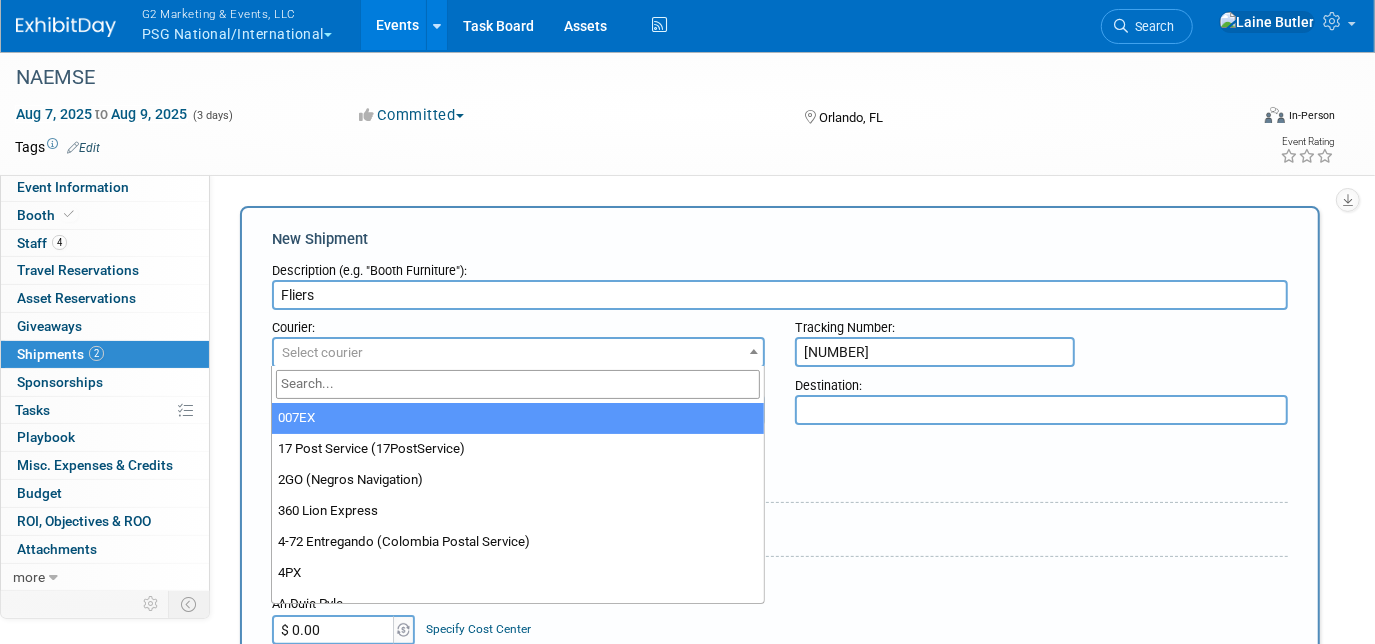 click on "Select courier" at bounding box center [518, 353] 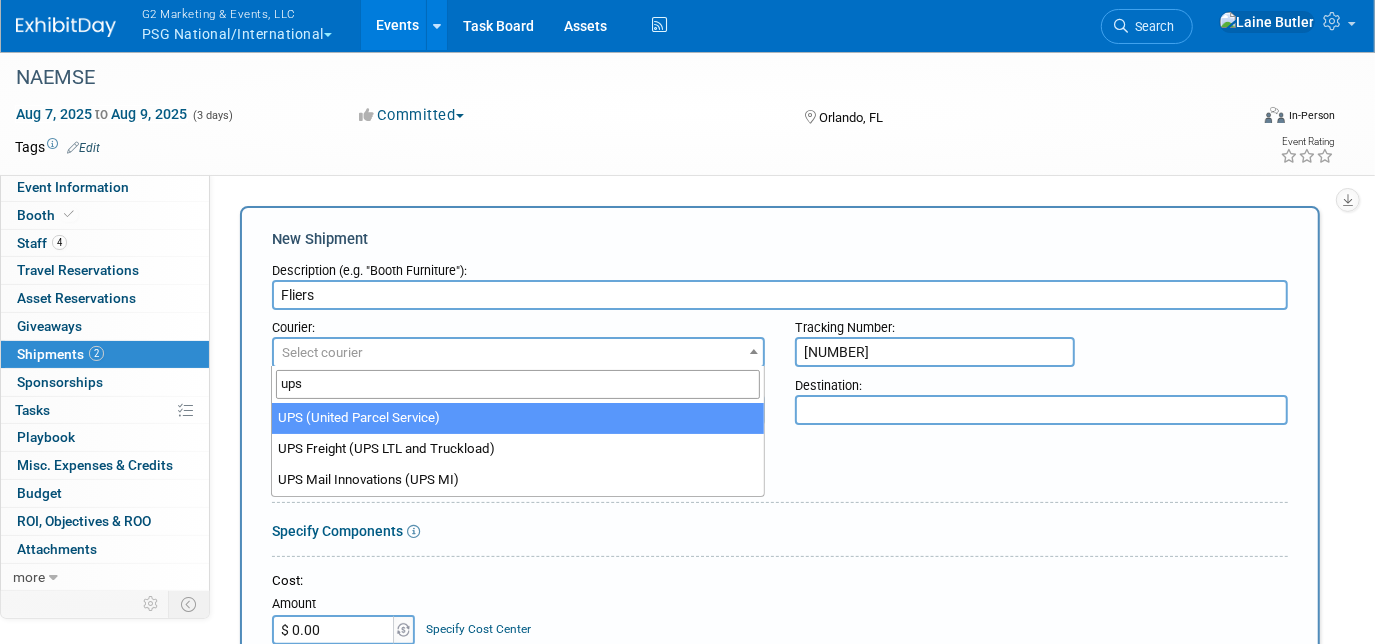 type on "ups" 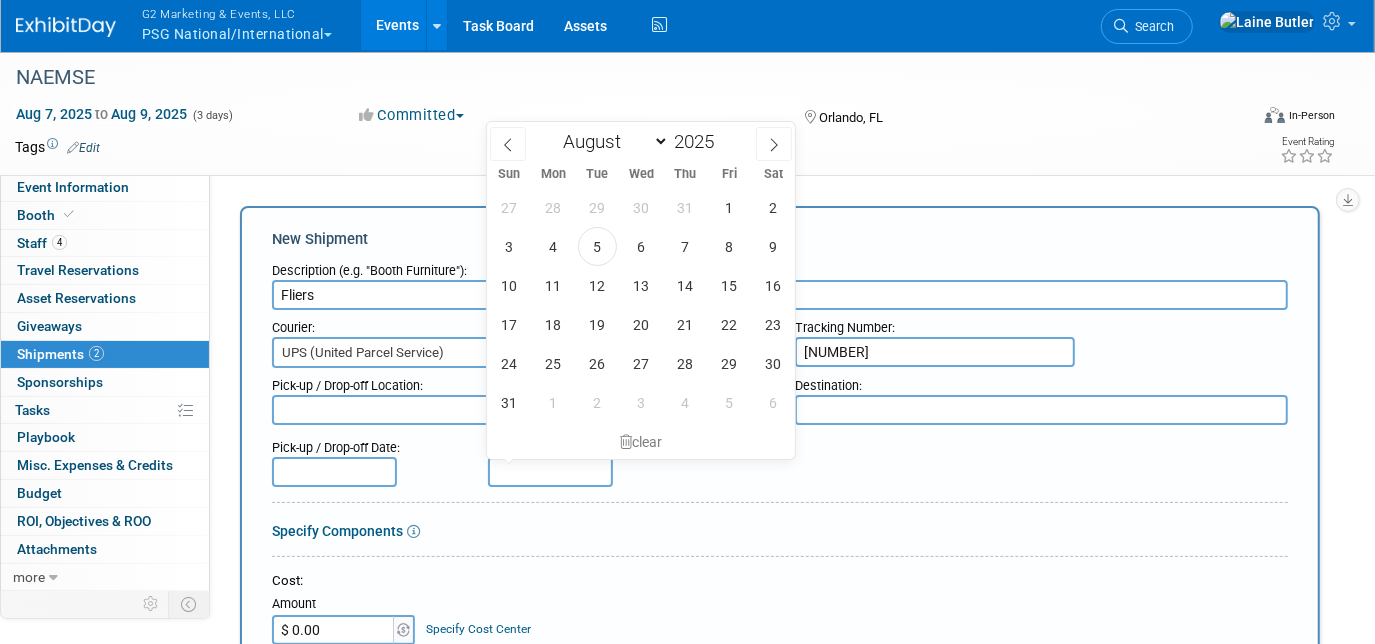 click at bounding box center [550, 472] 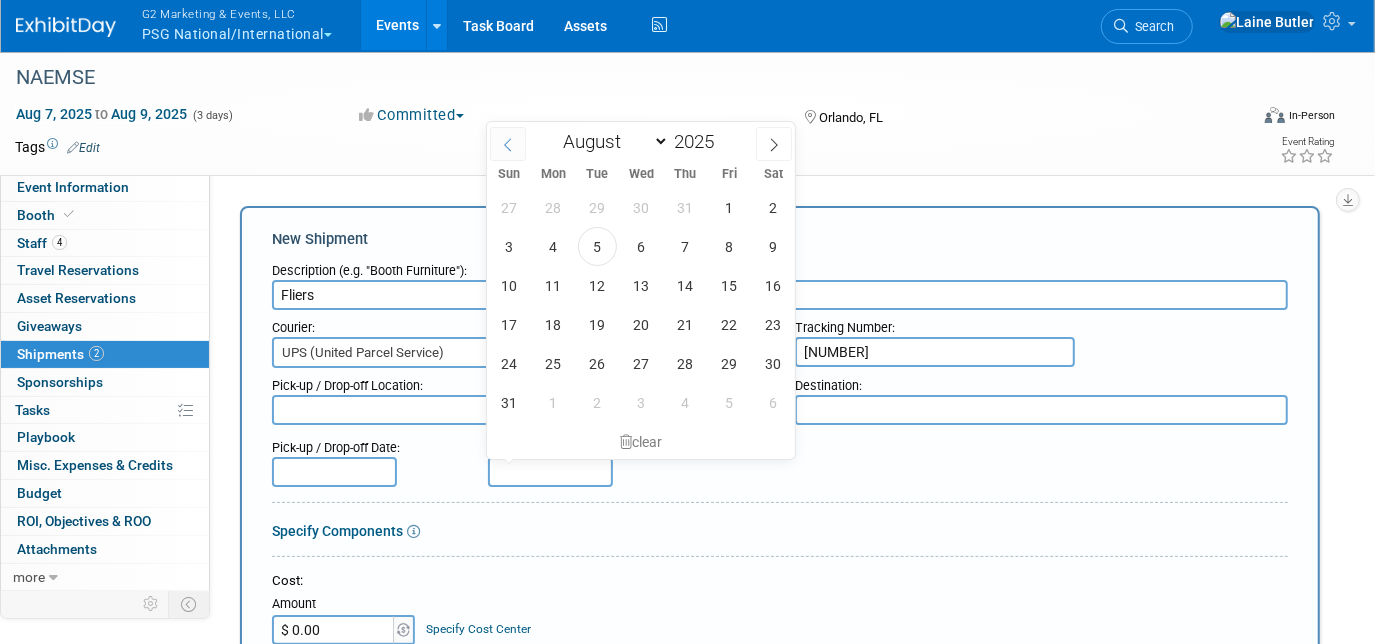 click at bounding box center [508, 144] 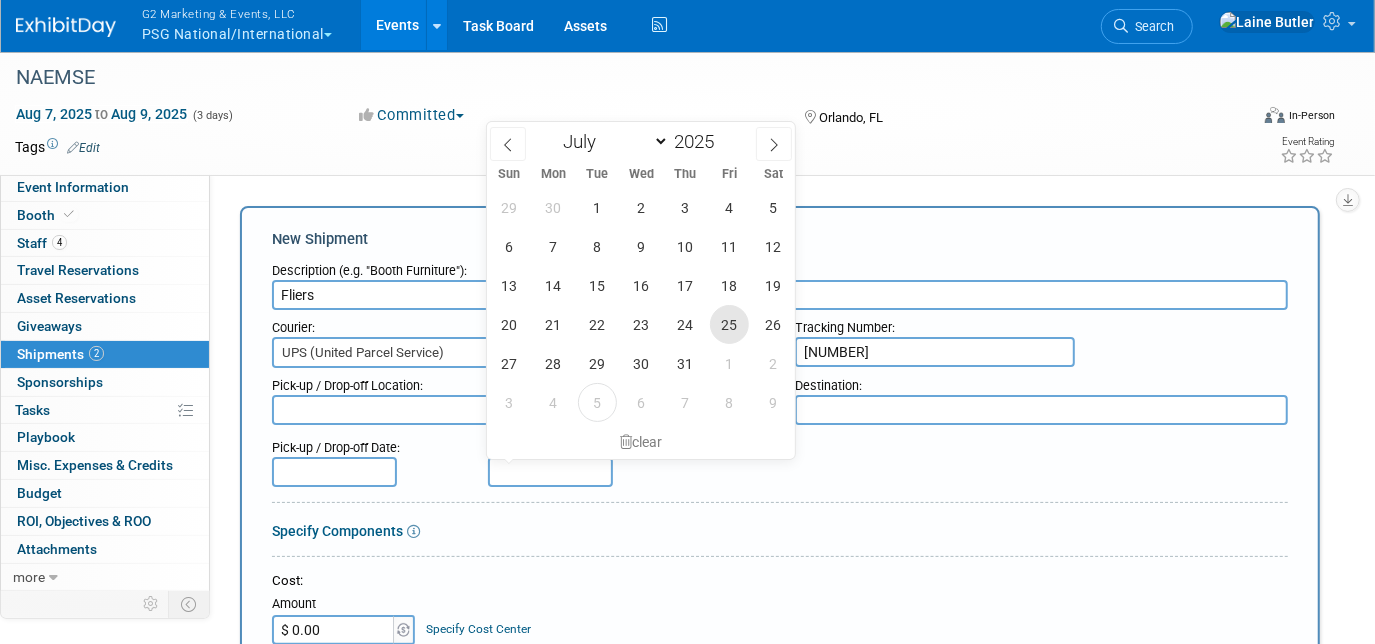 click on "25" at bounding box center (729, 324) 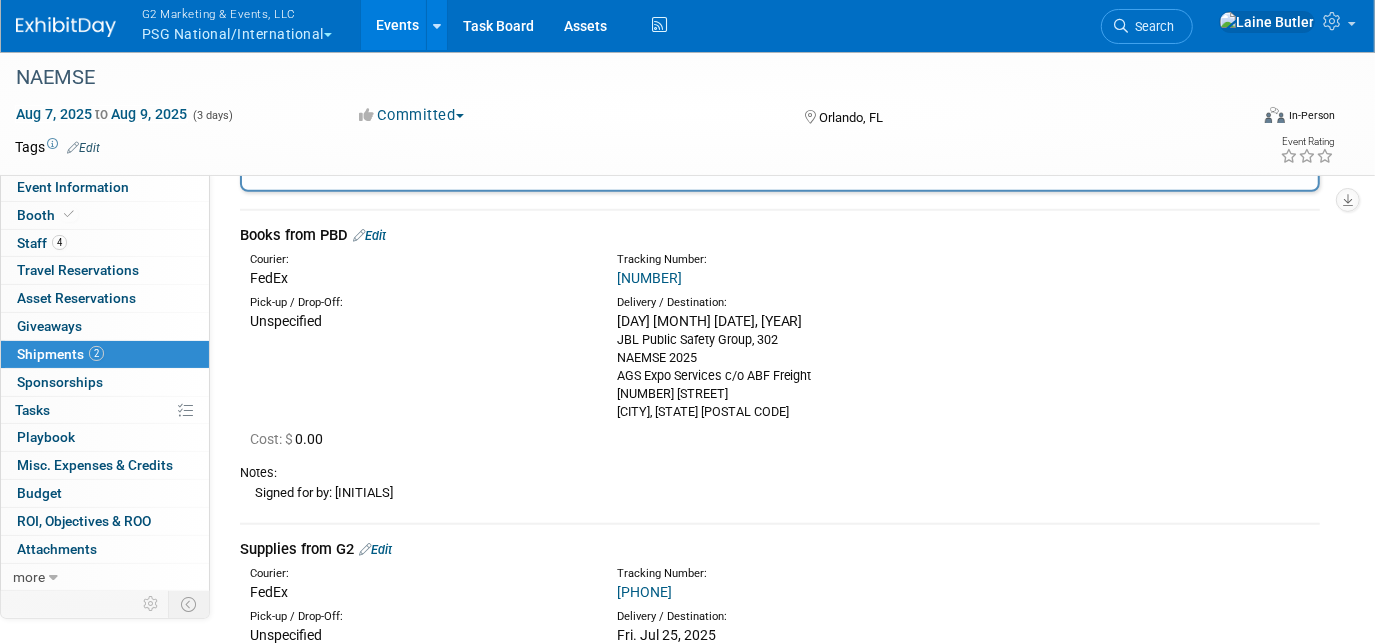 scroll, scrollTop: 925, scrollLeft: 0, axis: vertical 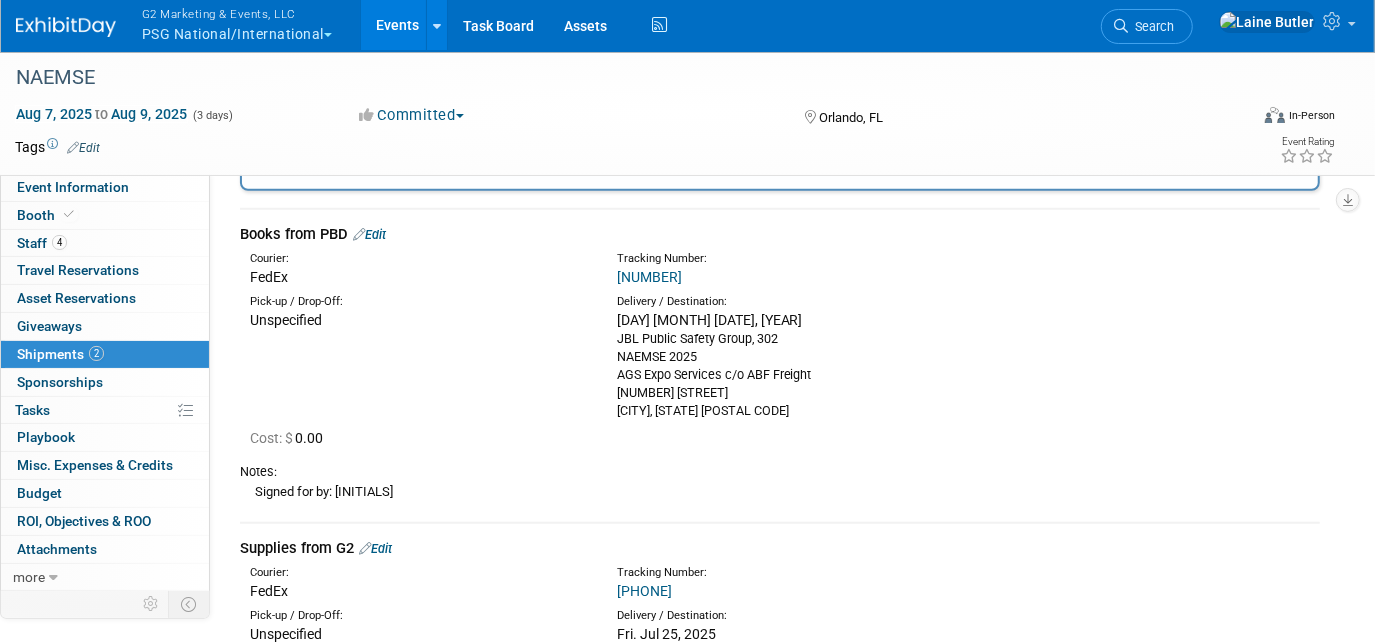 drag, startPoint x: 733, startPoint y: 407, endPoint x: 617, endPoint y: 337, distance: 135.48431 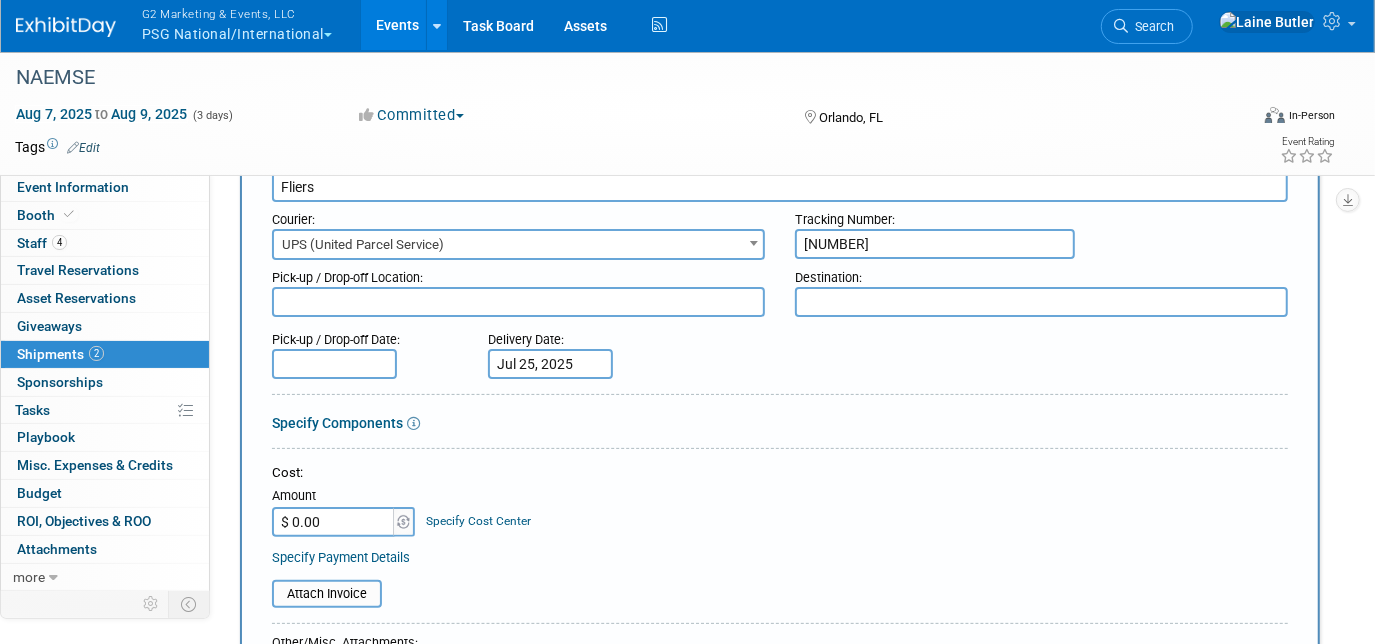 scroll, scrollTop: 104, scrollLeft: 0, axis: vertical 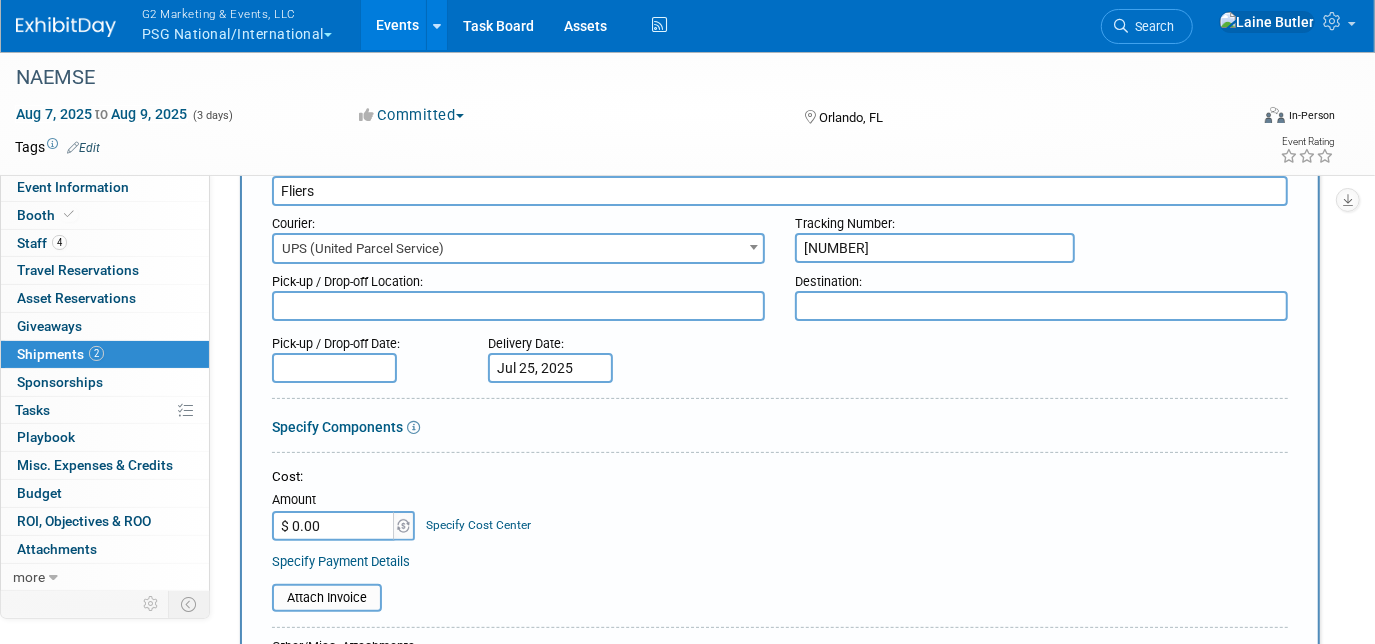 click on "Destination:" at bounding box center [1041, 277] 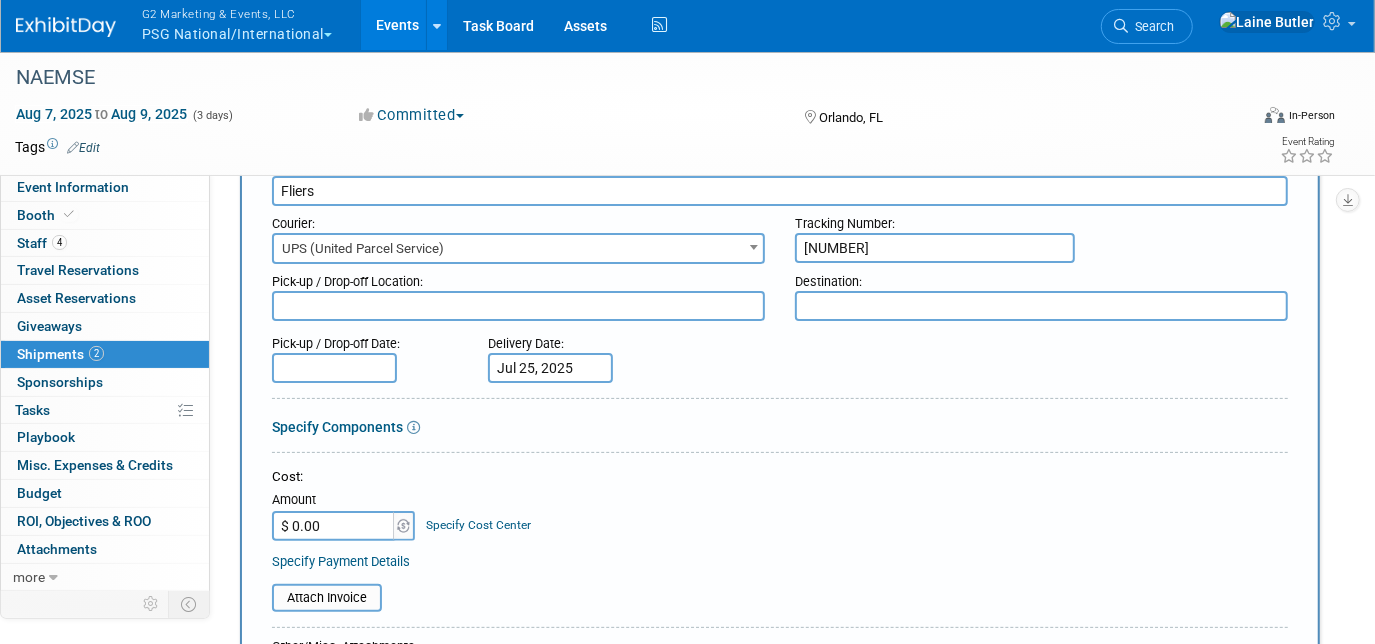 paste on "JBL Public Safety Group, 302
NAEMSE 2025
AGS Expo Services c/o ABF Freight
3732 Bryn Mawr
Orlando, FL 32808" 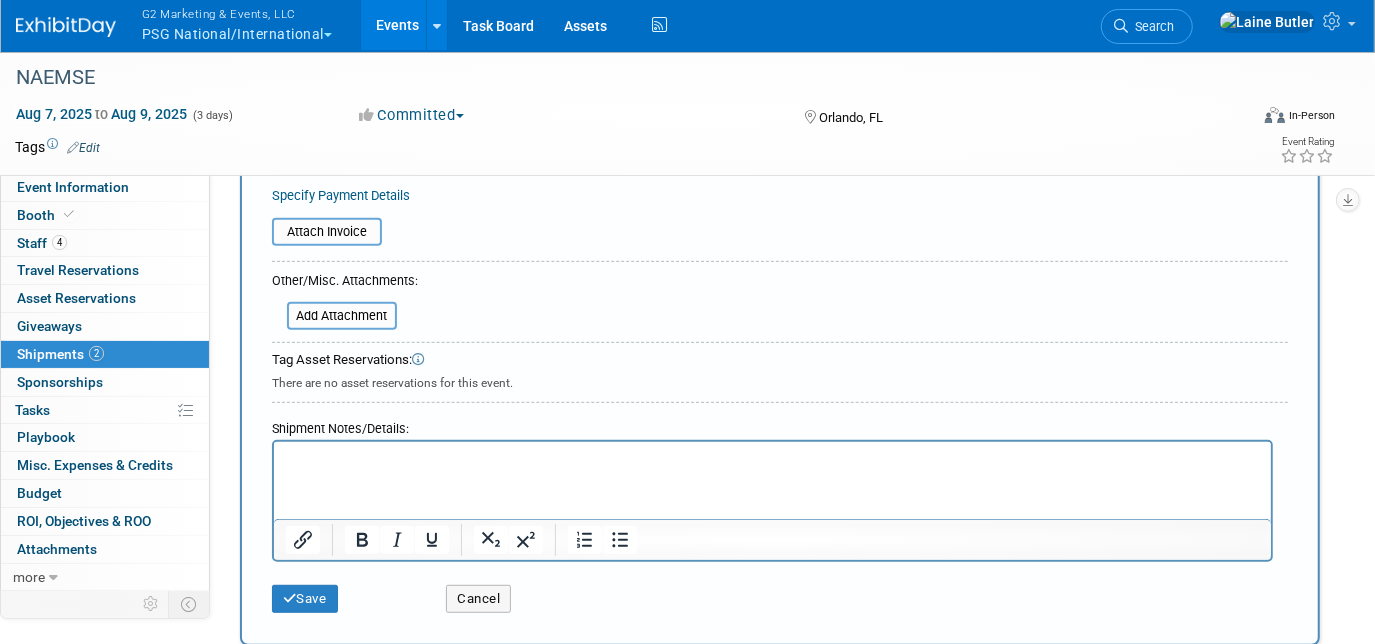 scroll, scrollTop: 559, scrollLeft: 0, axis: vertical 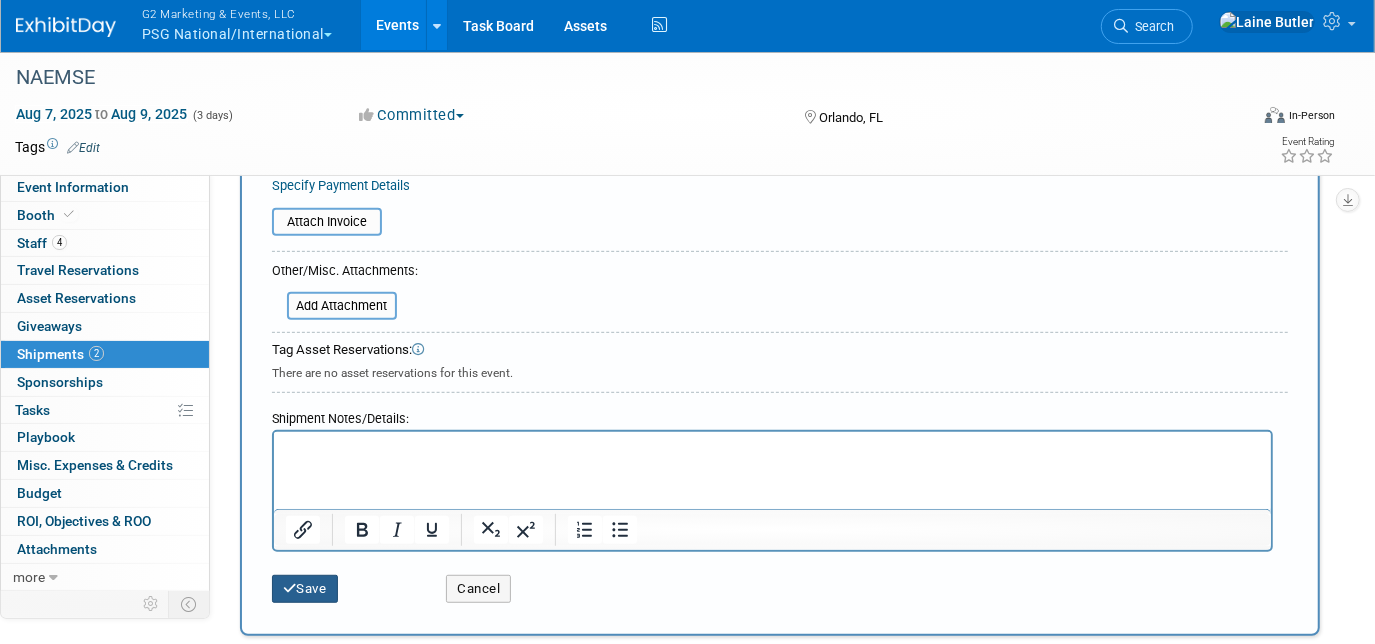 type on "JBL Public Safety Group, 302
NAEMSE 2025
AGS Expo Services c/o ABF Freight
3732 Bryn Mawr
Orlando, FL 32808" 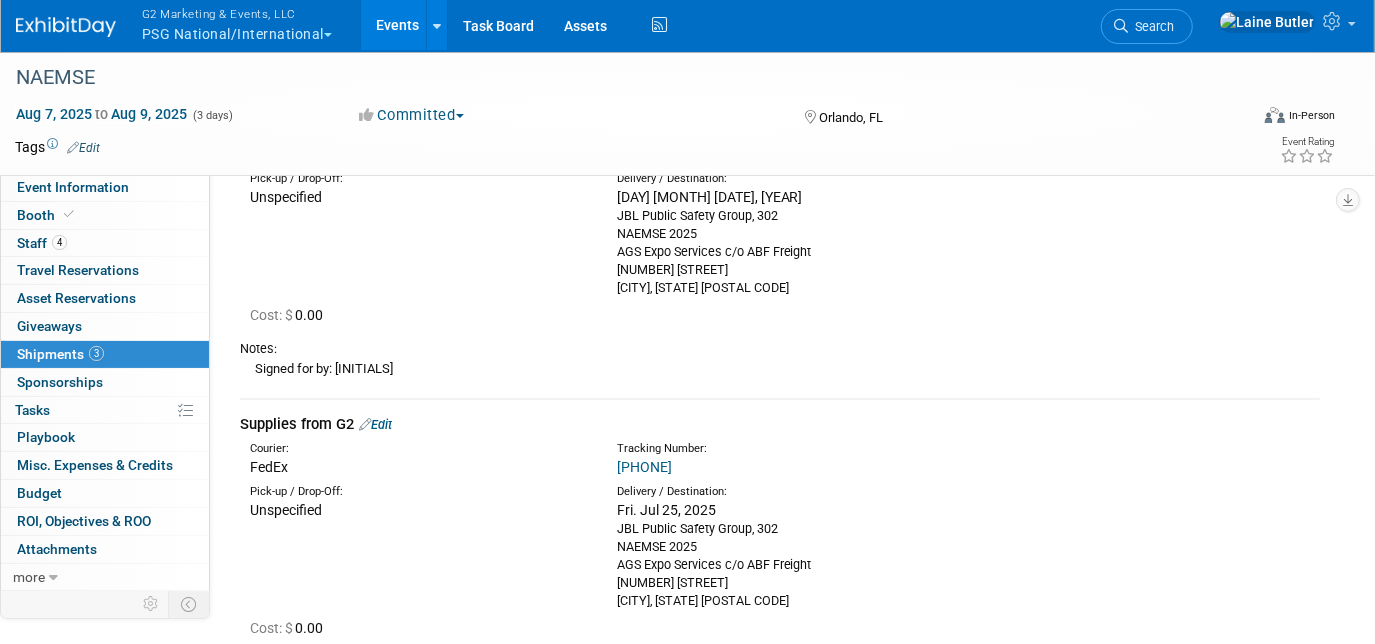 scroll, scrollTop: 0, scrollLeft: 0, axis: both 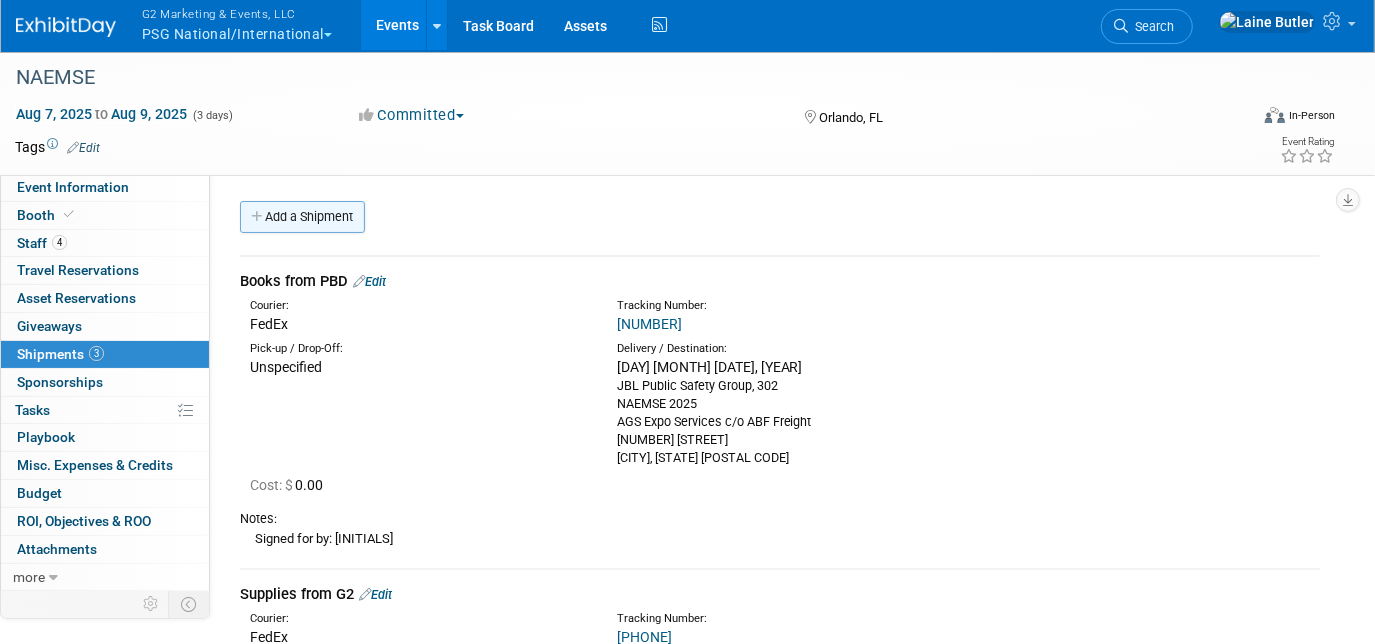 click on "Add a Shipment" at bounding box center [302, 217] 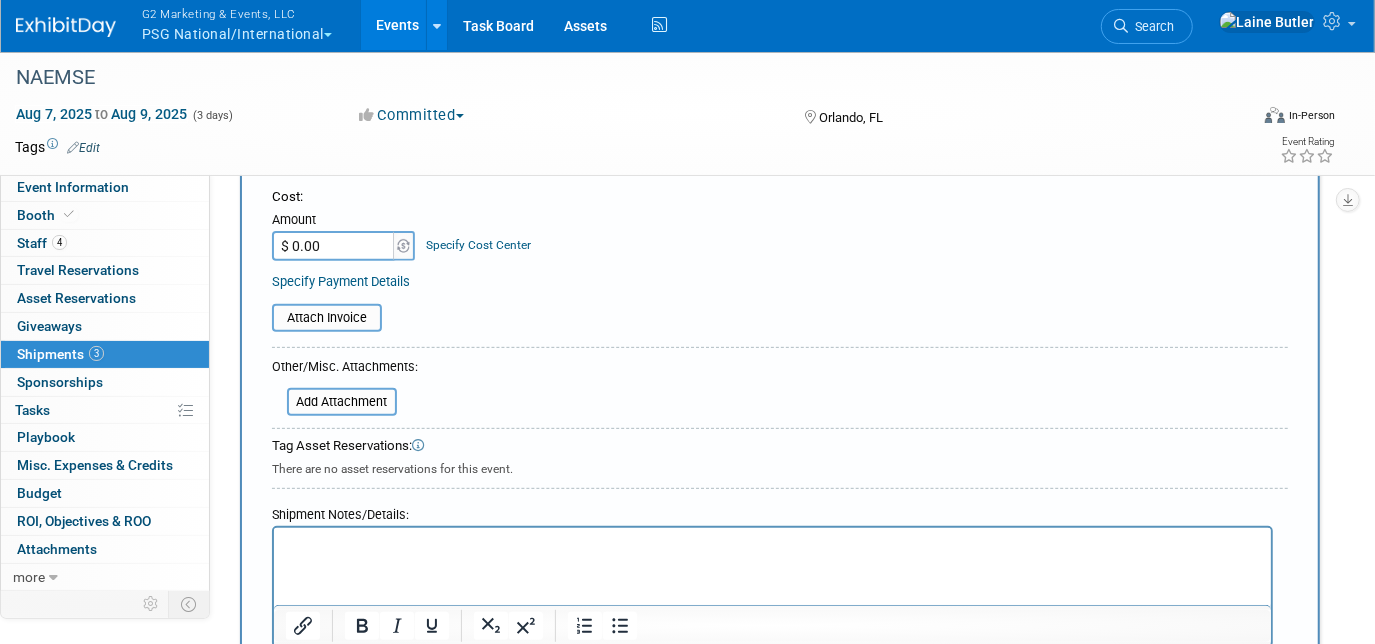 scroll, scrollTop: 449, scrollLeft: 0, axis: vertical 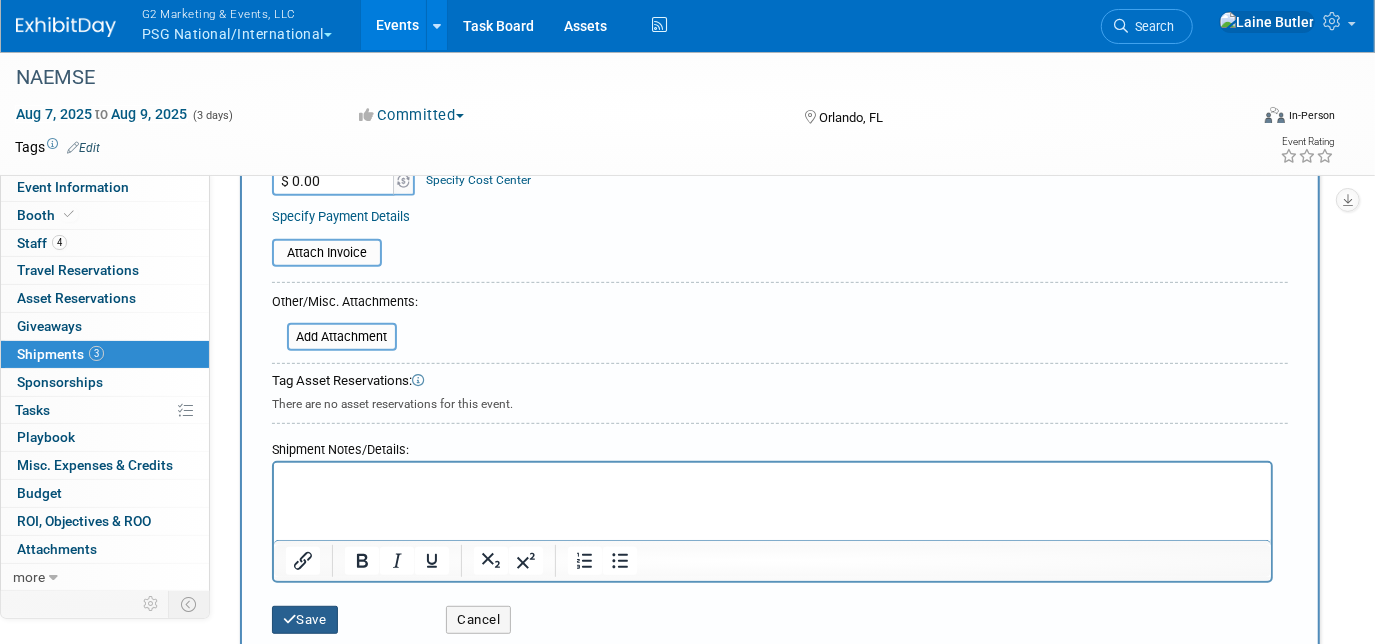 type on "Outbound Through Show Carrier" 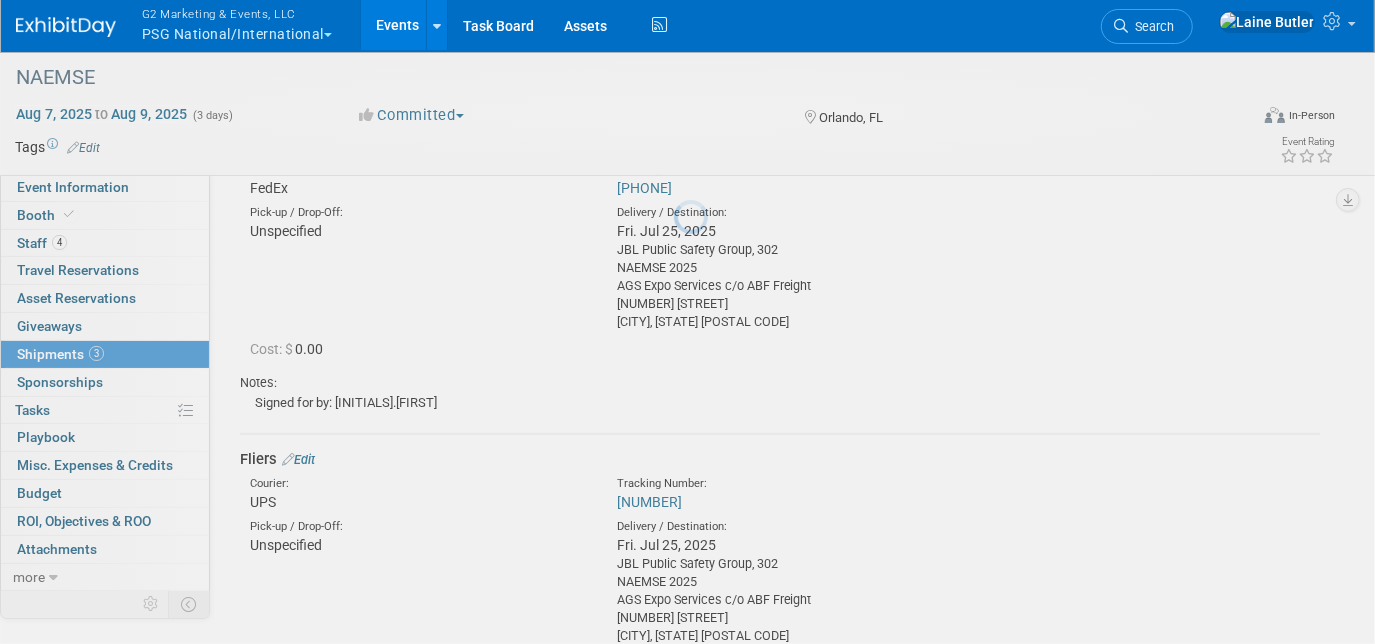 scroll, scrollTop: 845, scrollLeft: 0, axis: vertical 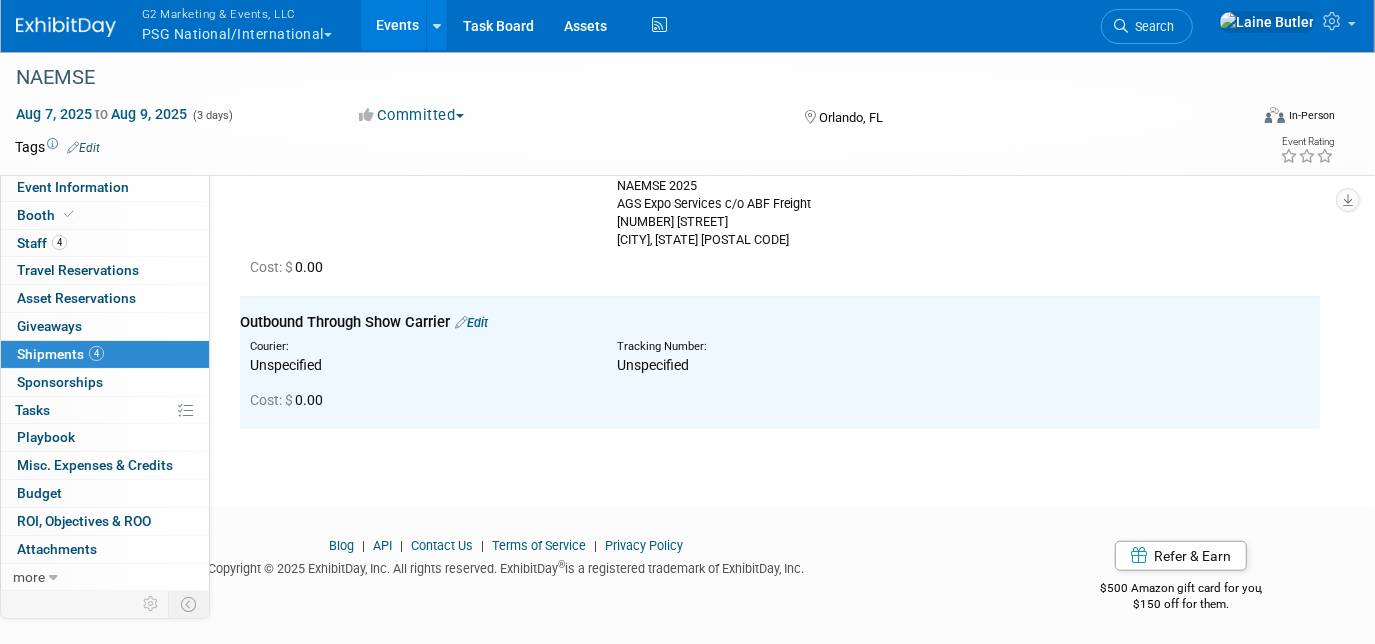 click at bounding box center [78, 17] 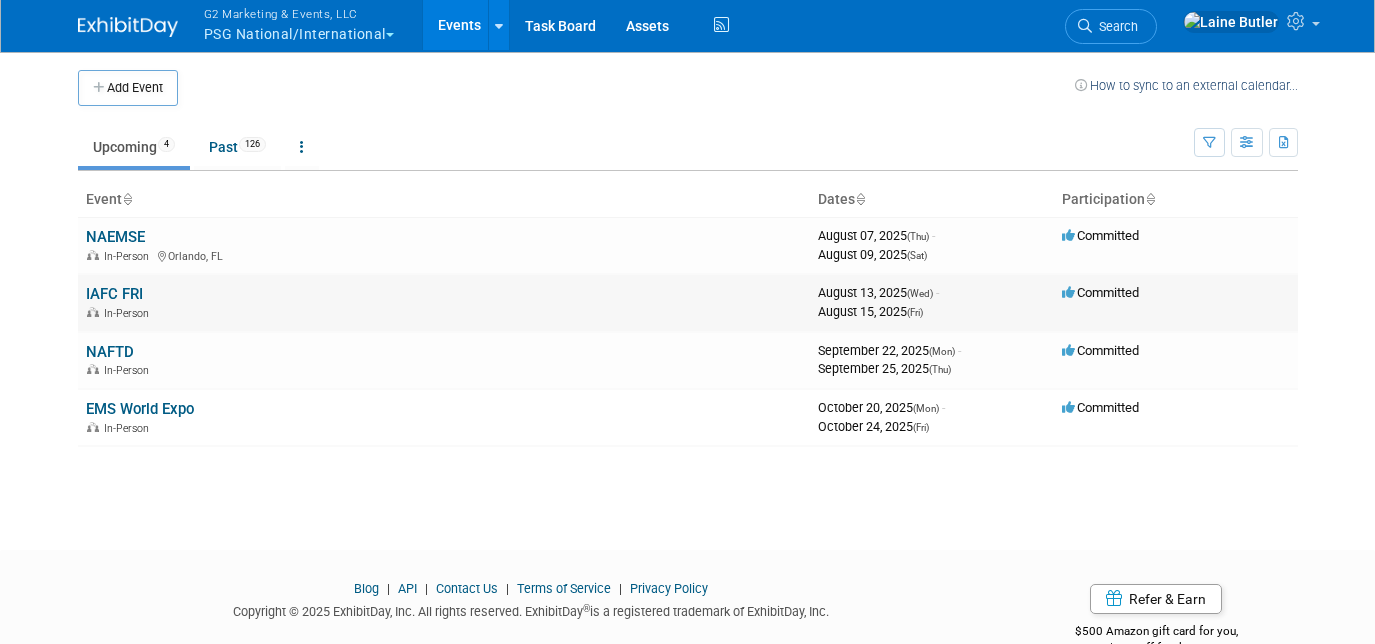 scroll, scrollTop: 0, scrollLeft: 0, axis: both 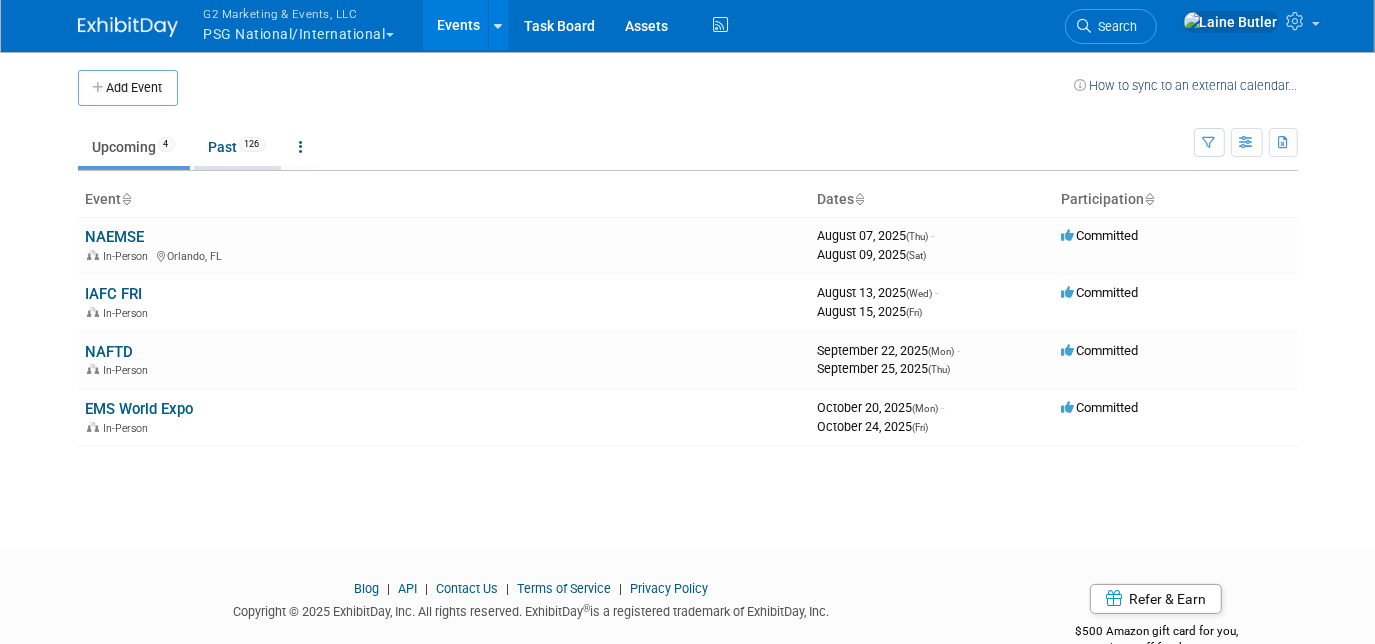 click on "Past
126" at bounding box center (237, 147) 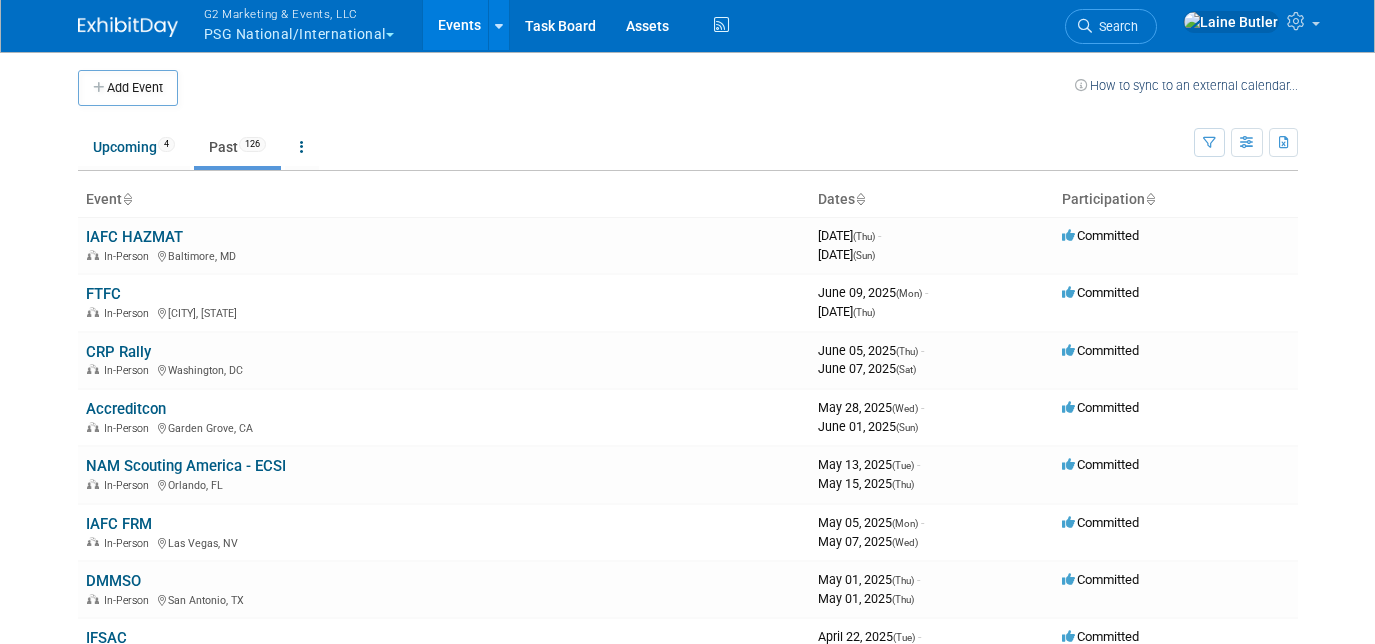 scroll, scrollTop: 0, scrollLeft: 0, axis: both 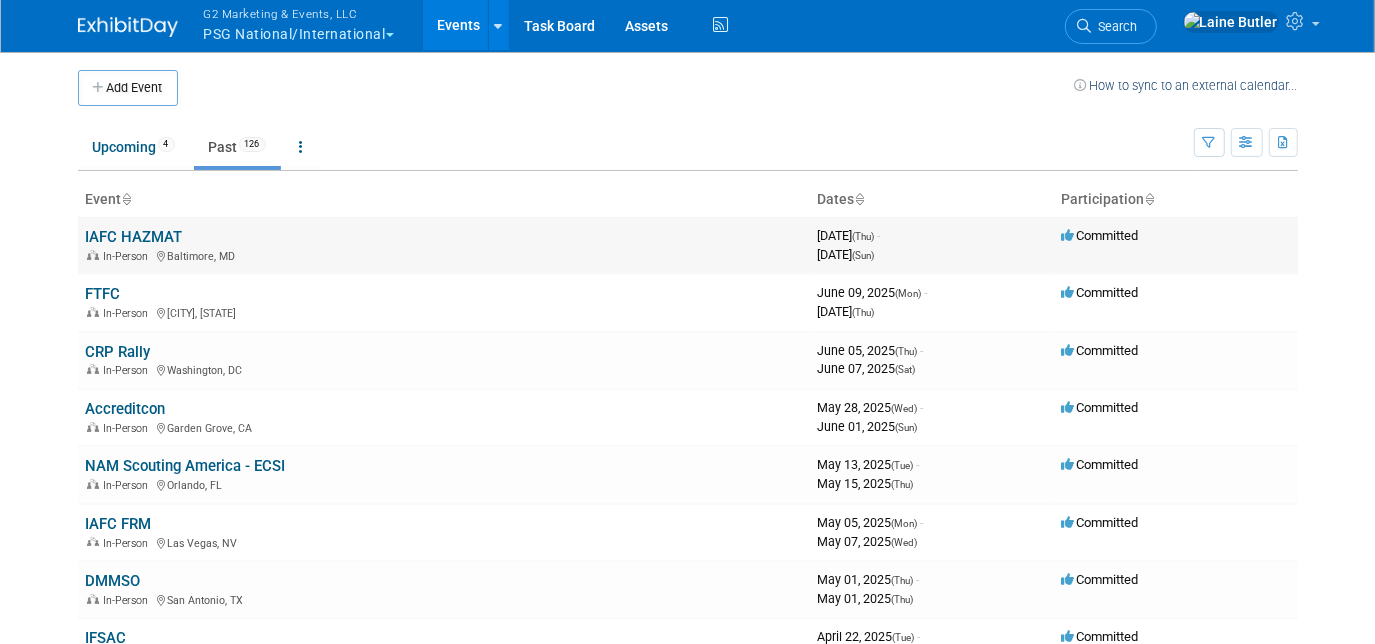 click on "IAFC HAZMAT" at bounding box center [134, 237] 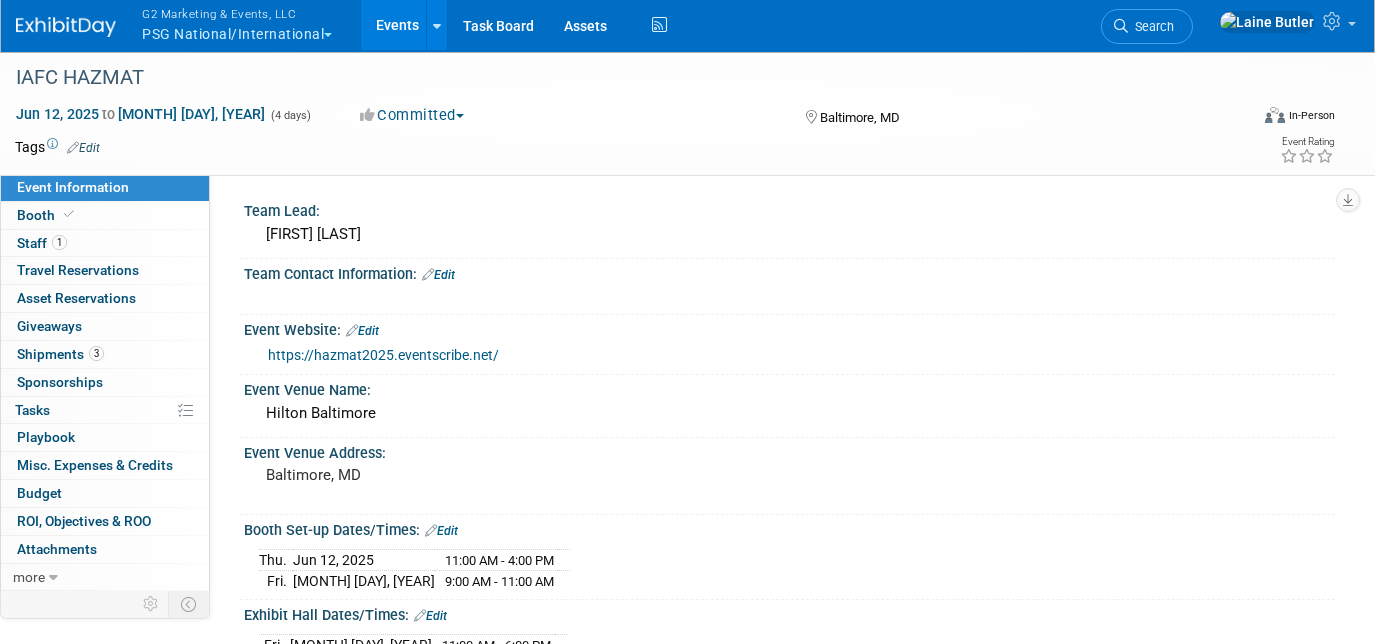 scroll, scrollTop: 0, scrollLeft: 0, axis: both 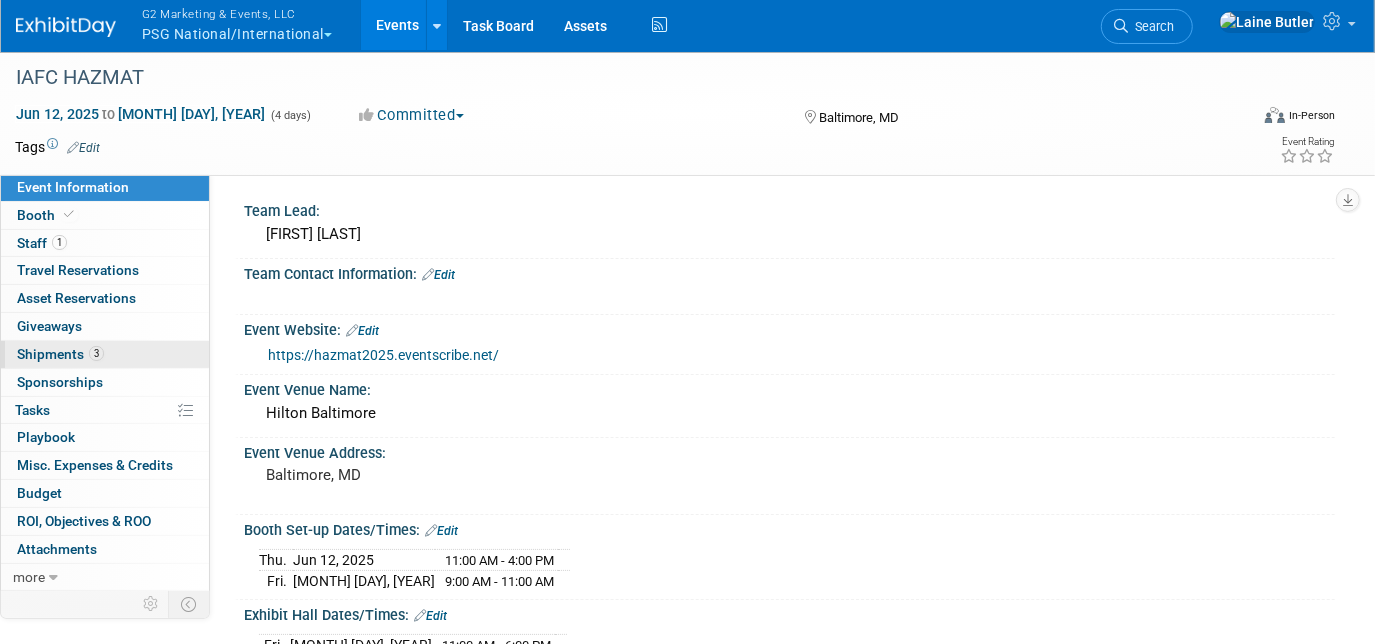 click on "Shipments 3" at bounding box center [60, 354] 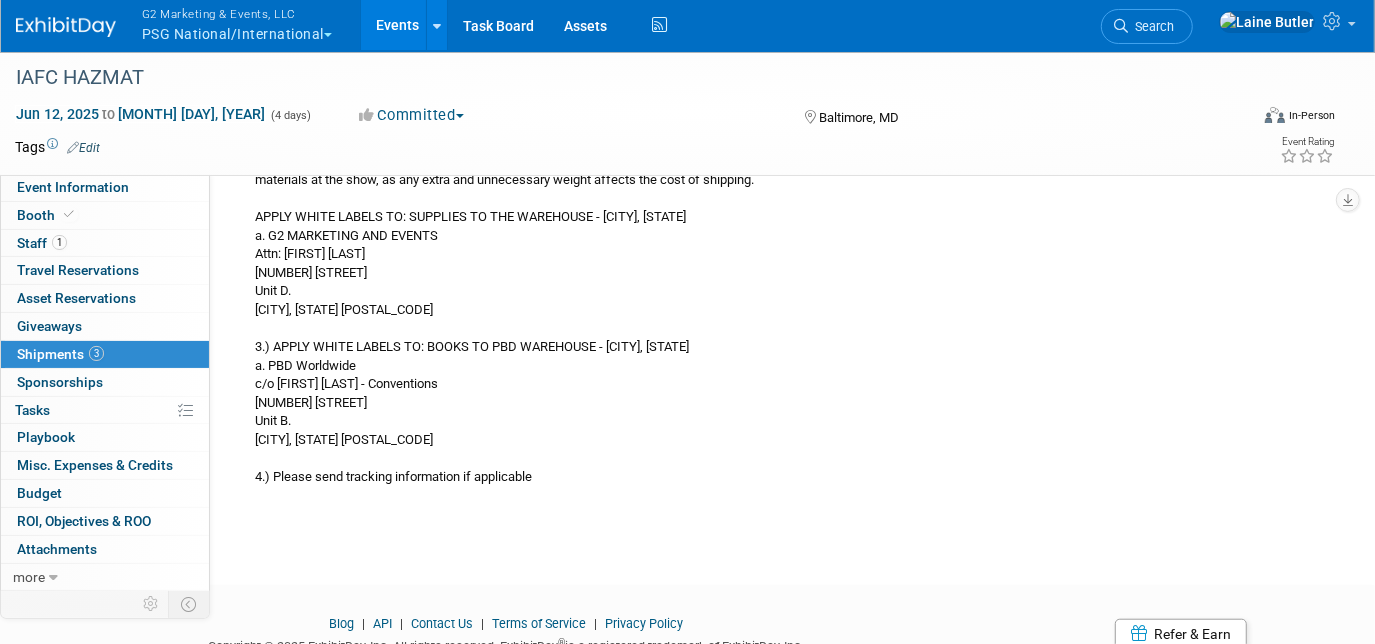 scroll, scrollTop: 954, scrollLeft: 0, axis: vertical 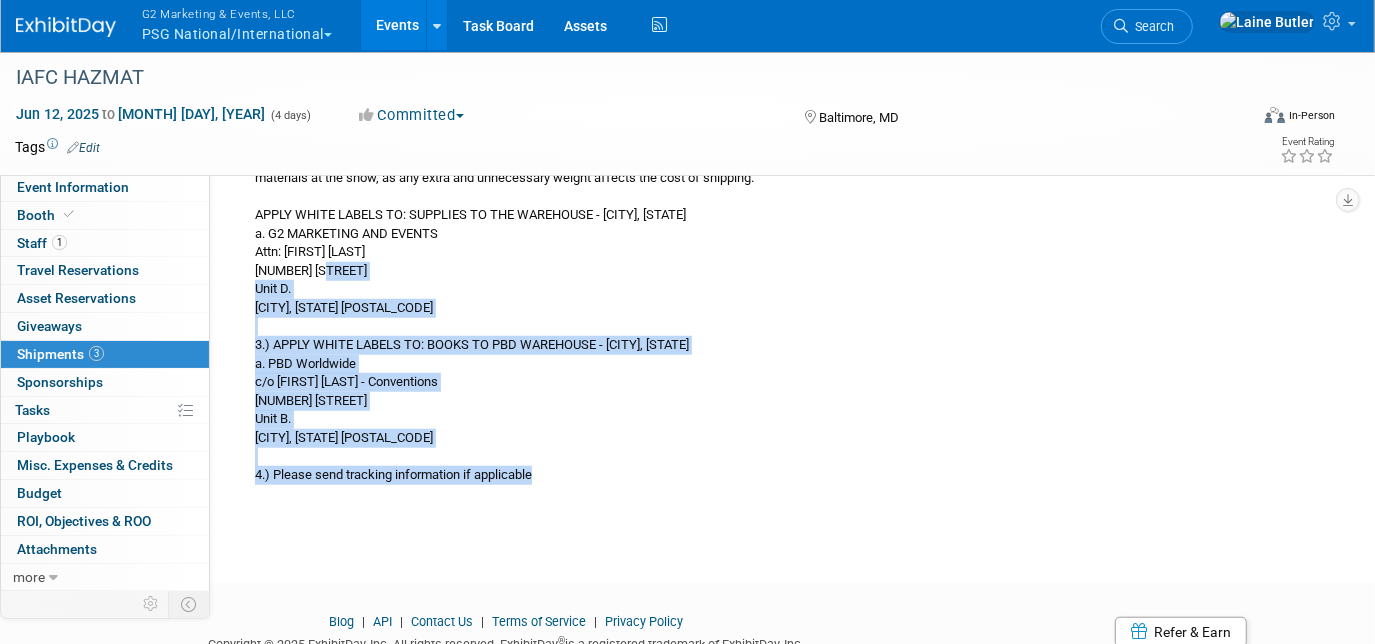 drag, startPoint x: 544, startPoint y: 465, endPoint x: 328, endPoint y: 264, distance: 295.05423 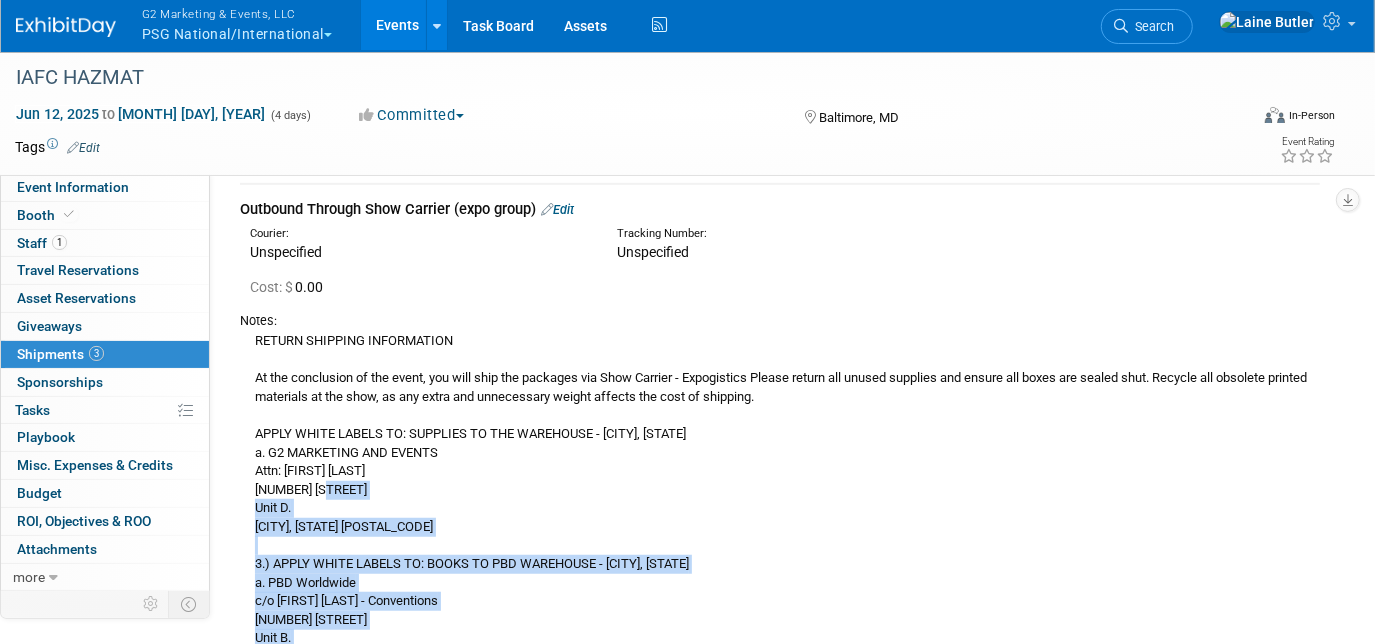 scroll, scrollTop: 736, scrollLeft: 0, axis: vertical 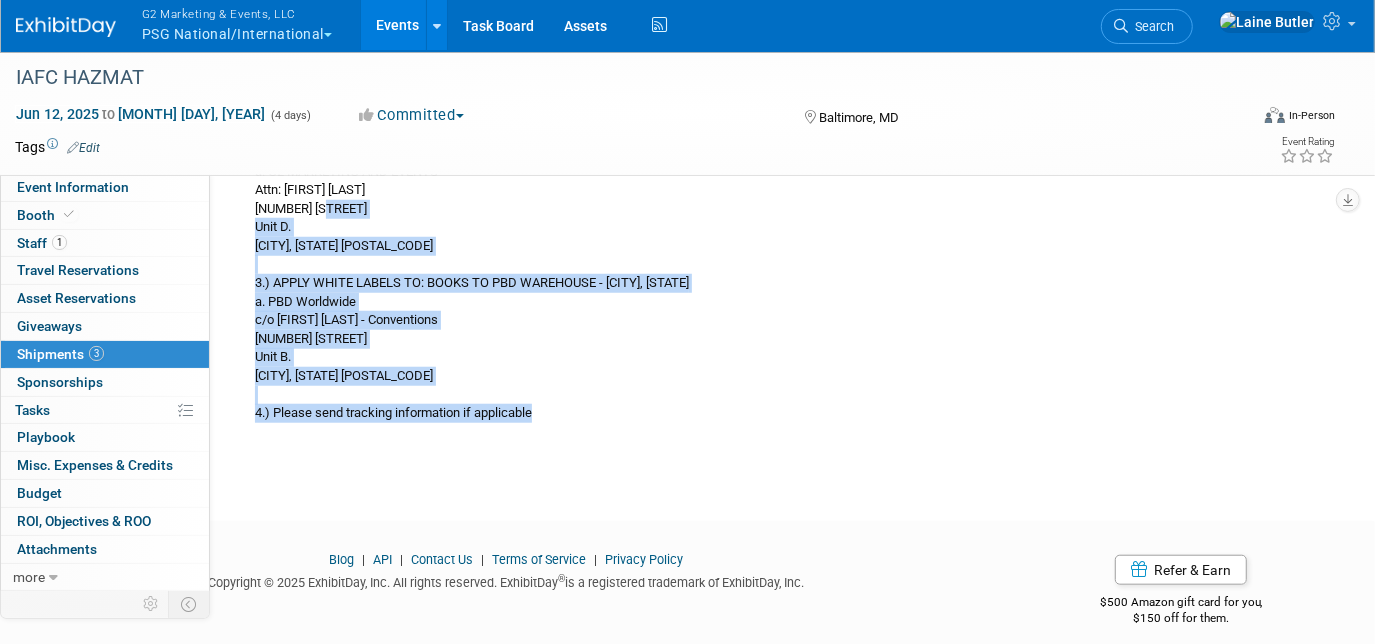 drag, startPoint x: 253, startPoint y: 329, endPoint x: 545, endPoint y: 430, distance: 308.97412 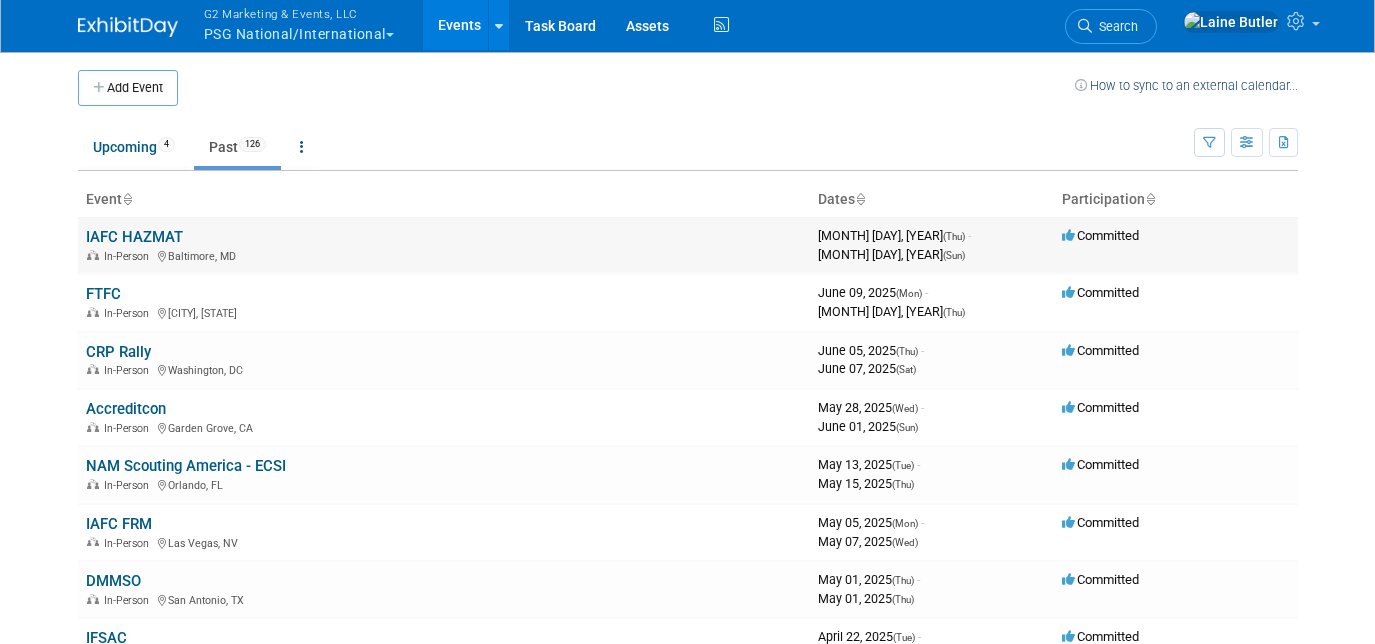 scroll, scrollTop: 0, scrollLeft: 0, axis: both 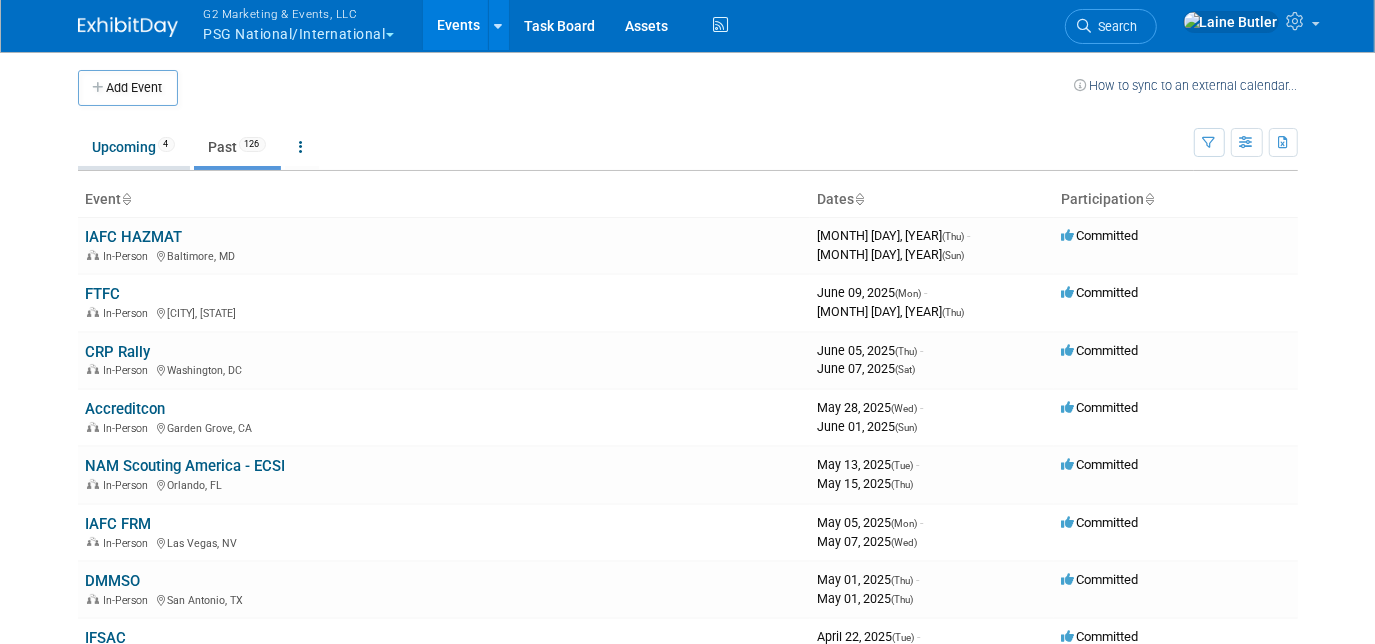 click on "Upcoming
4" at bounding box center (134, 147) 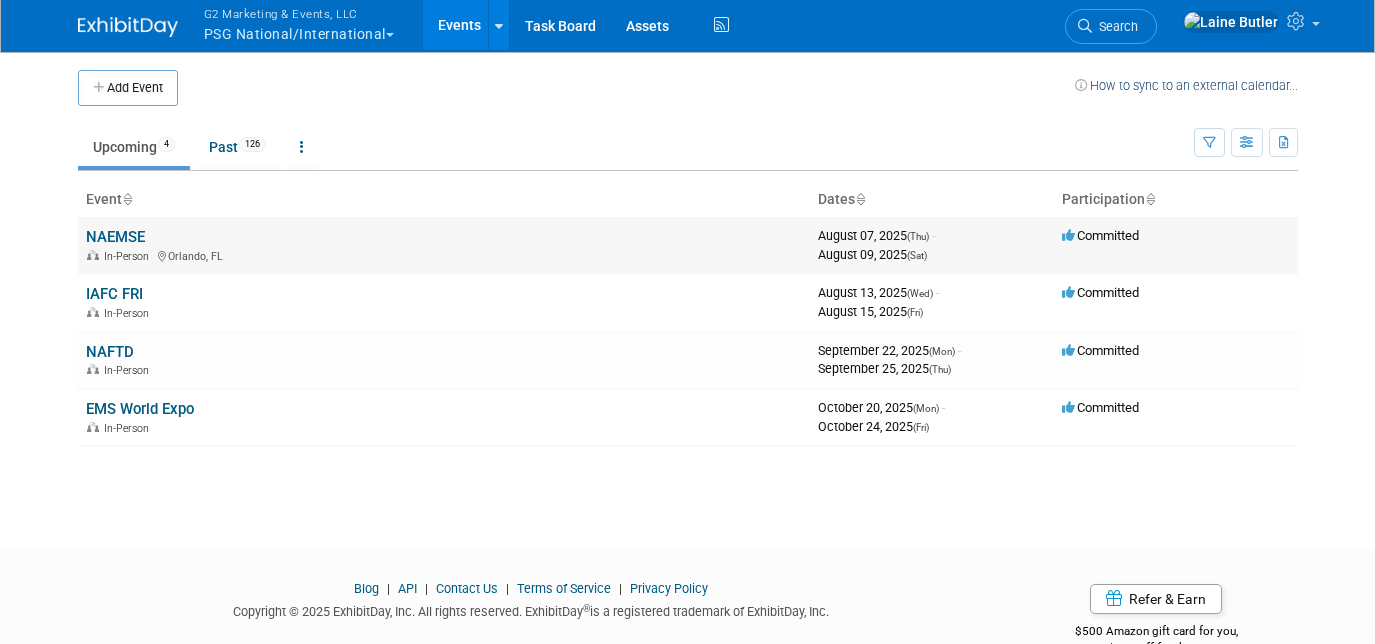 scroll, scrollTop: 0, scrollLeft: 0, axis: both 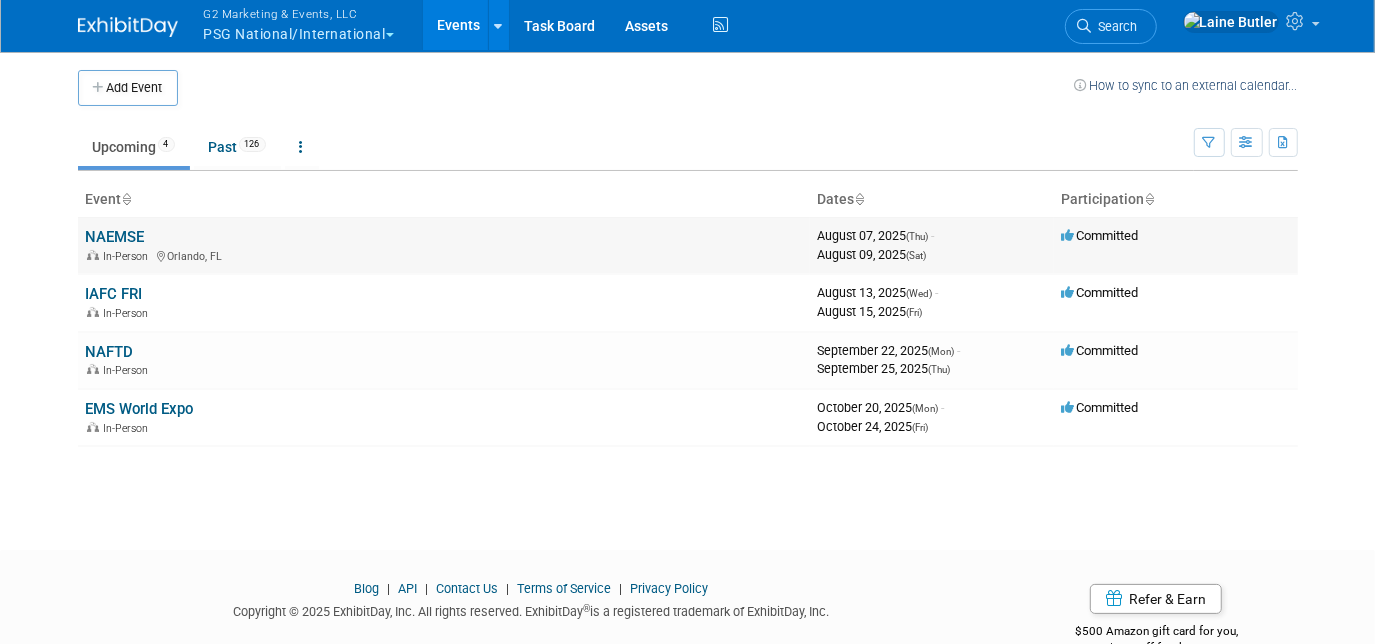 click on "NAEMSE" at bounding box center (115, 237) 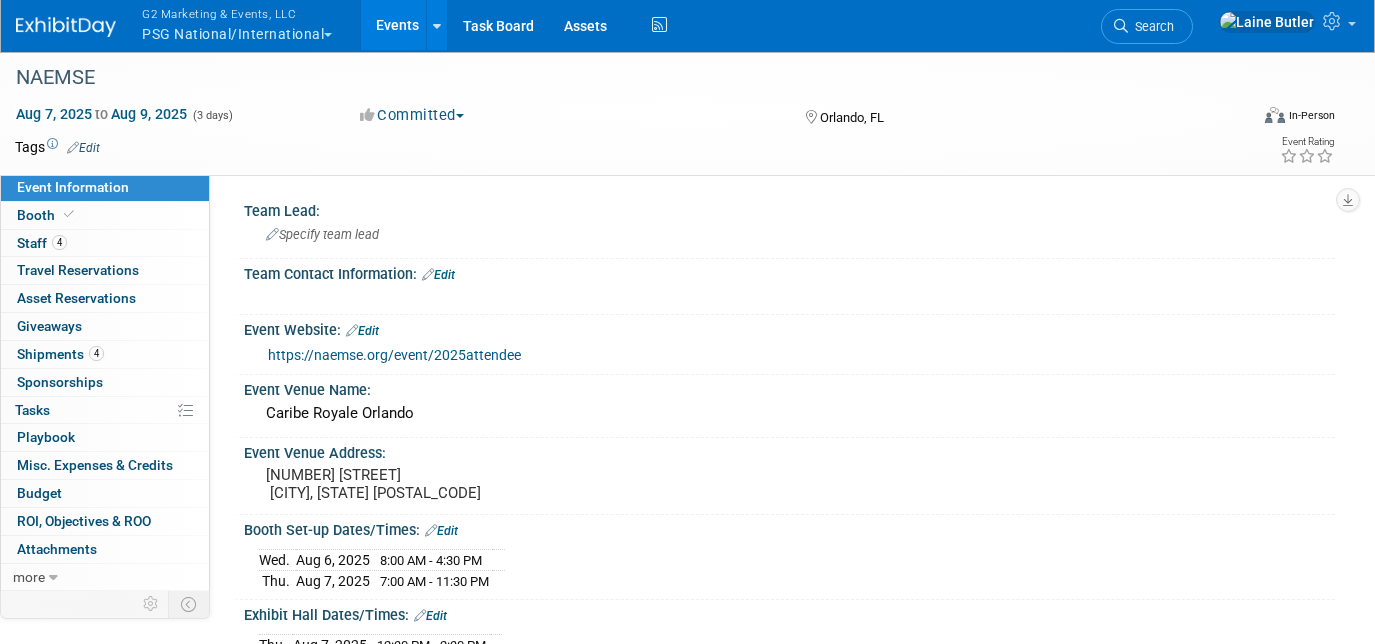 scroll, scrollTop: 0, scrollLeft: 0, axis: both 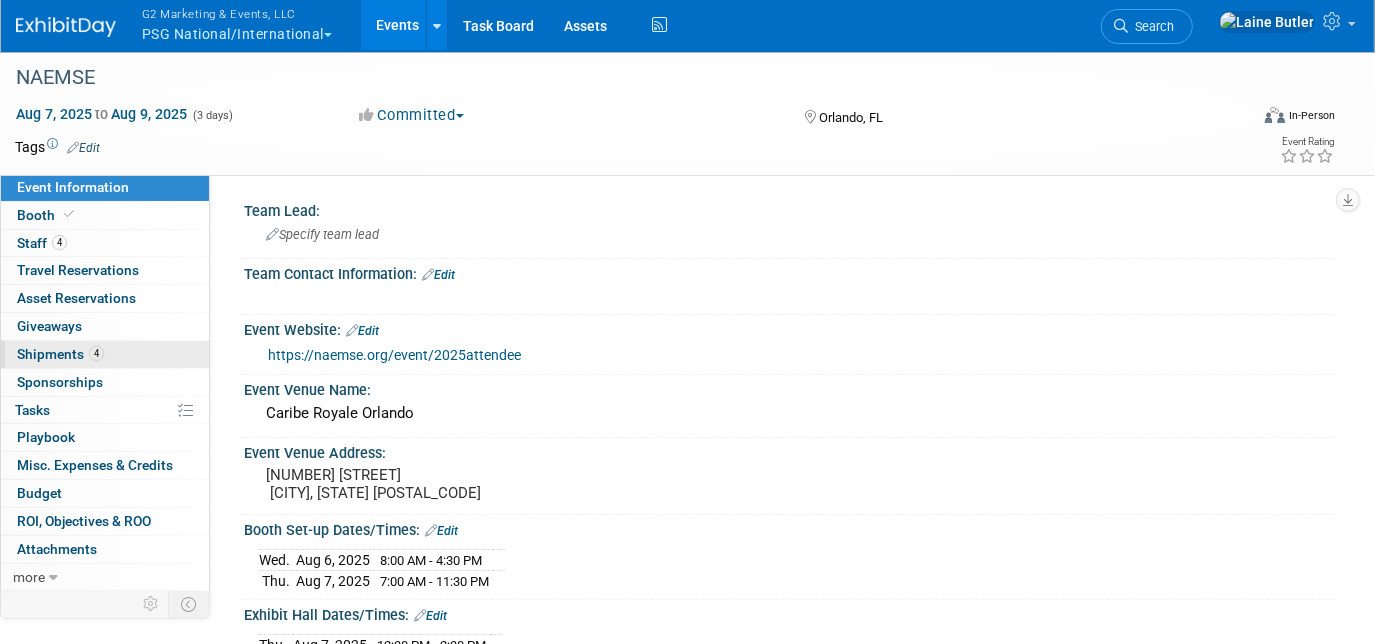 click on "Shipments 4" at bounding box center (60, 354) 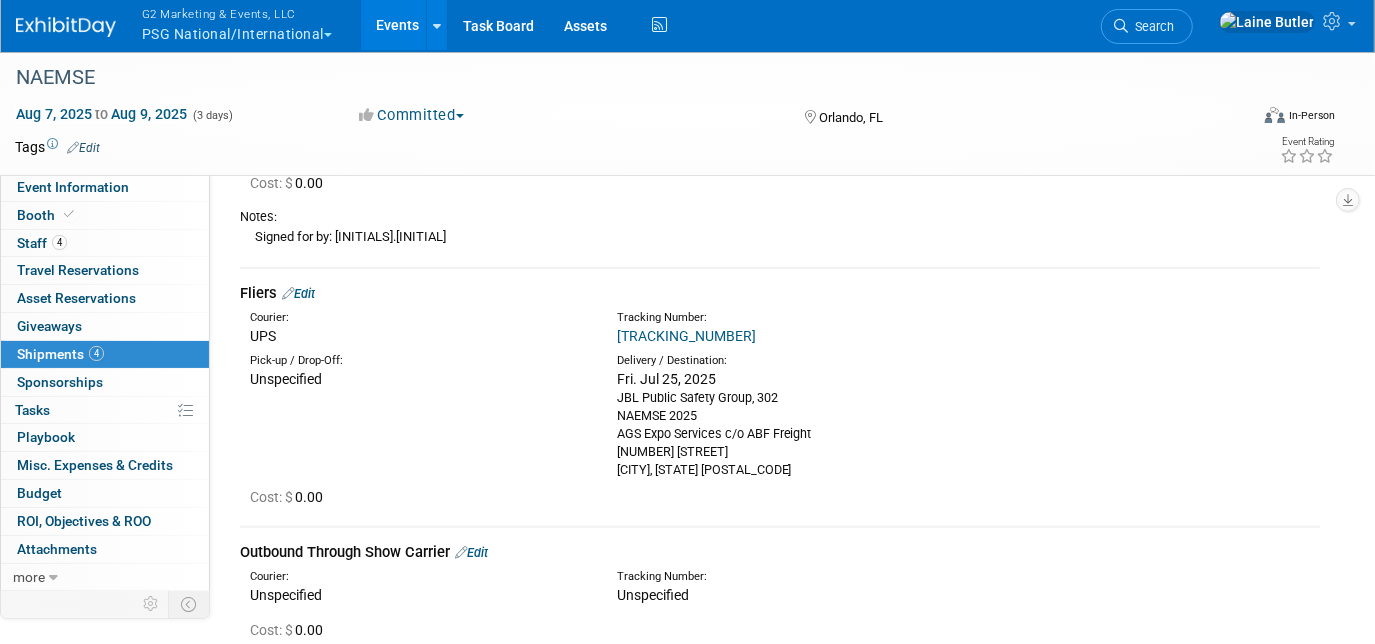 scroll, scrollTop: 845, scrollLeft: 0, axis: vertical 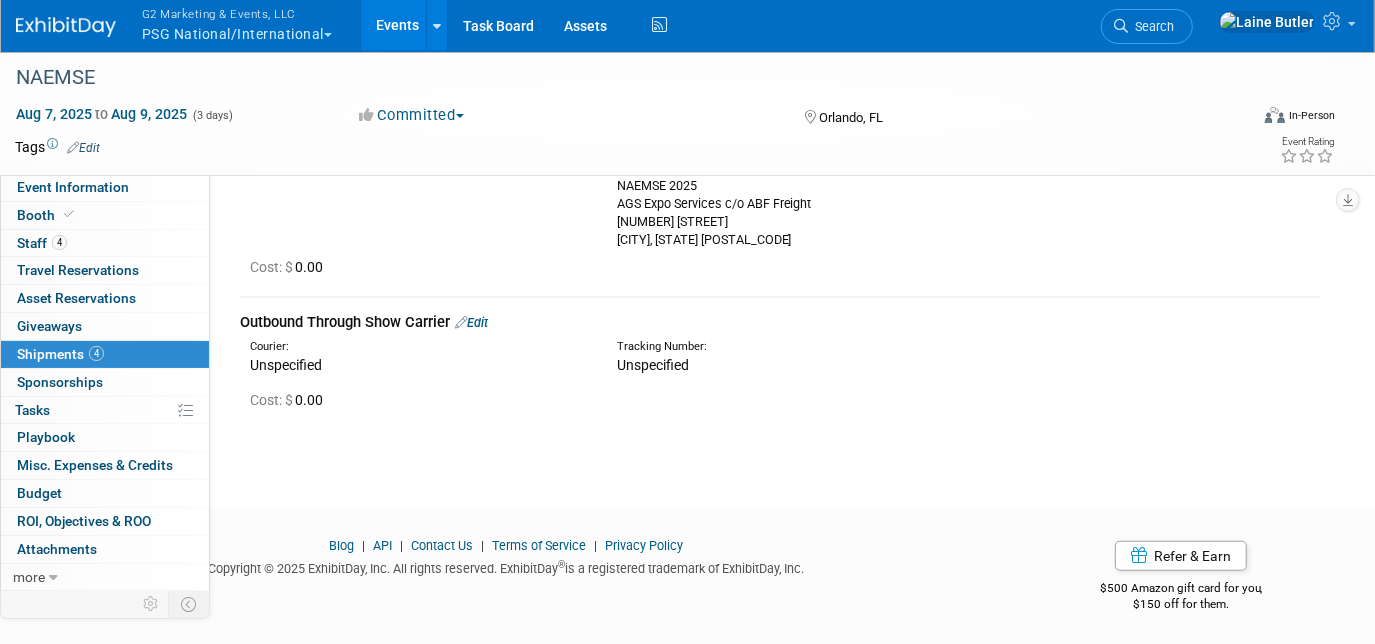 click on "Courier:
Unspecified
Tracking Number:
Unspecified" at bounding box center (780, 354) 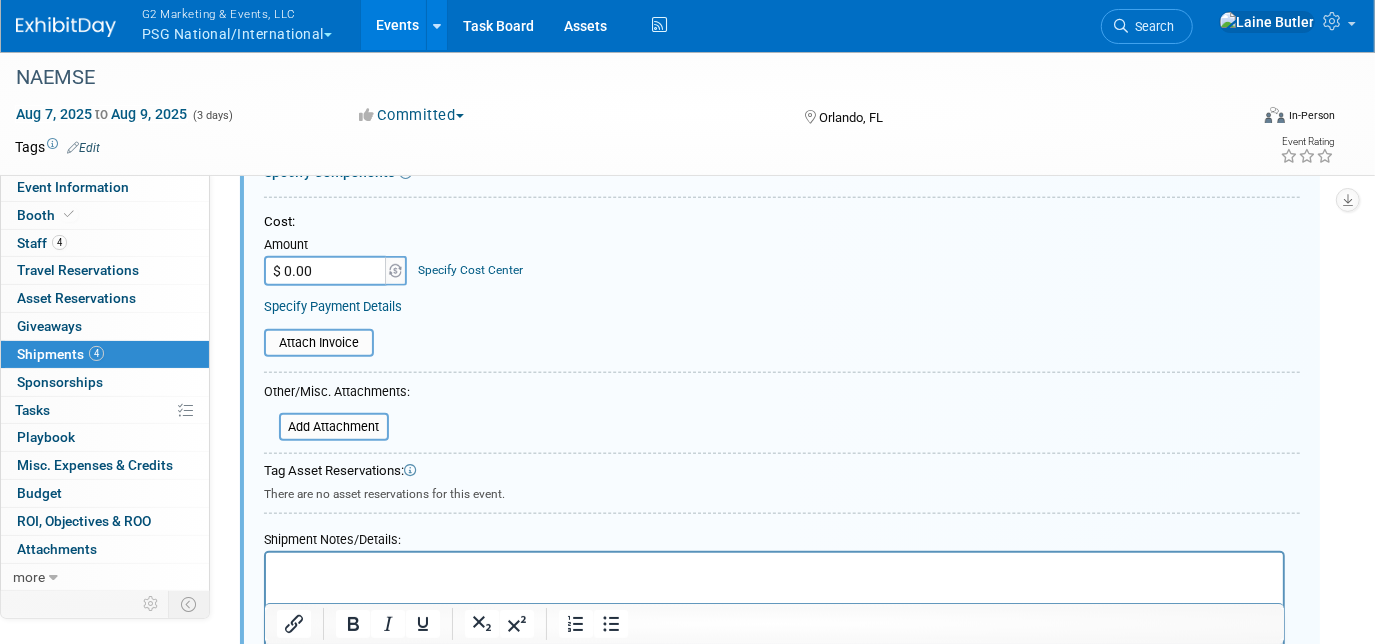 scroll, scrollTop: 1261, scrollLeft: 0, axis: vertical 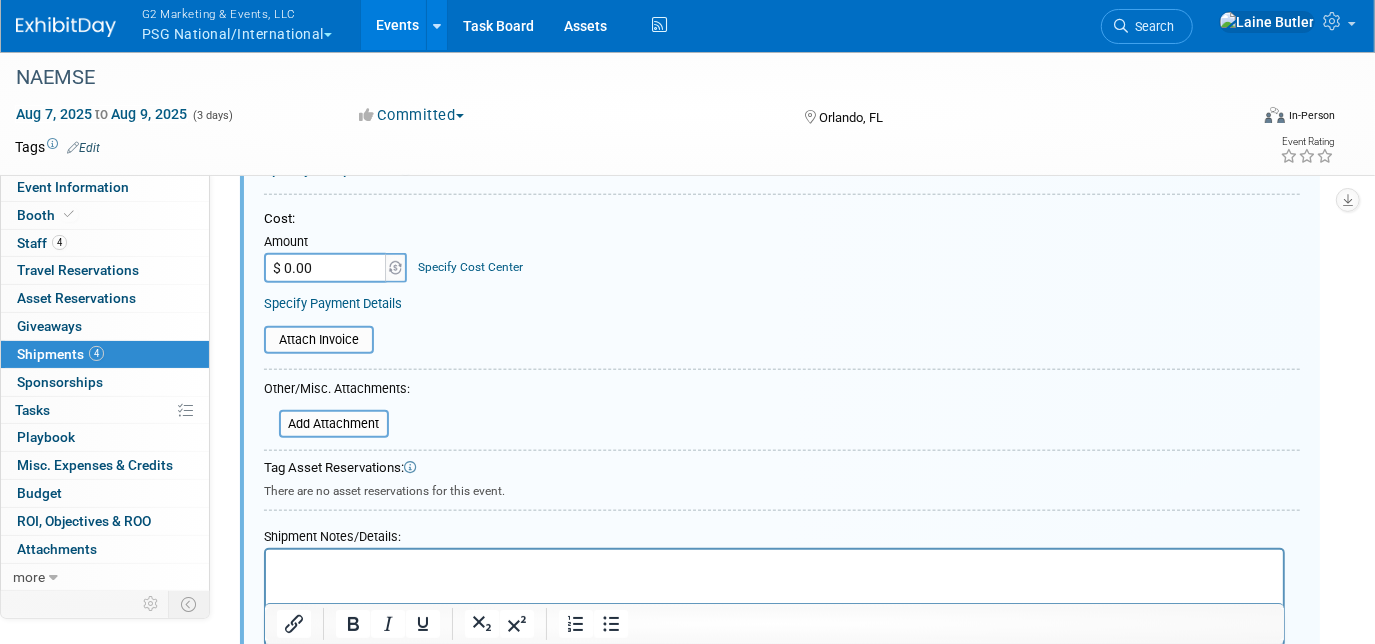 click at bounding box center [773, 564] 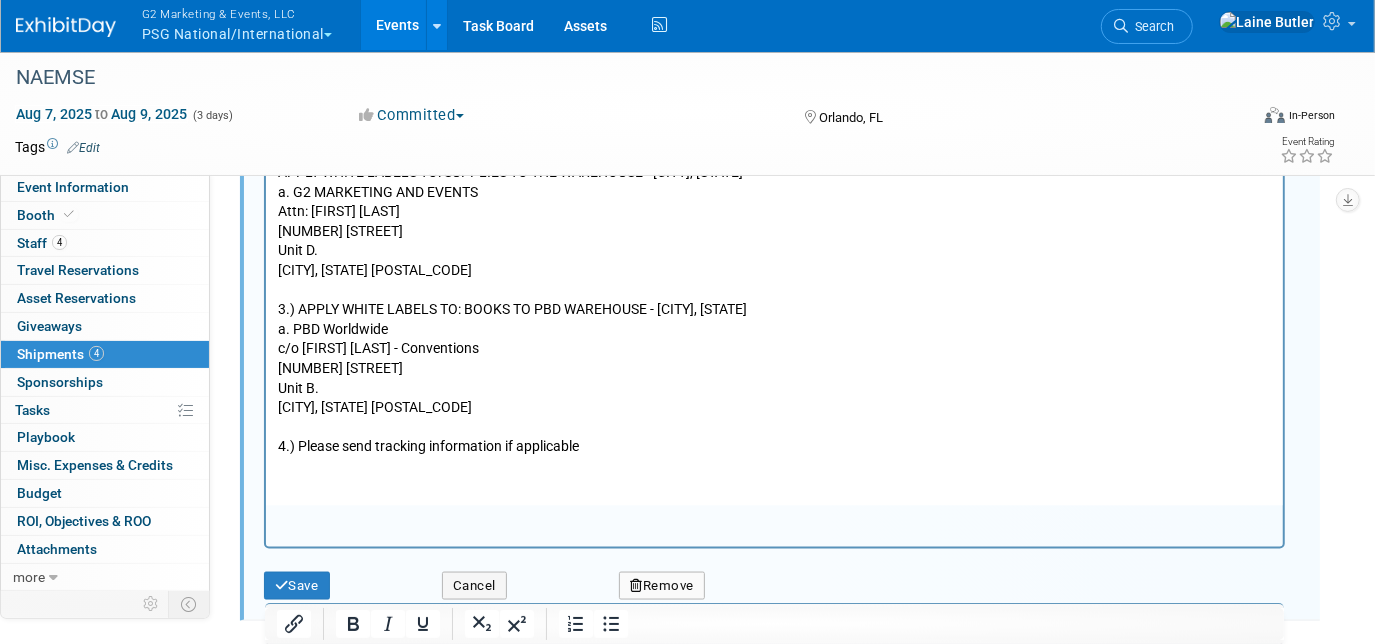 scroll, scrollTop: 1551, scrollLeft: 0, axis: vertical 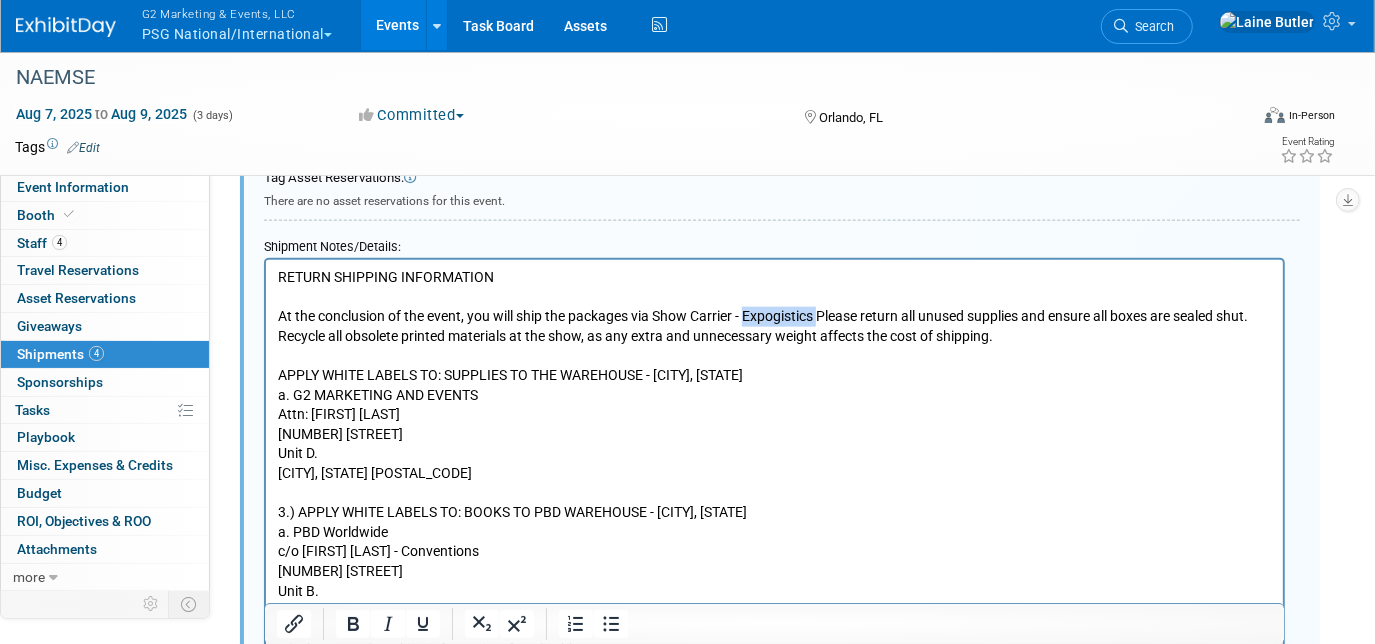 drag, startPoint x: 821, startPoint y: 315, endPoint x: 749, endPoint y: 311, distance: 72.11102 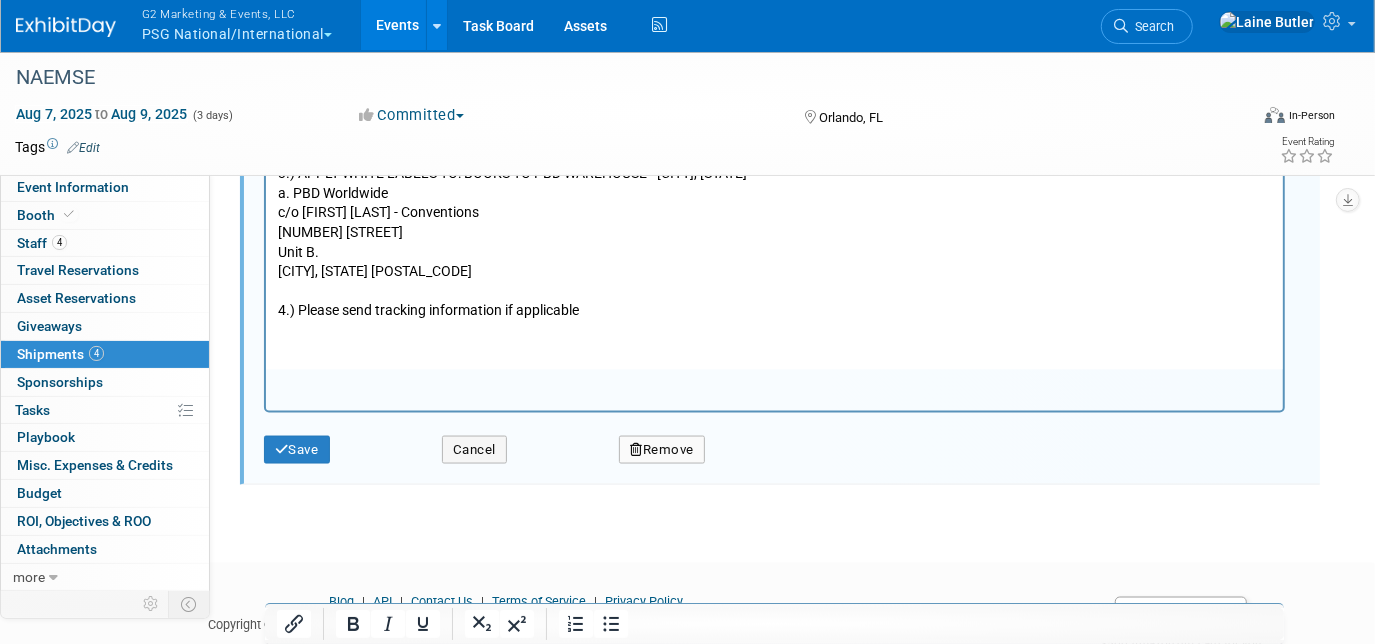 scroll, scrollTop: 1907, scrollLeft: 0, axis: vertical 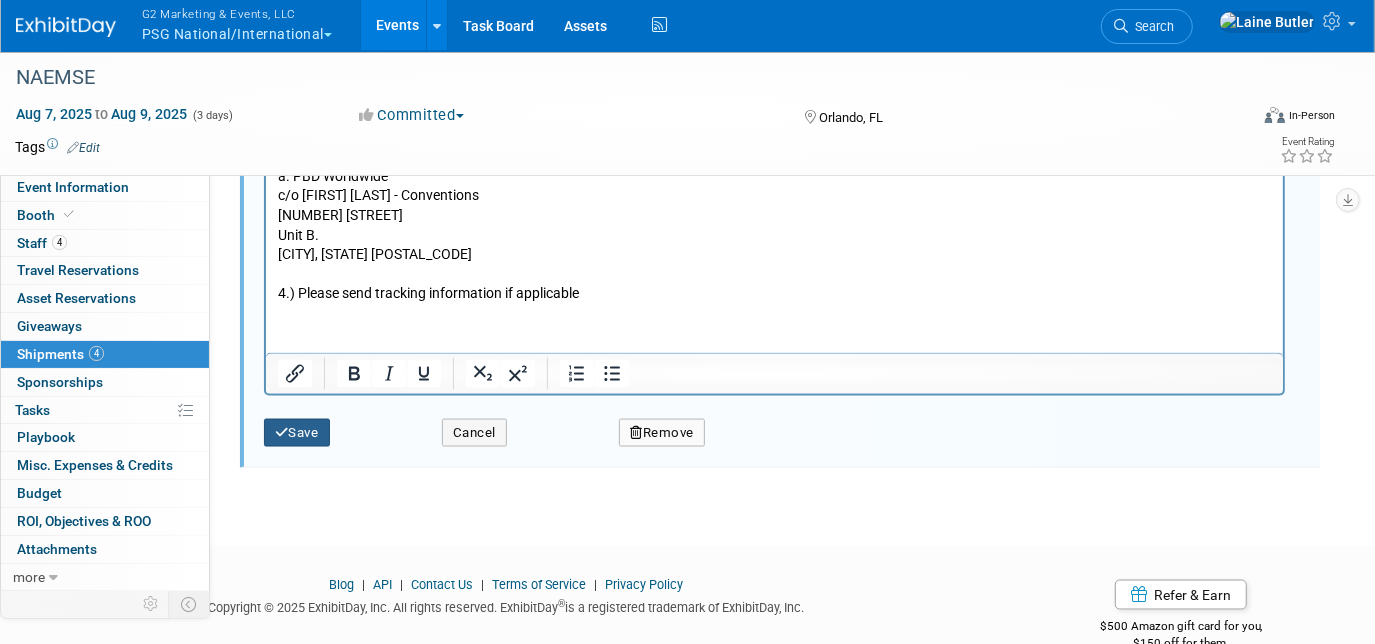 click on "Save" at bounding box center (297, 433) 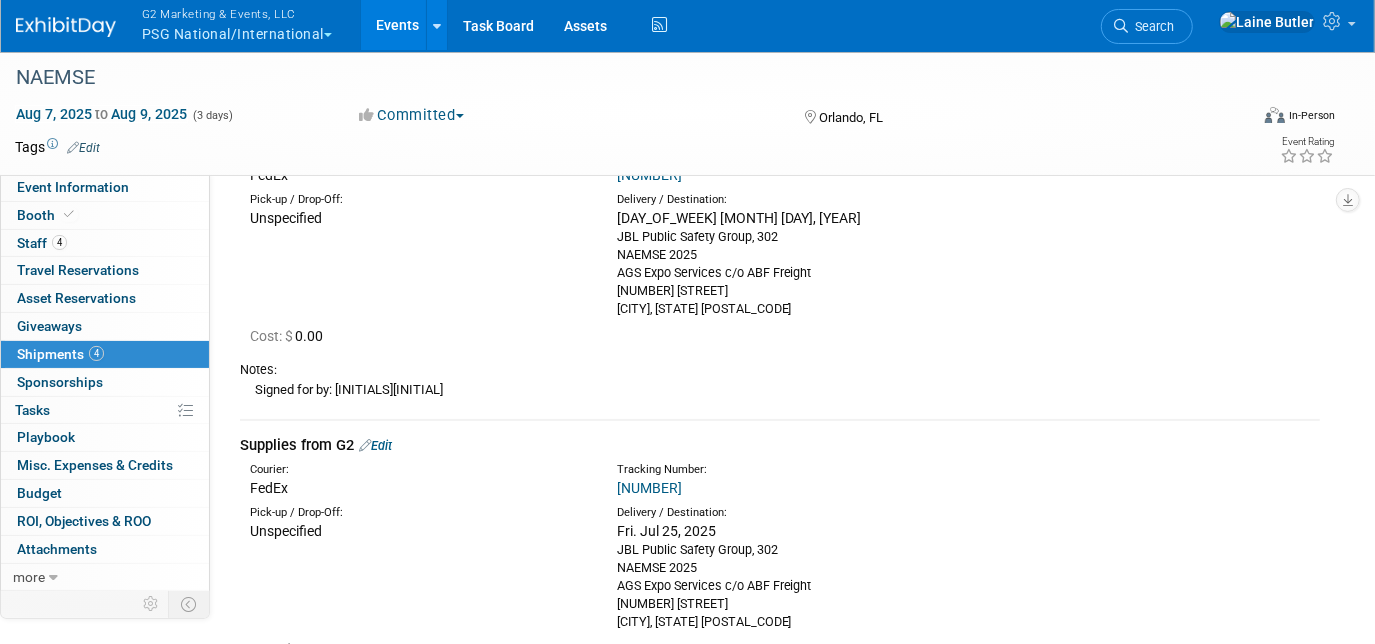 scroll, scrollTop: 0, scrollLeft: 0, axis: both 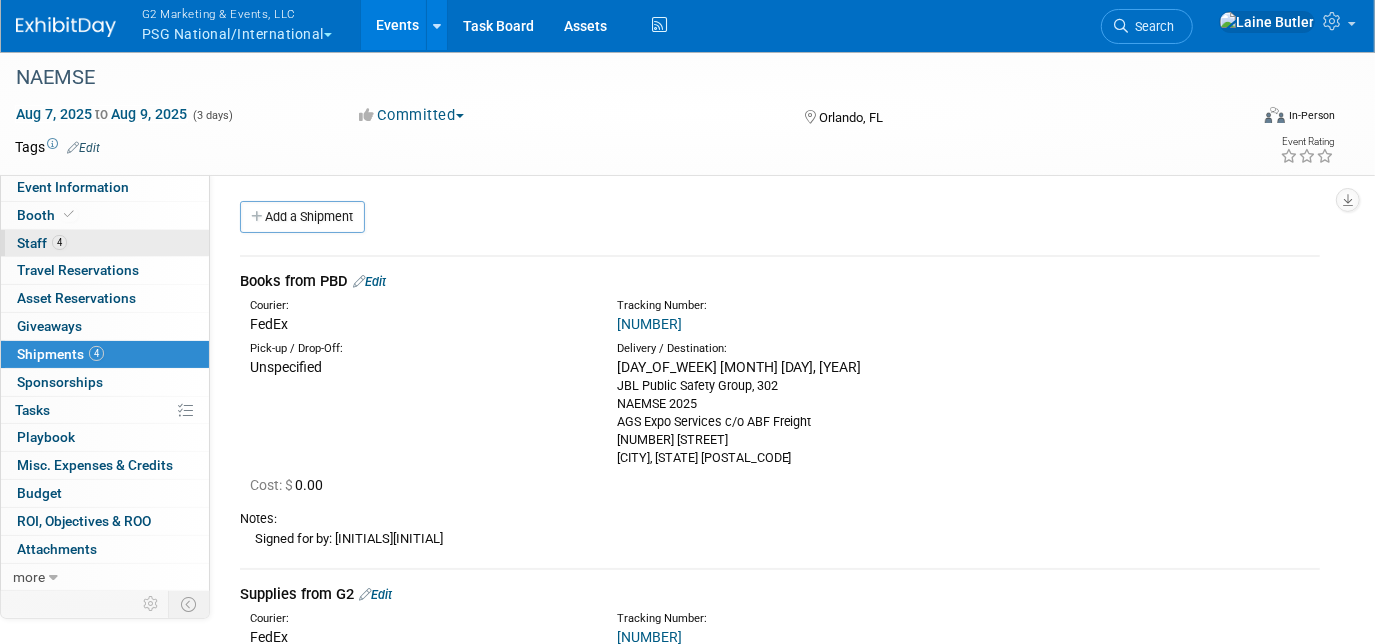 click on "4
Staff 4" at bounding box center (105, 243) 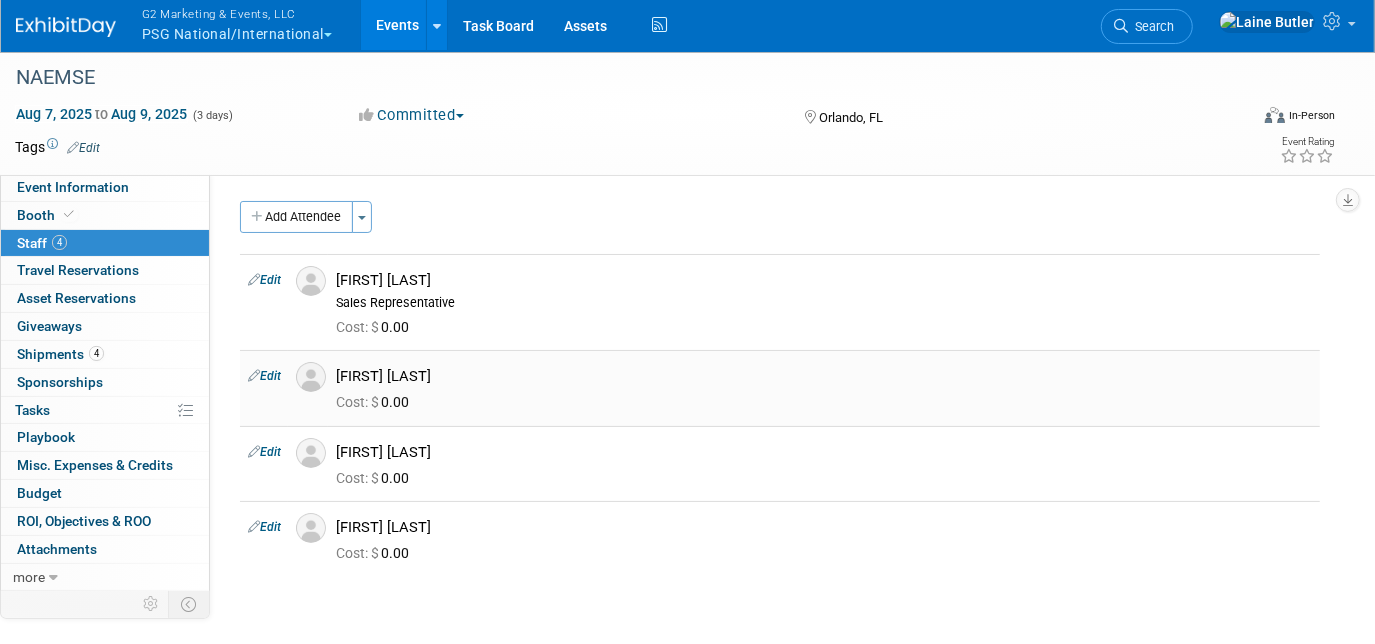 scroll, scrollTop: 167, scrollLeft: 0, axis: vertical 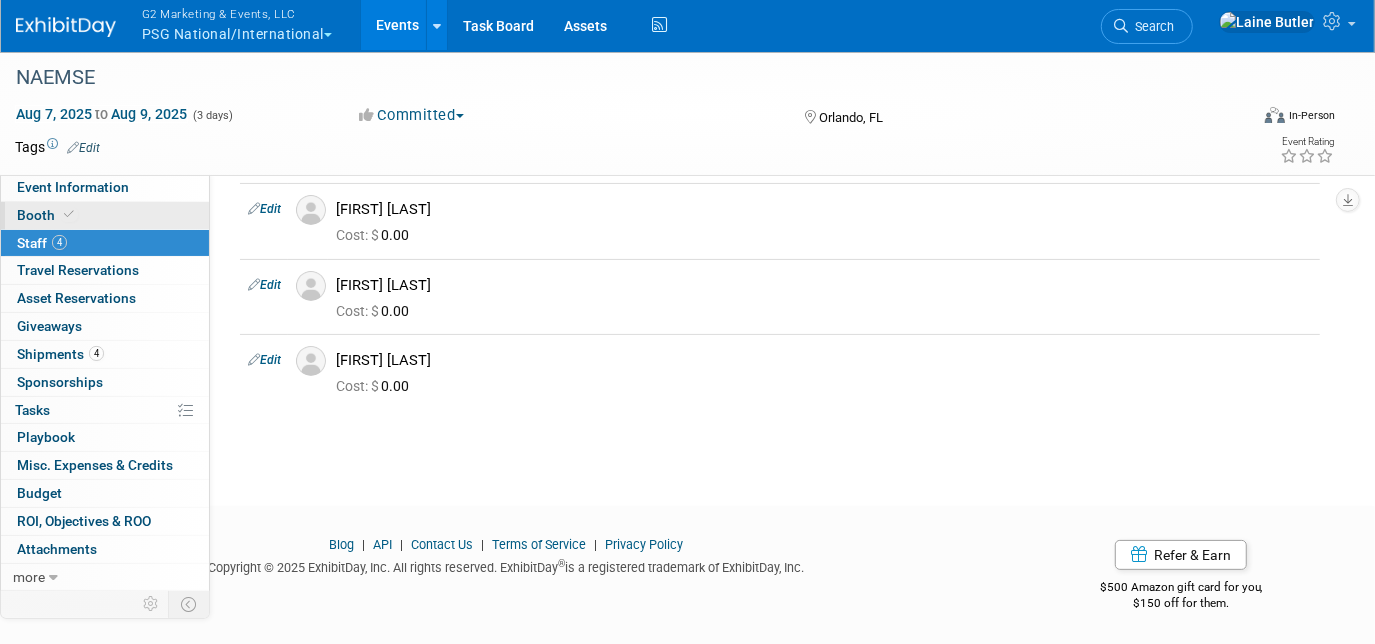 click on "Booth" at bounding box center [105, 215] 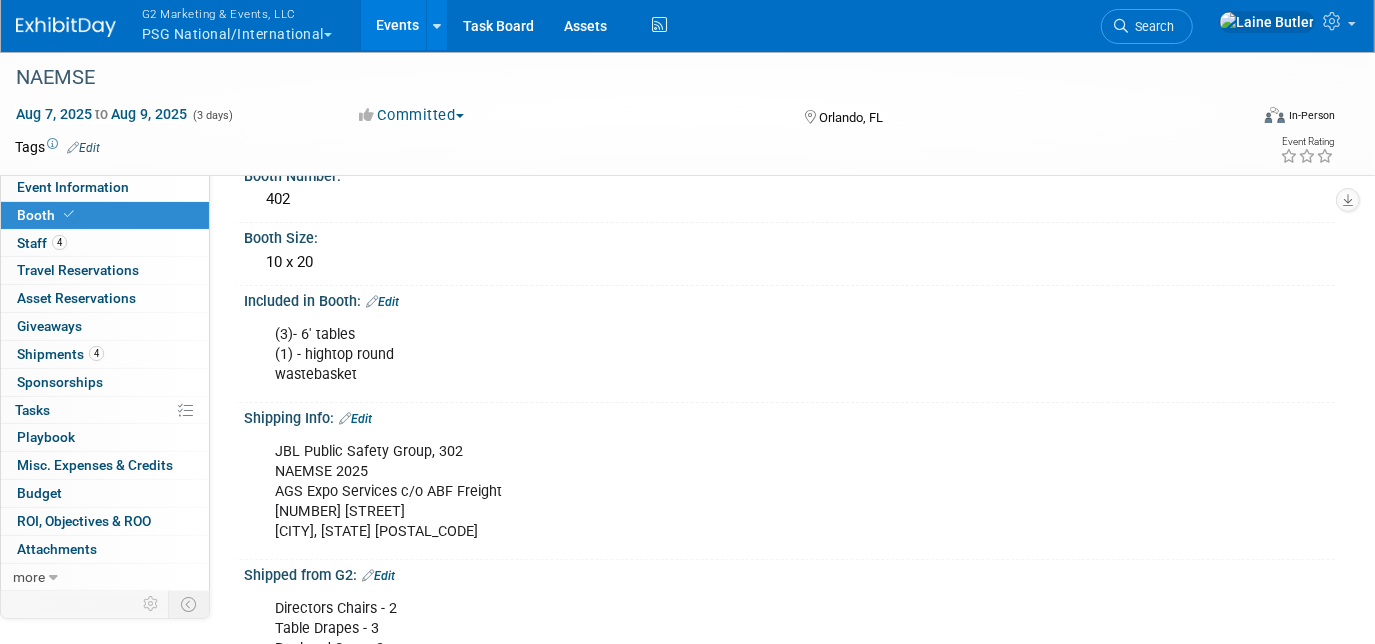 scroll, scrollTop: 109, scrollLeft: 0, axis: vertical 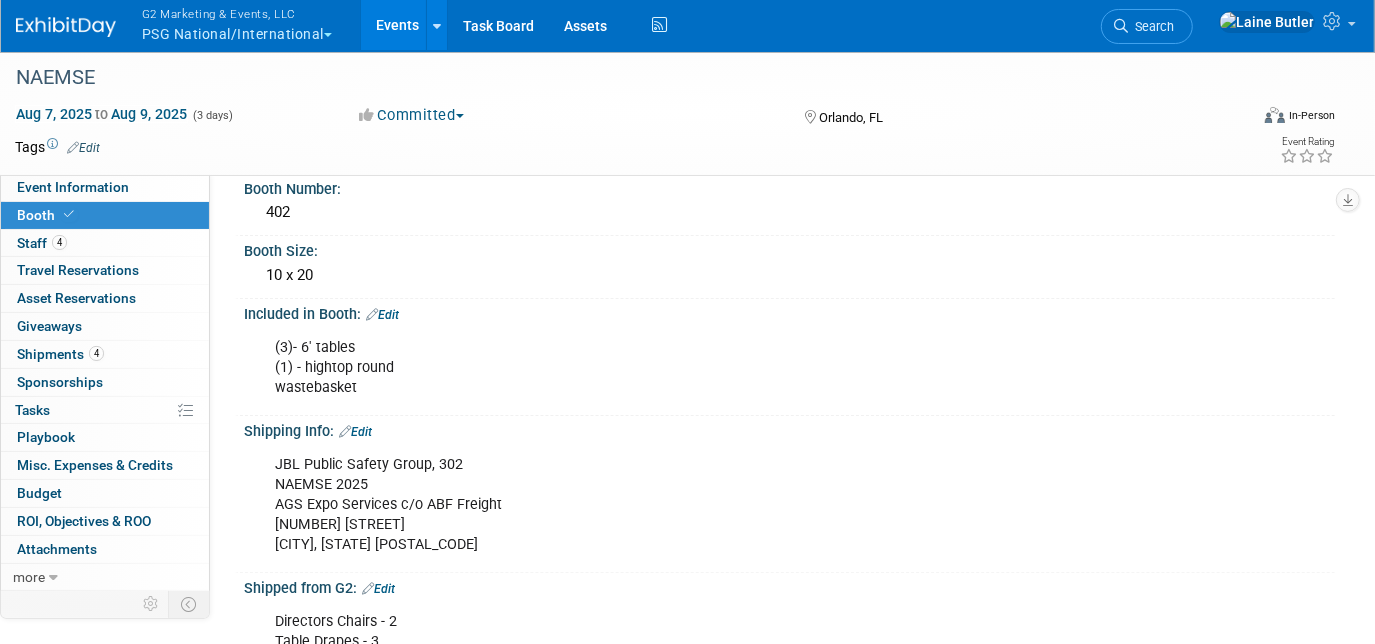 click on "Edit" at bounding box center (382, 315) 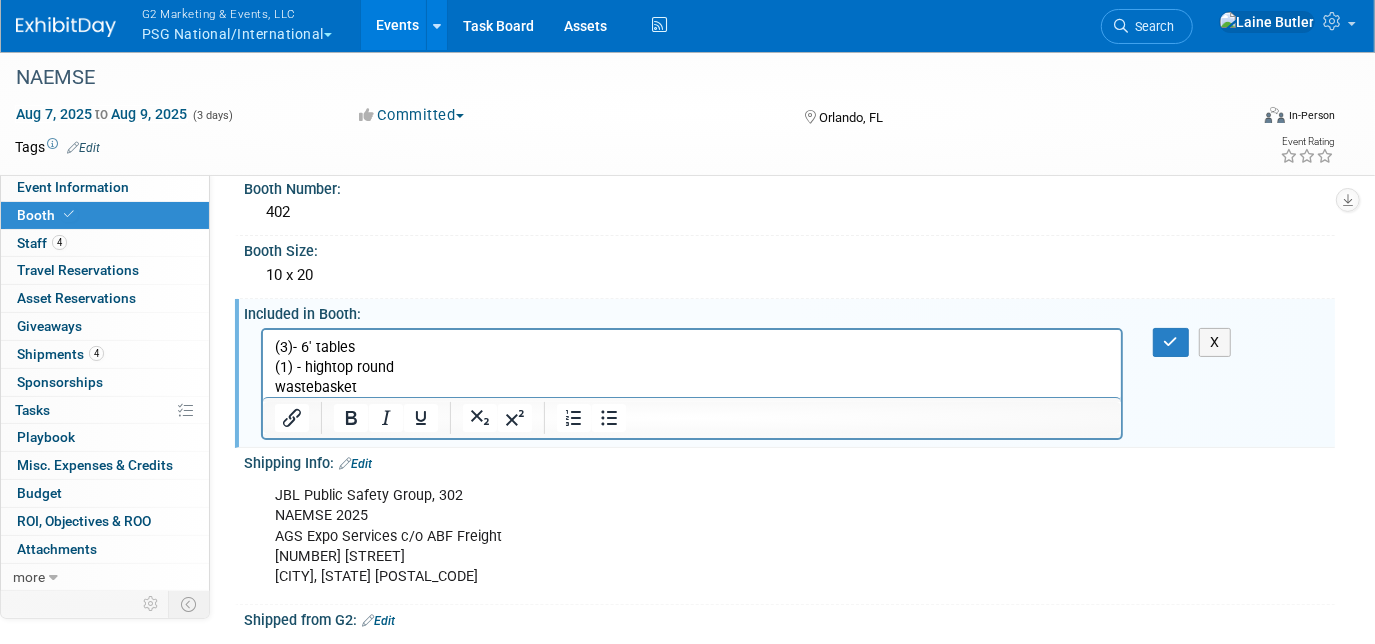 scroll, scrollTop: 0, scrollLeft: 0, axis: both 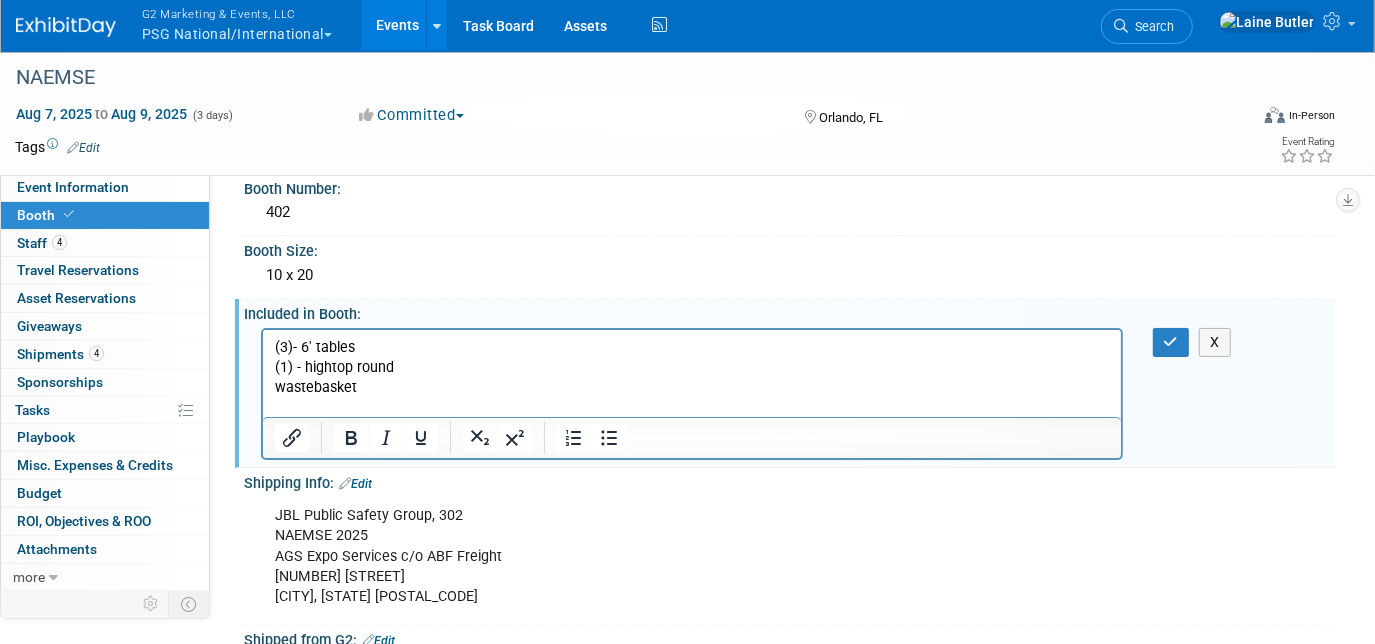 type 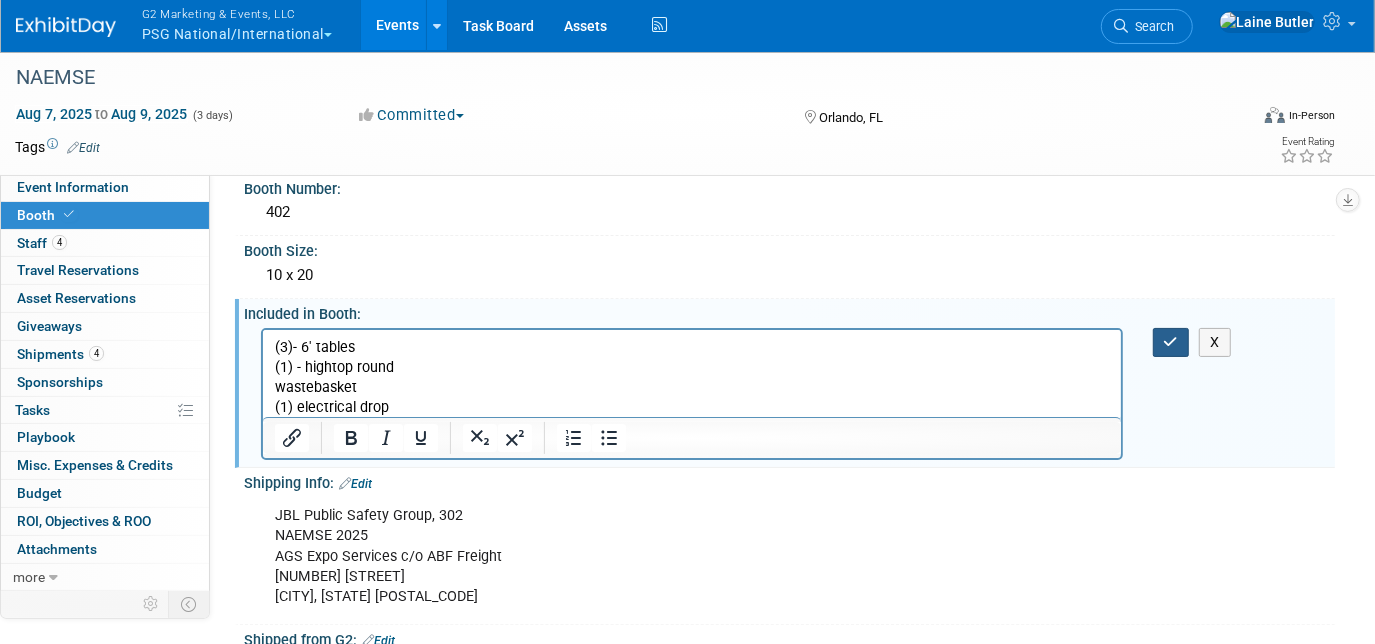 click at bounding box center [1171, 342] 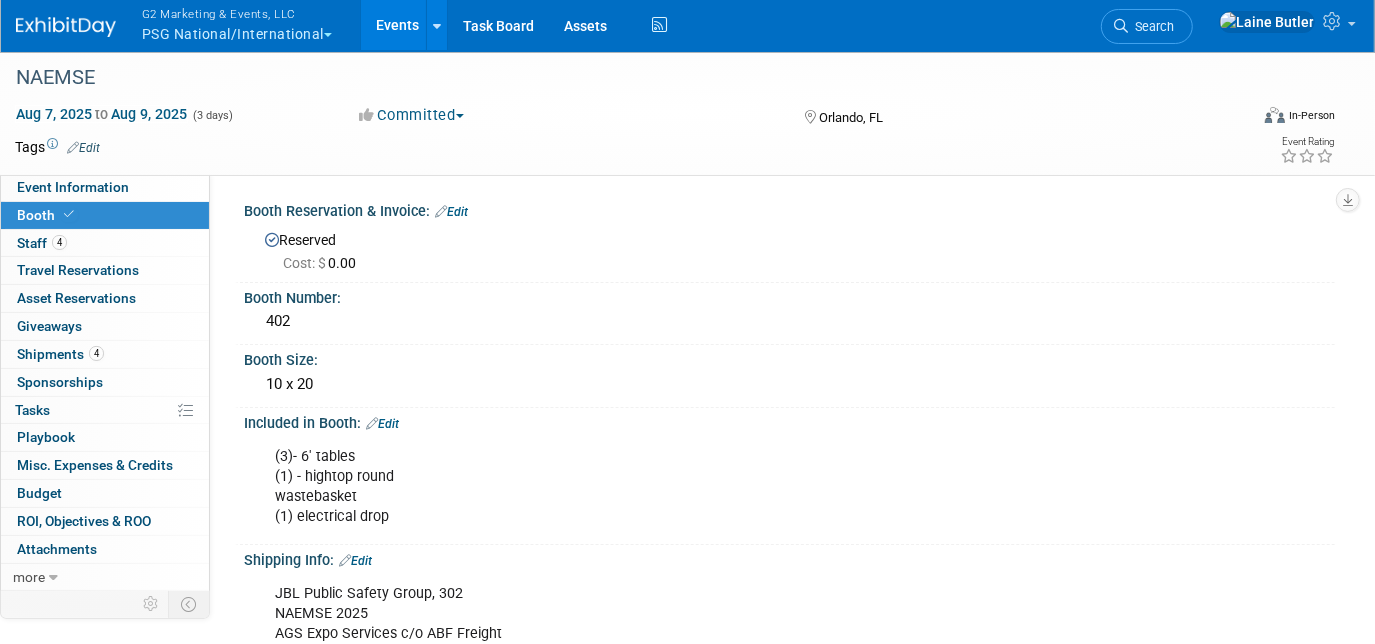 scroll, scrollTop: 24, scrollLeft: 0, axis: vertical 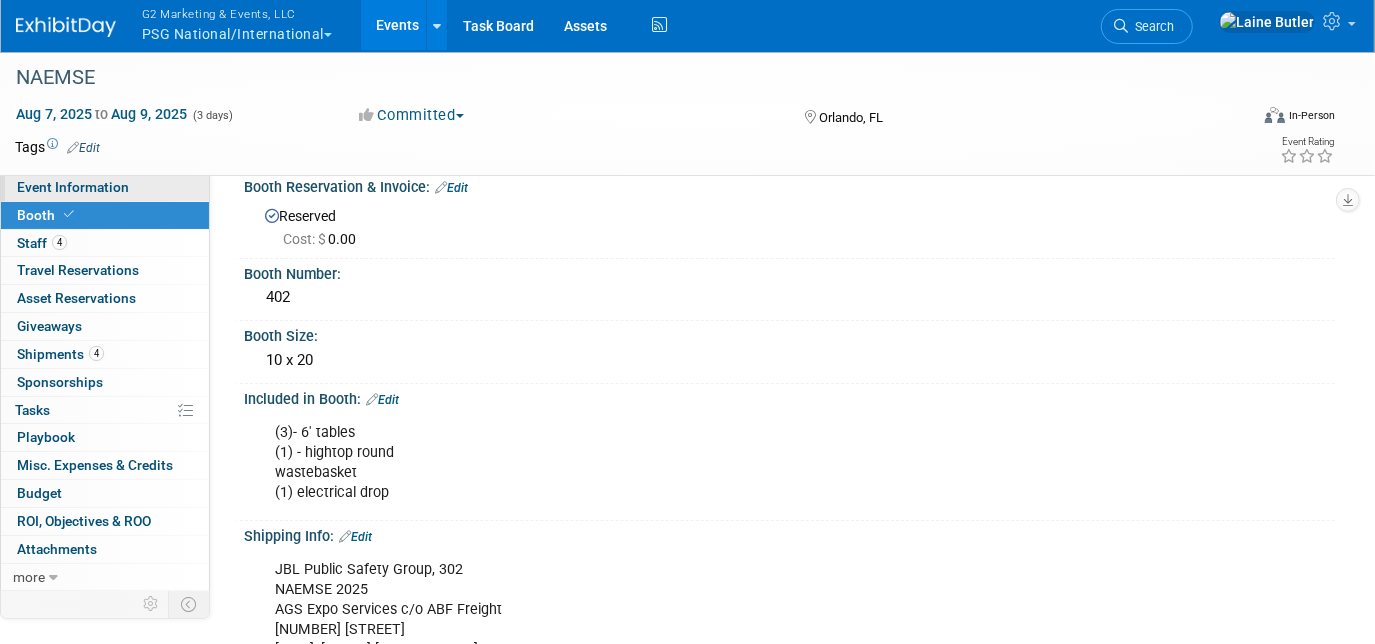 click on "Event Information" at bounding box center [73, 187] 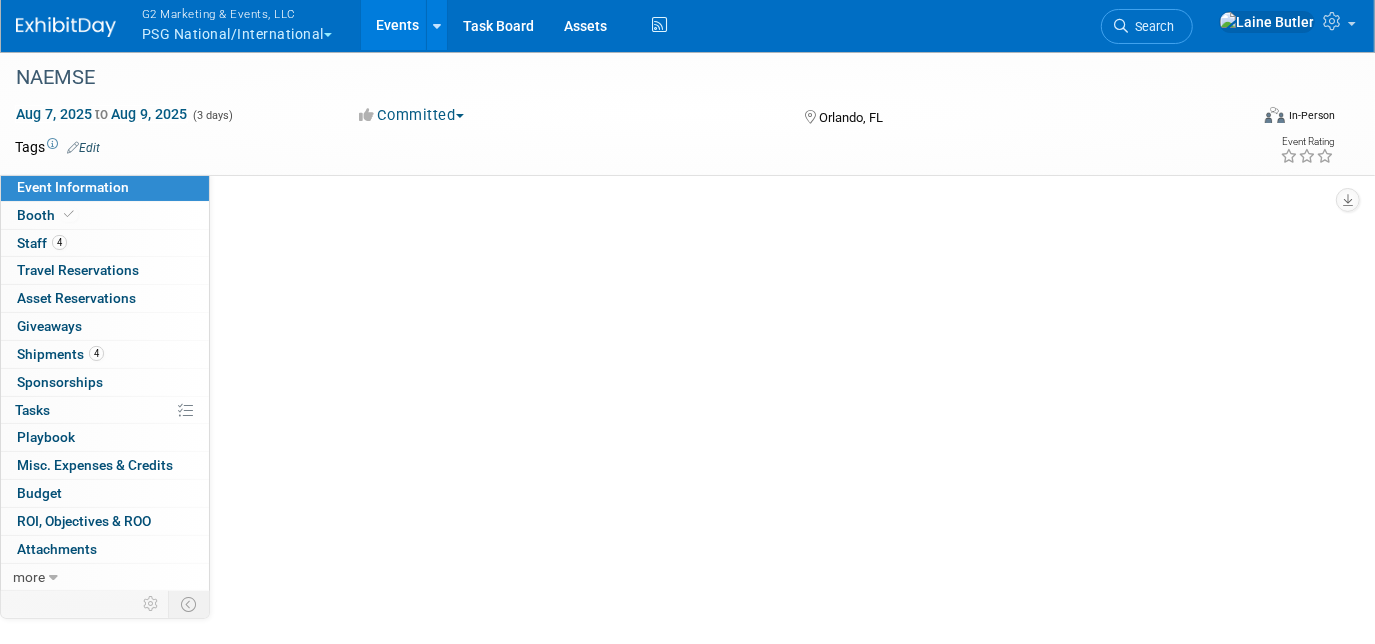 scroll, scrollTop: 0, scrollLeft: 0, axis: both 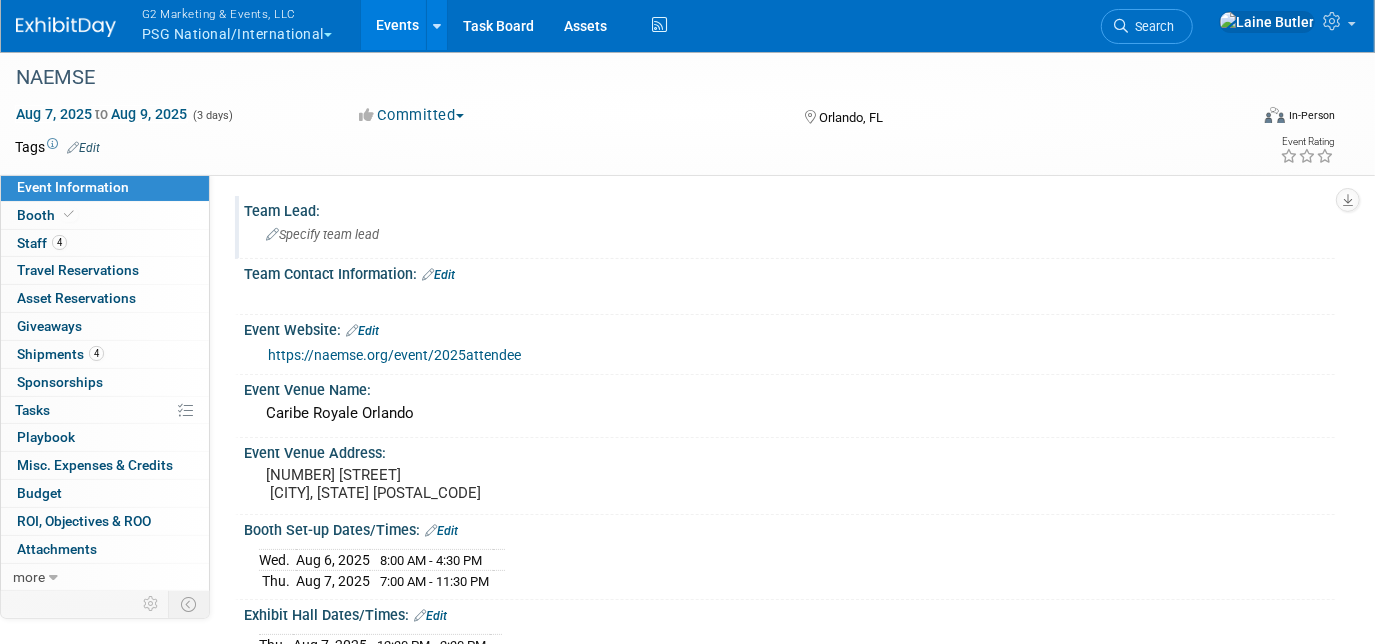 click on "Specify team lead" at bounding box center (322, 234) 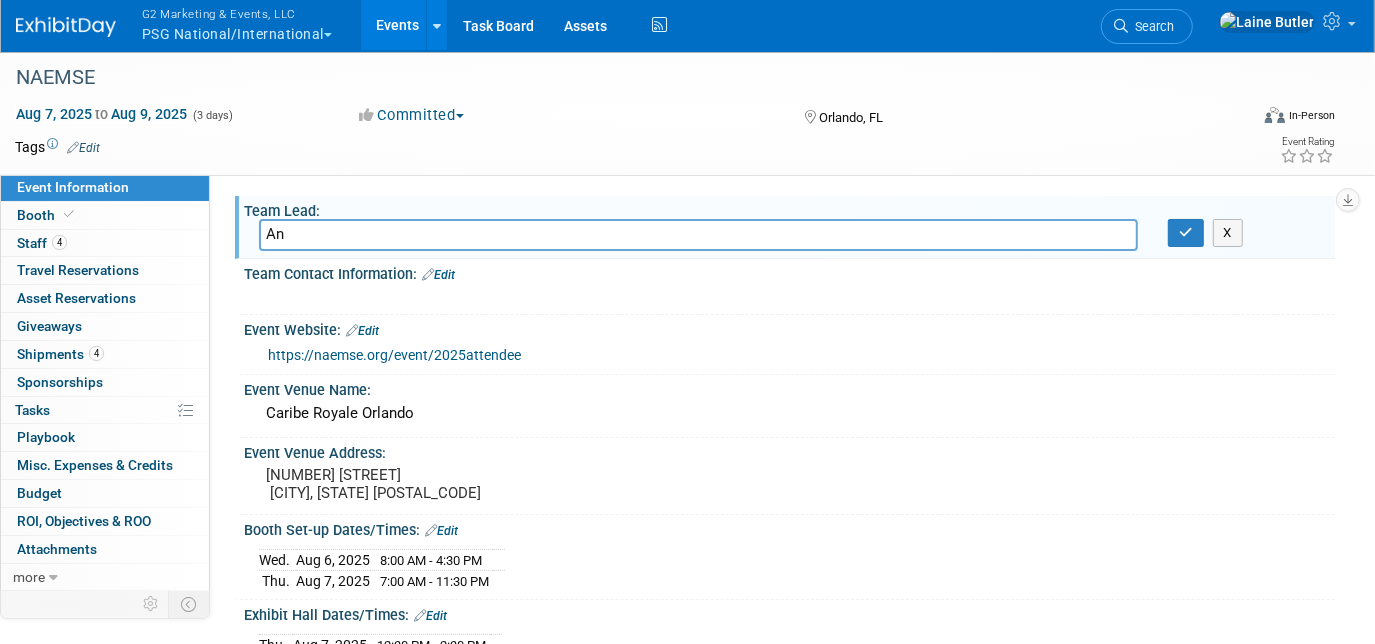 type on "A" 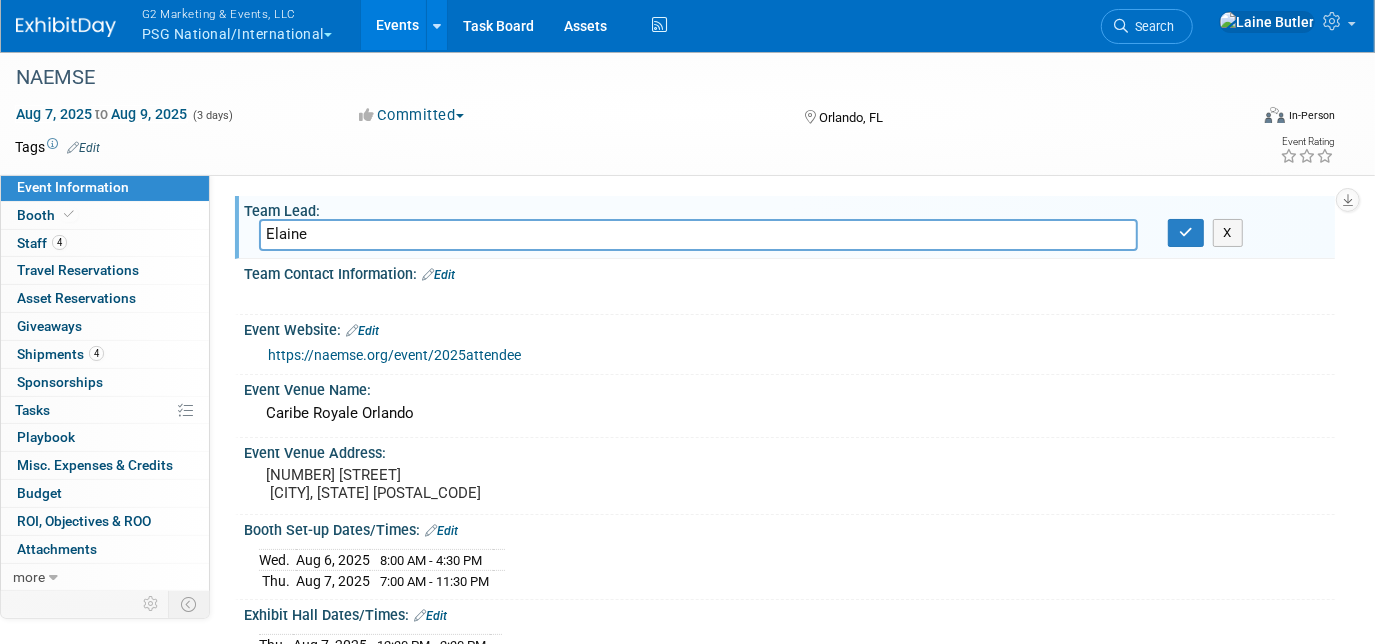 paste on "[LAST]" 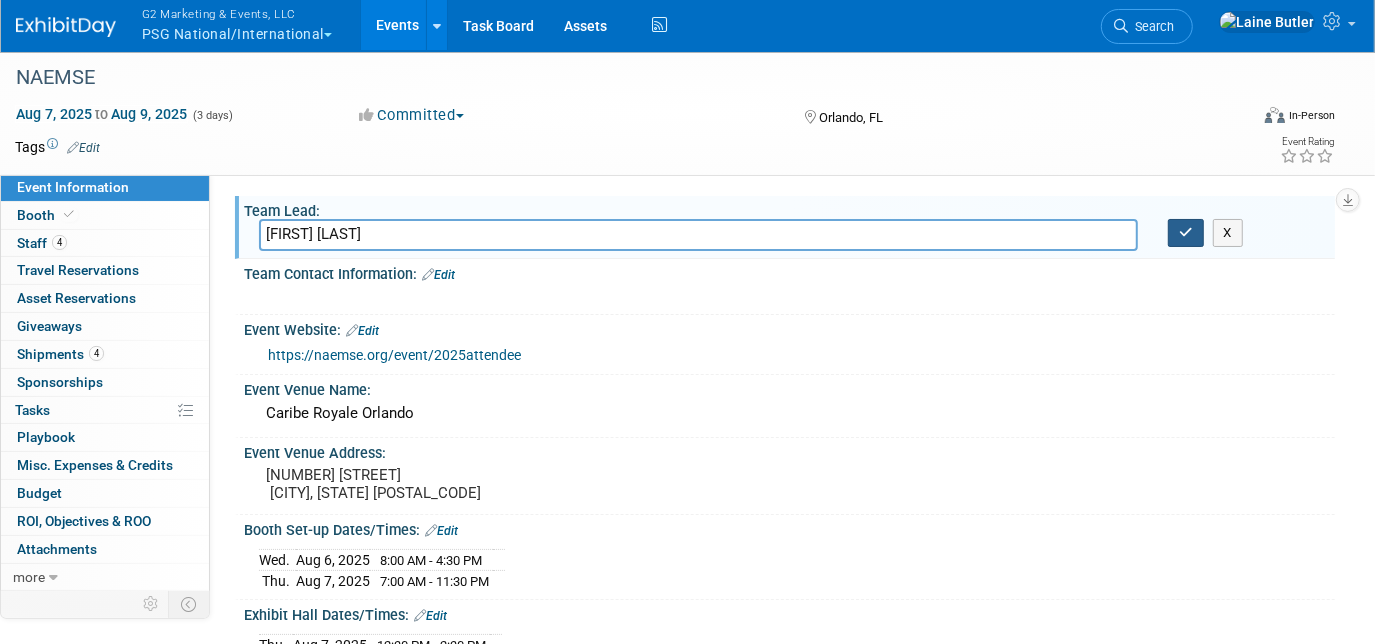 type on "[FIRST] [LAST]" 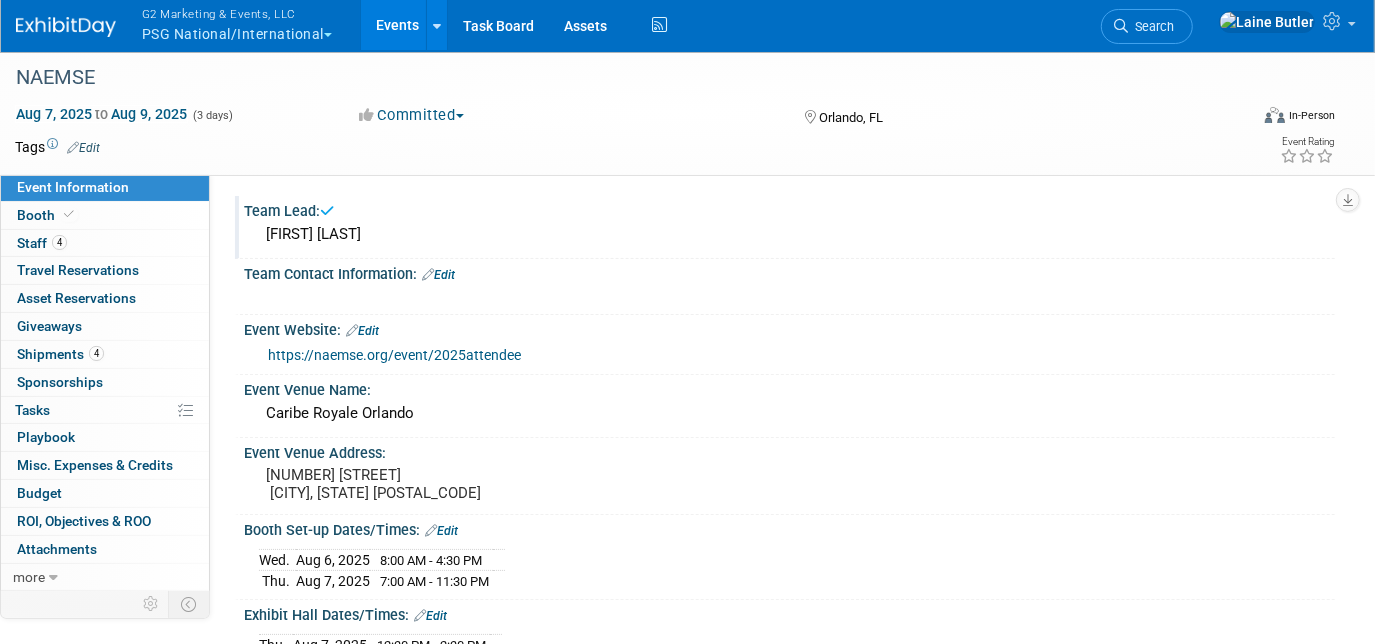 click on "Edit" at bounding box center (438, 275) 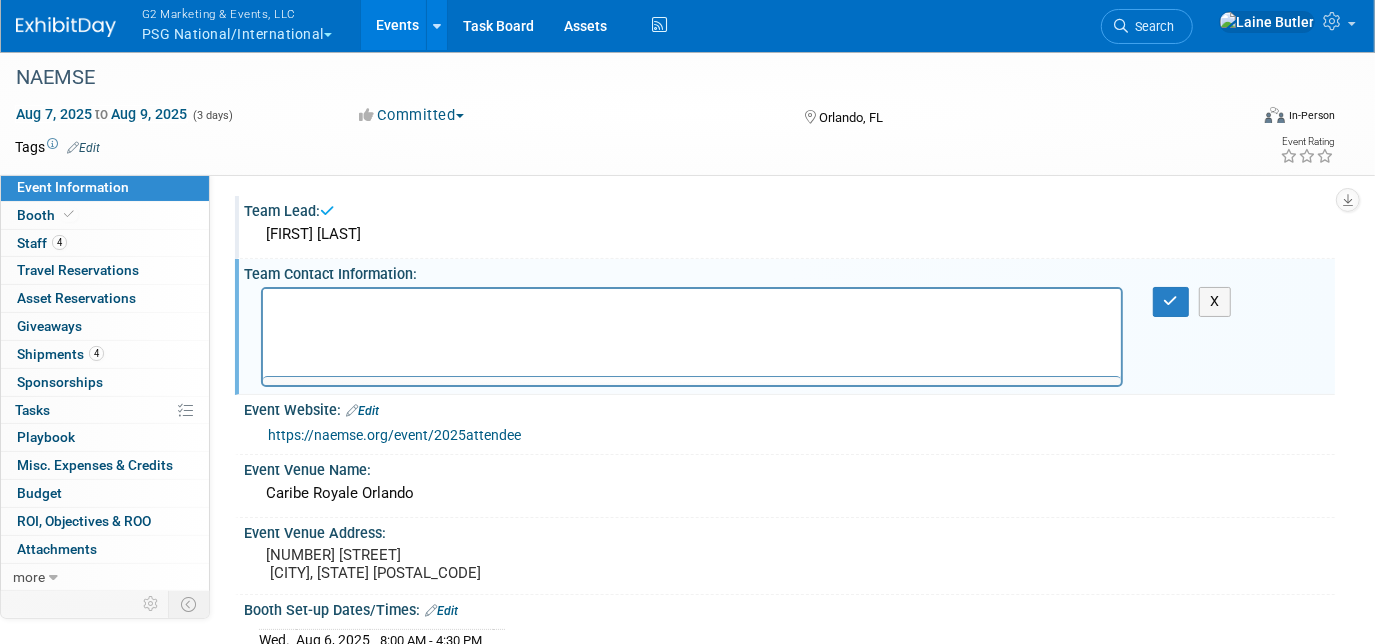 scroll, scrollTop: 0, scrollLeft: 0, axis: both 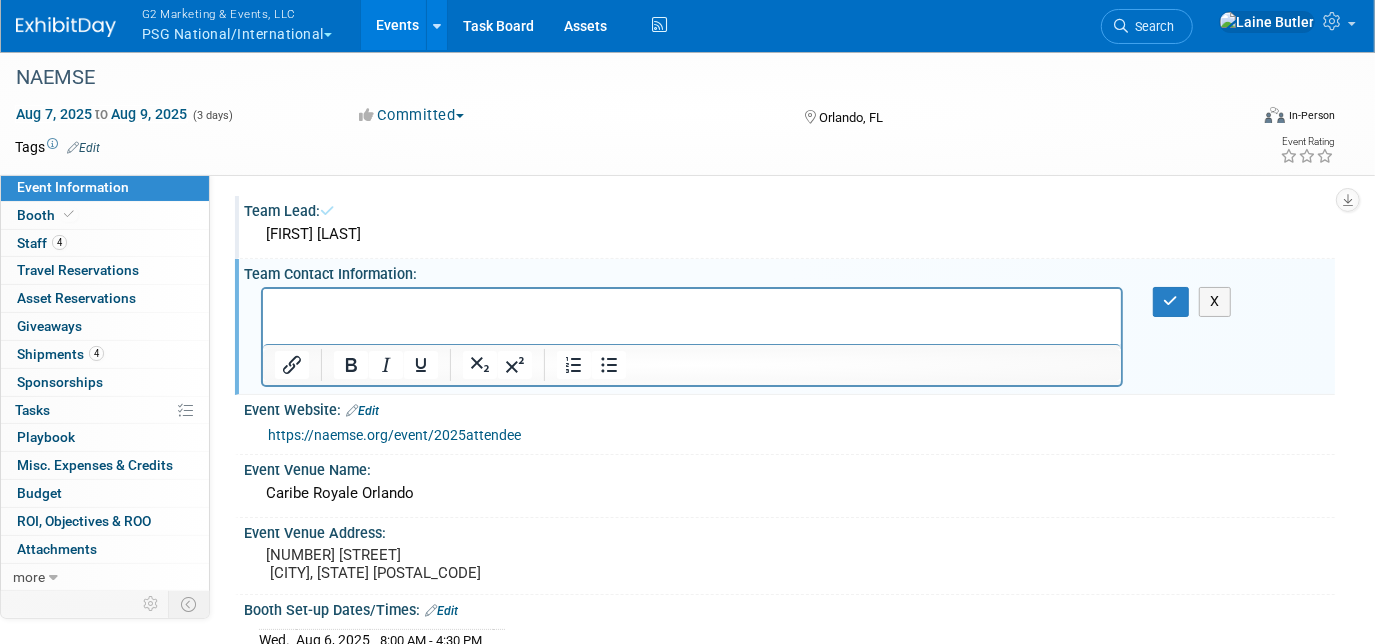 type 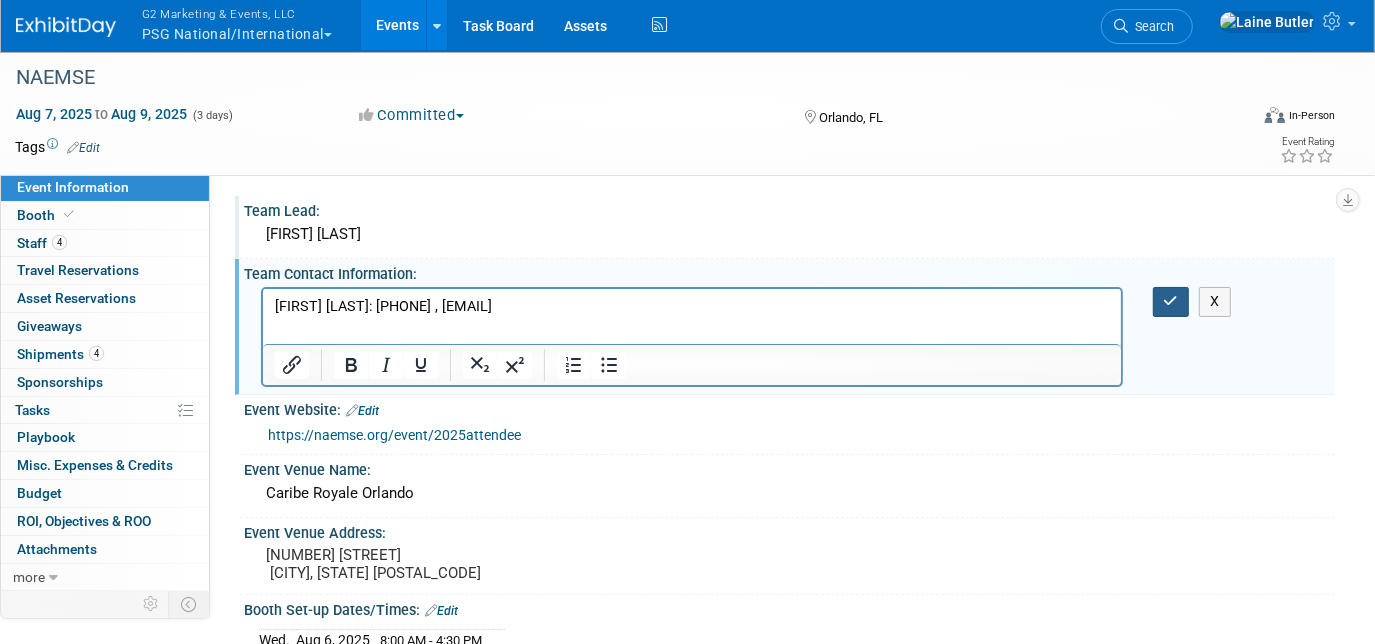 click at bounding box center [1171, 301] 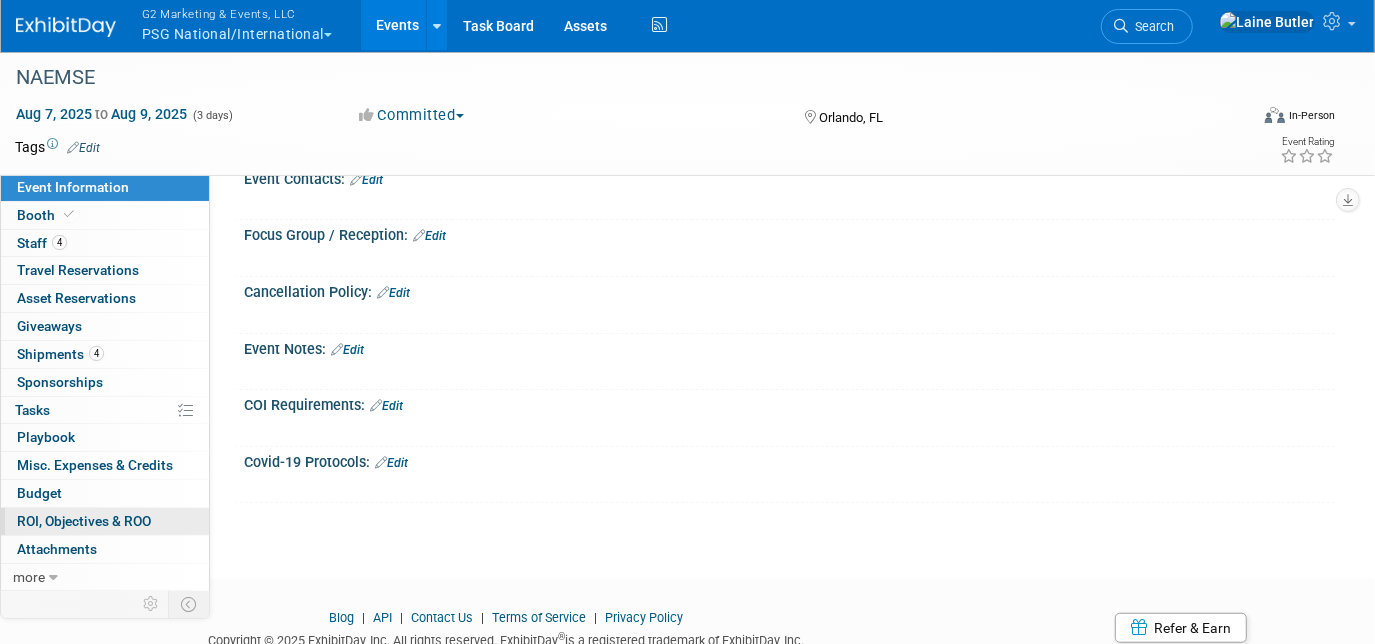 scroll, scrollTop: 666, scrollLeft: 0, axis: vertical 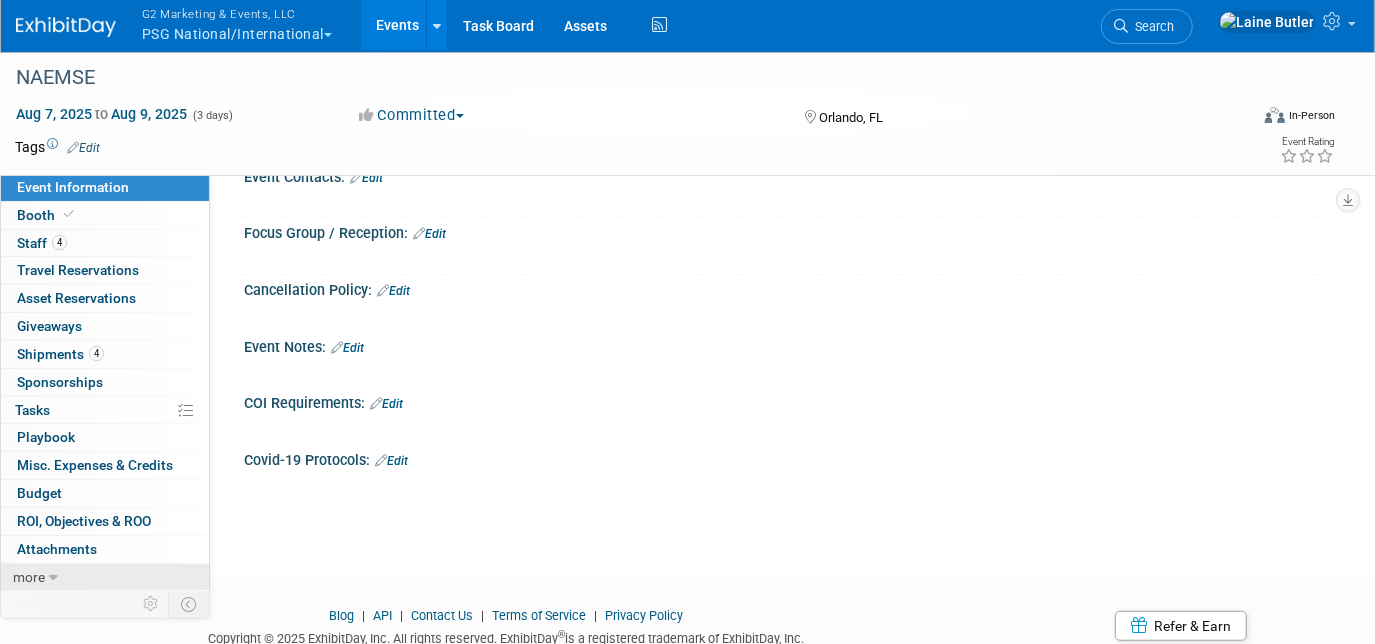 click at bounding box center (53, 578) 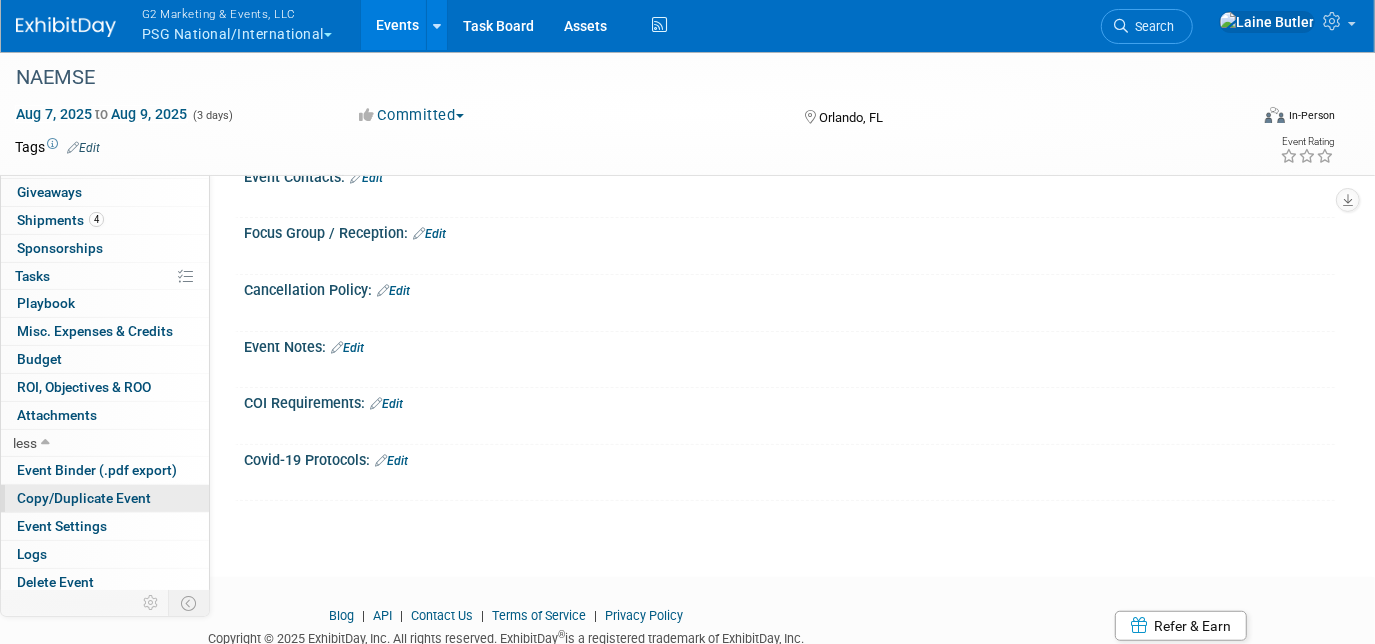 scroll, scrollTop: 135, scrollLeft: 0, axis: vertical 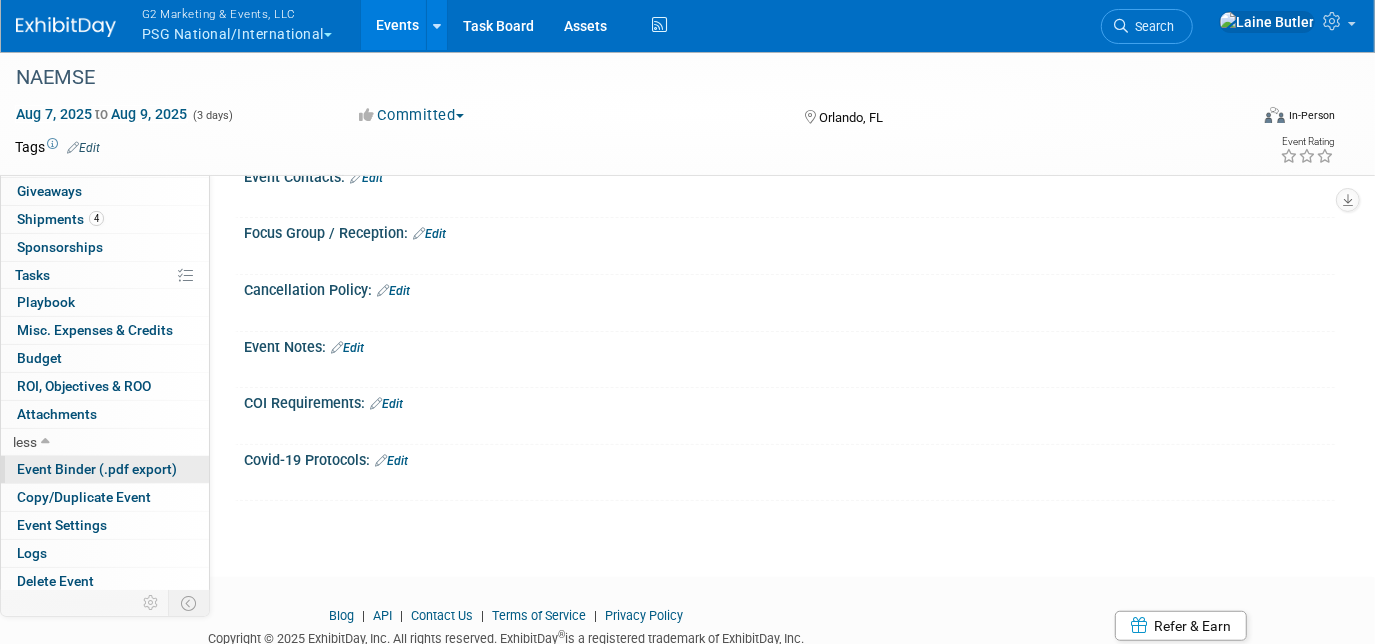 click on "Event Binder (.pdf export)" at bounding box center (97, 469) 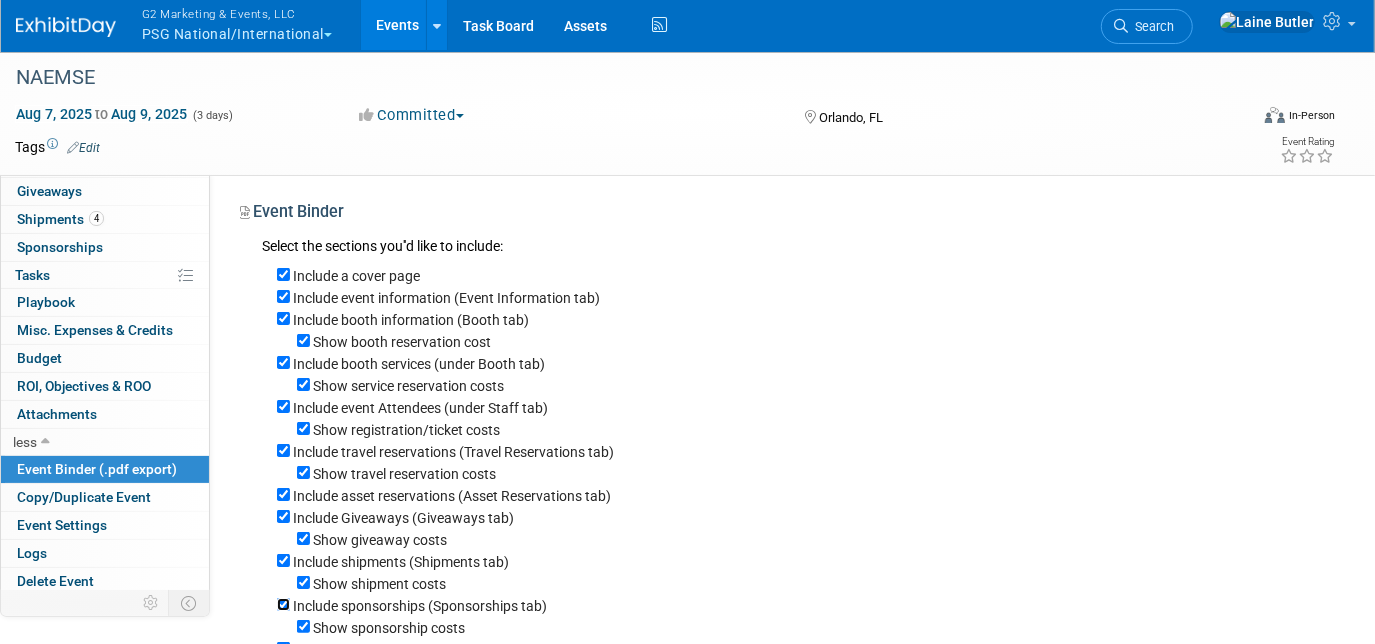 click on "Include sponsorships (Sponsorships tab)" at bounding box center (283, 604) 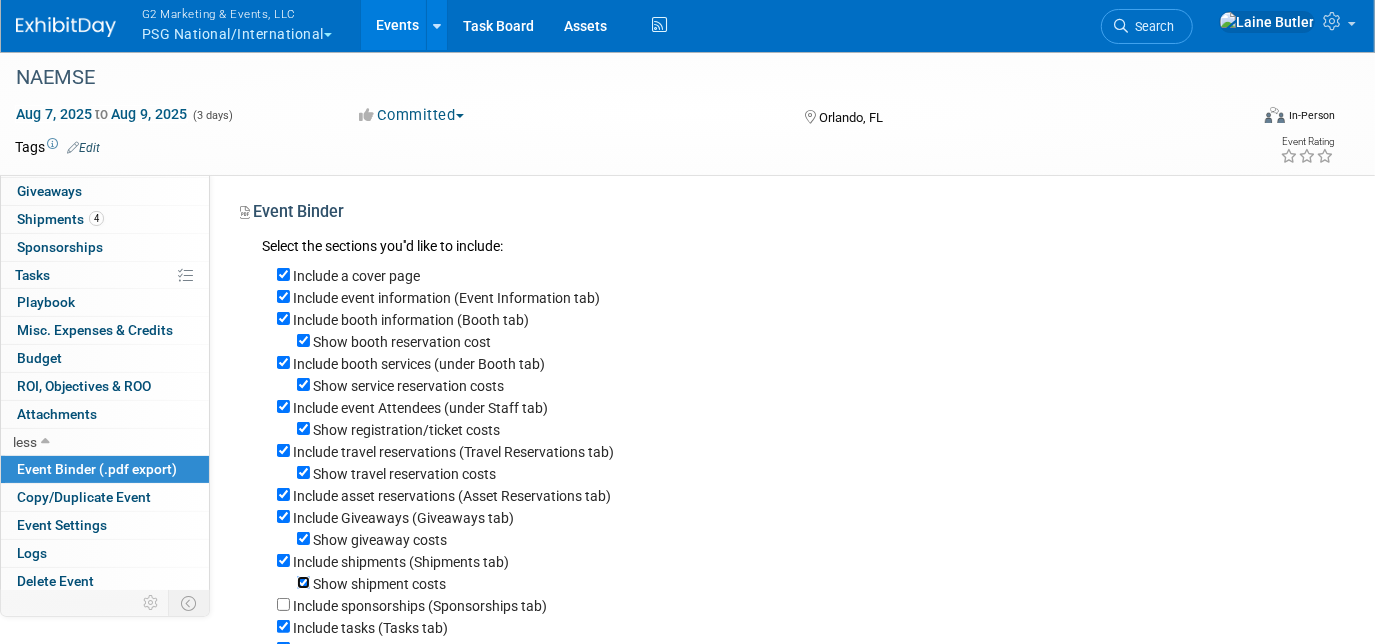 click on "Show shipment costs" at bounding box center (303, 582) 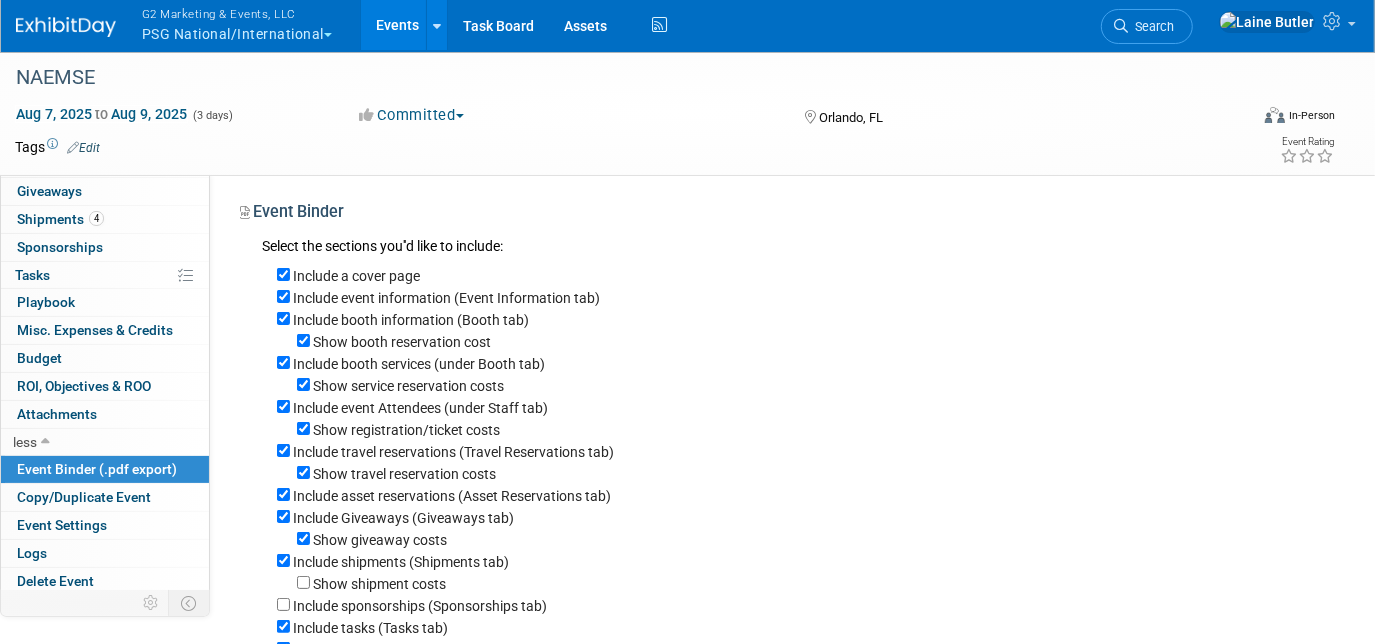 click on "Include tasks (Tasks tab)" at bounding box center [798, 627] 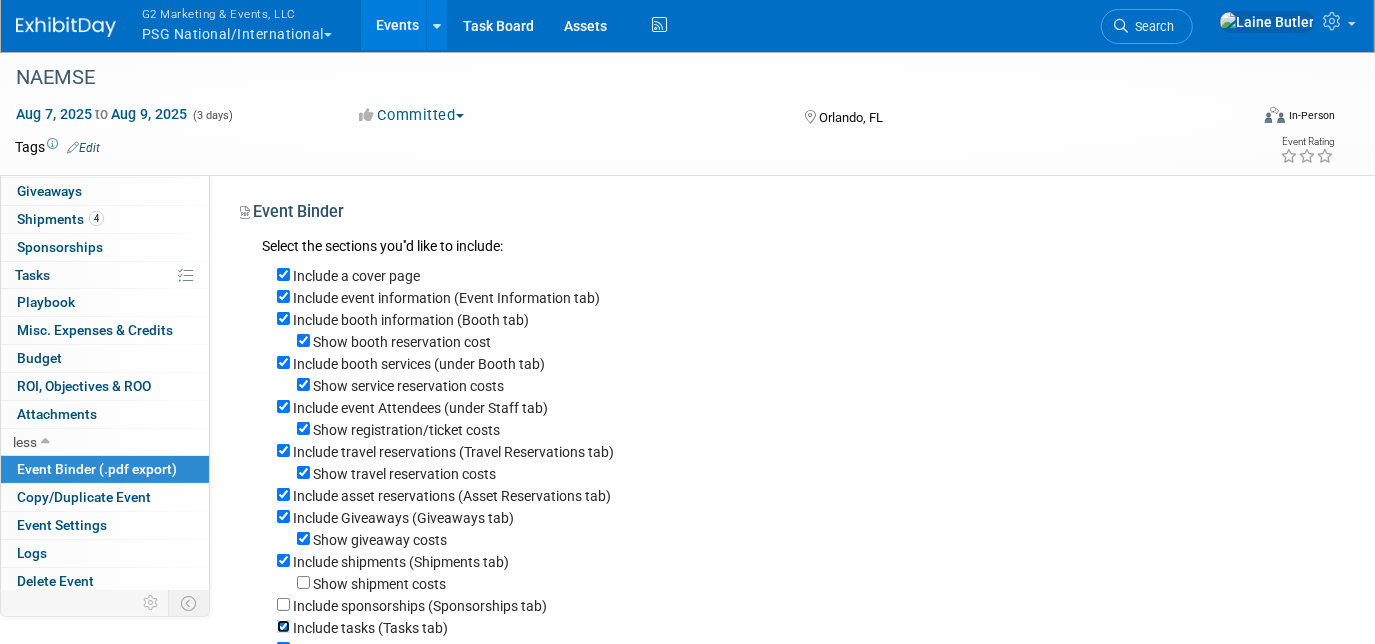 click on "Include tasks (Tasks tab)" at bounding box center (283, 626) 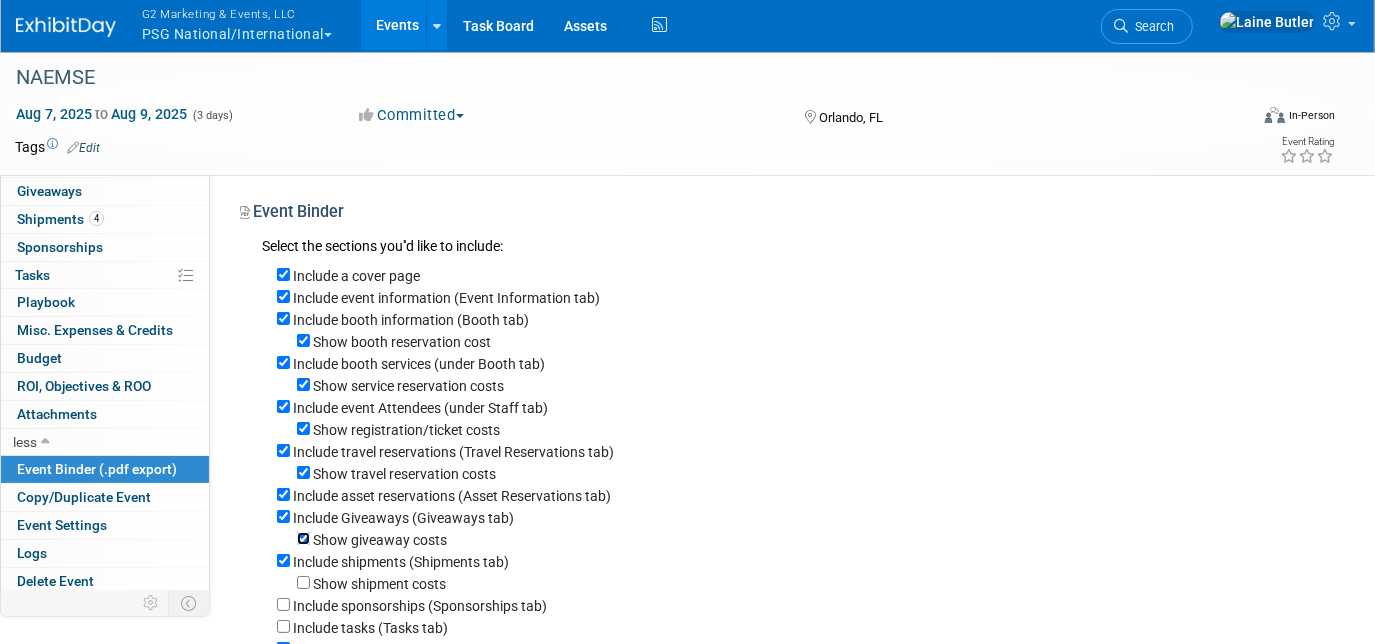 click on "Show giveaway costs" at bounding box center [303, 538] 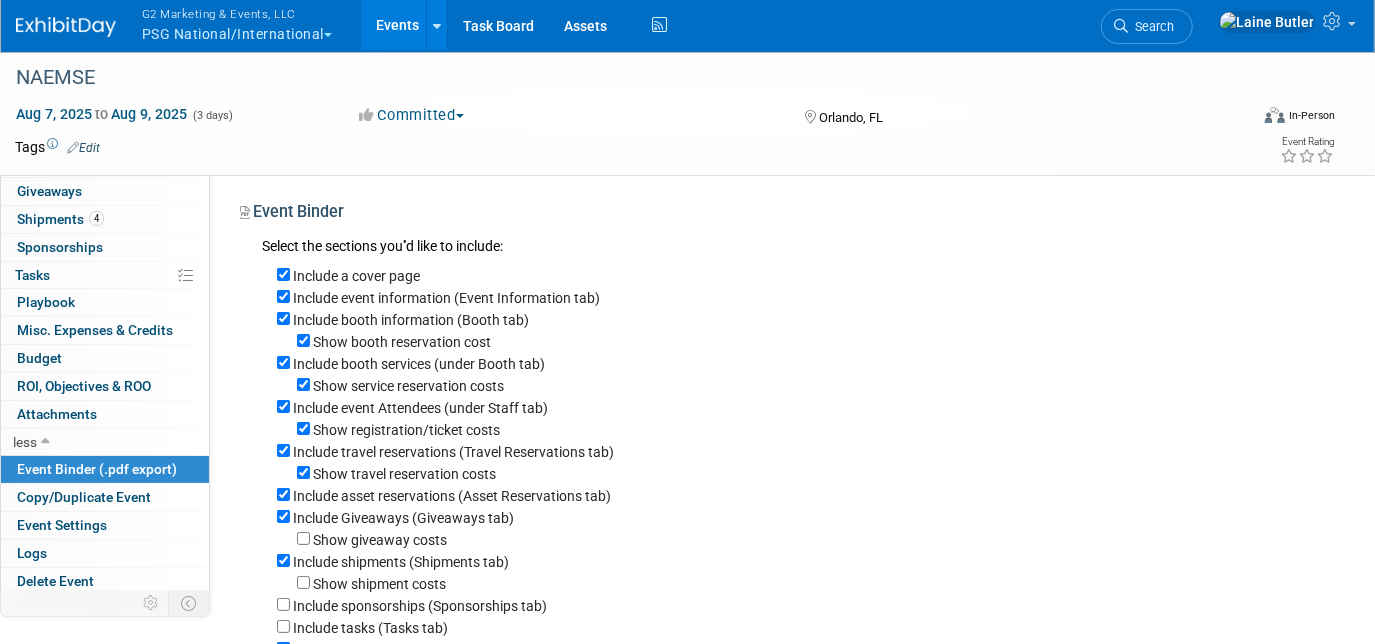 click on "Include Giveaways (Giveaways tab)" at bounding box center [798, 517] 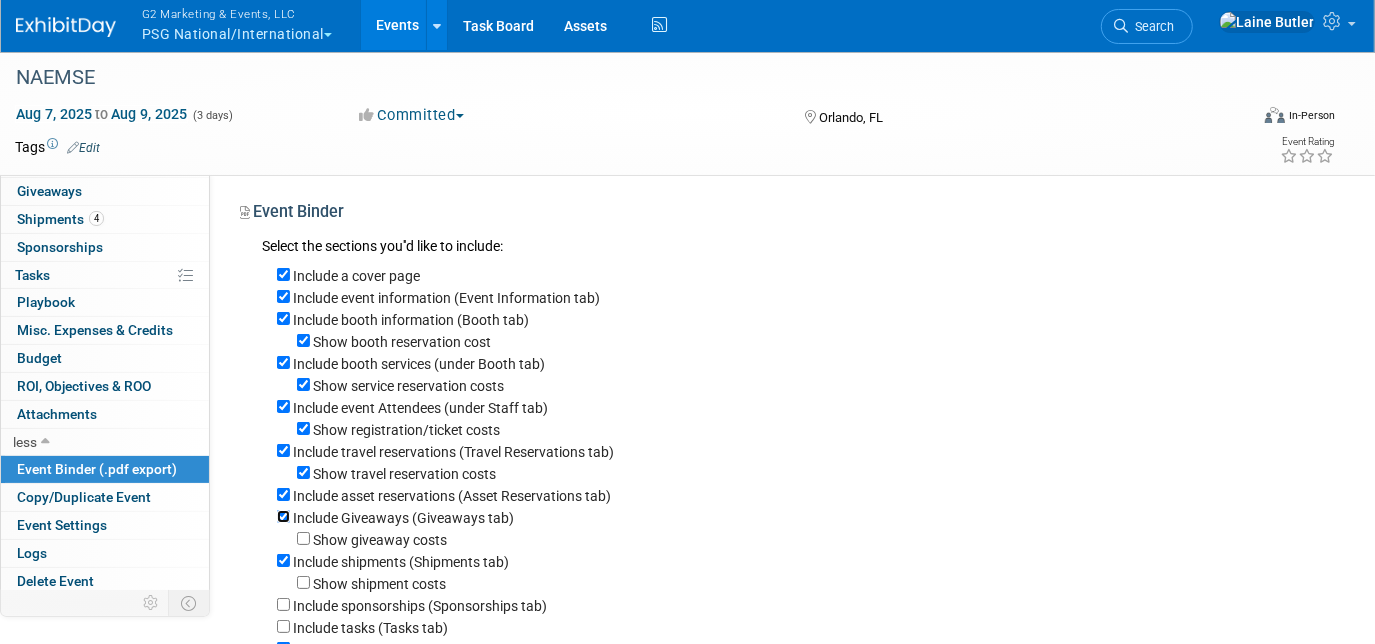 click on "Include Giveaways (Giveaways tab)" at bounding box center [283, 516] 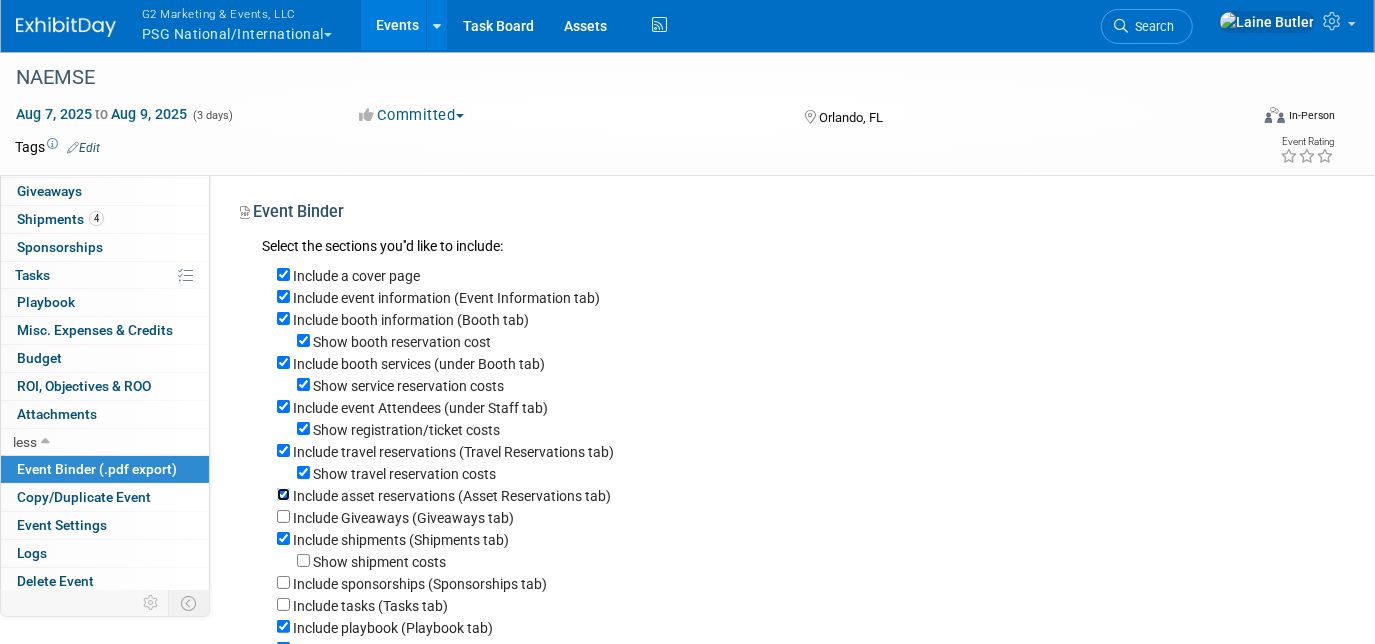 click on "Include asset reservations (Asset Reservations tab)" at bounding box center [283, 494] 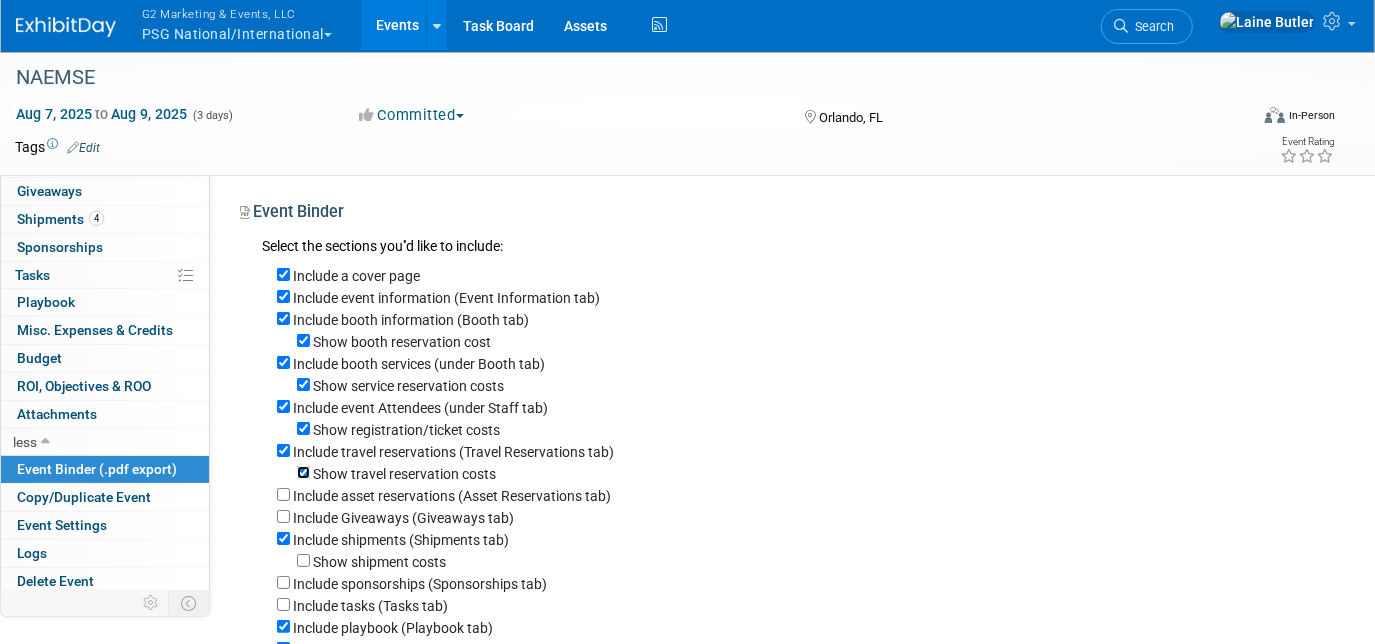 click on "Show travel reservation costs" at bounding box center (303, 472) 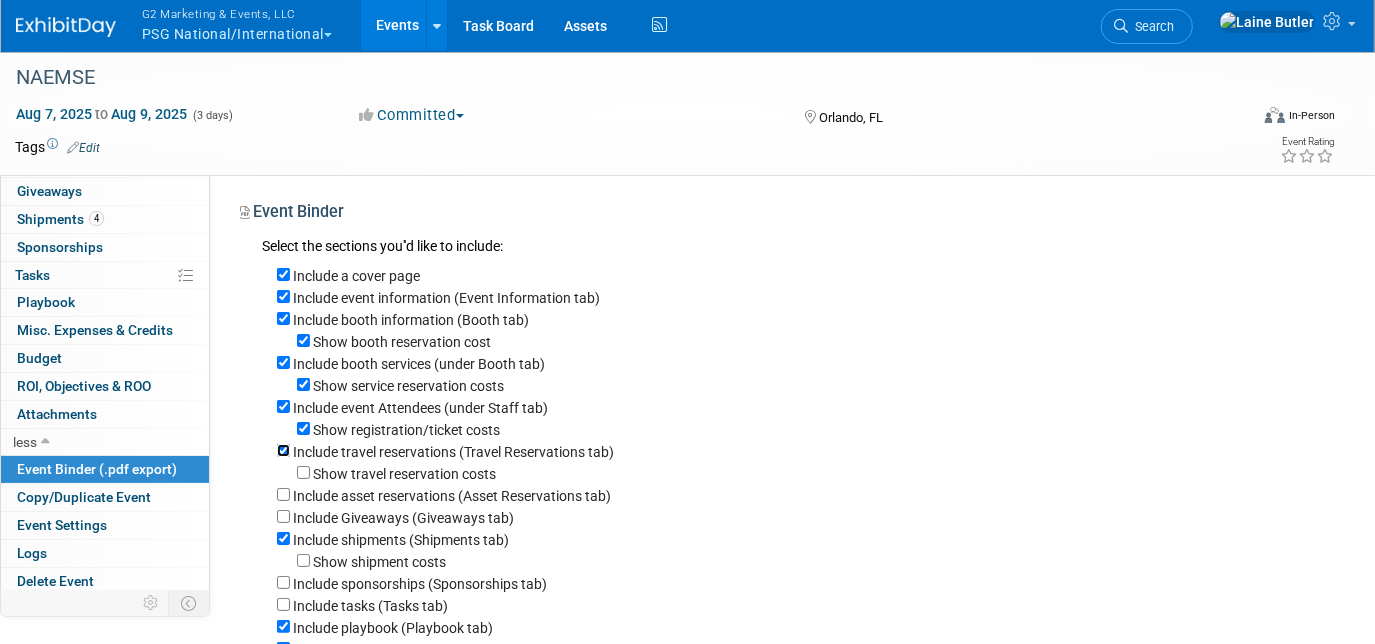 click on "Include travel reservations (Travel Reservations tab)" at bounding box center [283, 450] 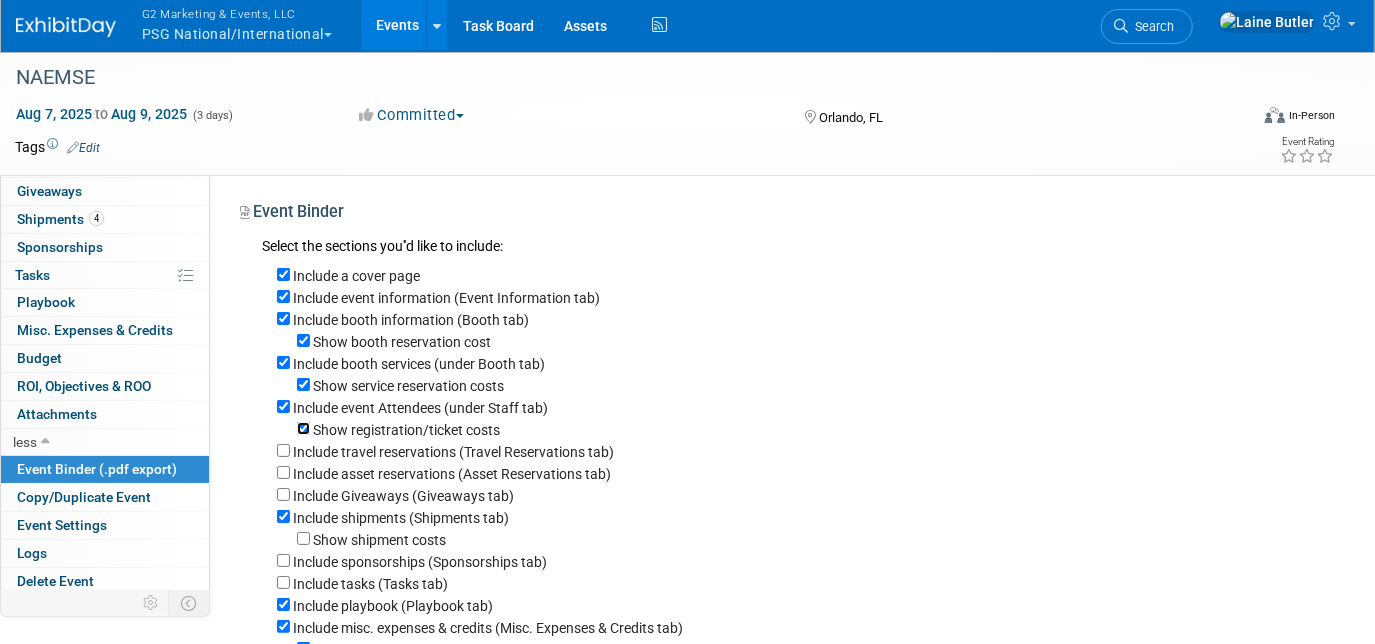 click on "Show registration/ticket costs" at bounding box center [303, 428] 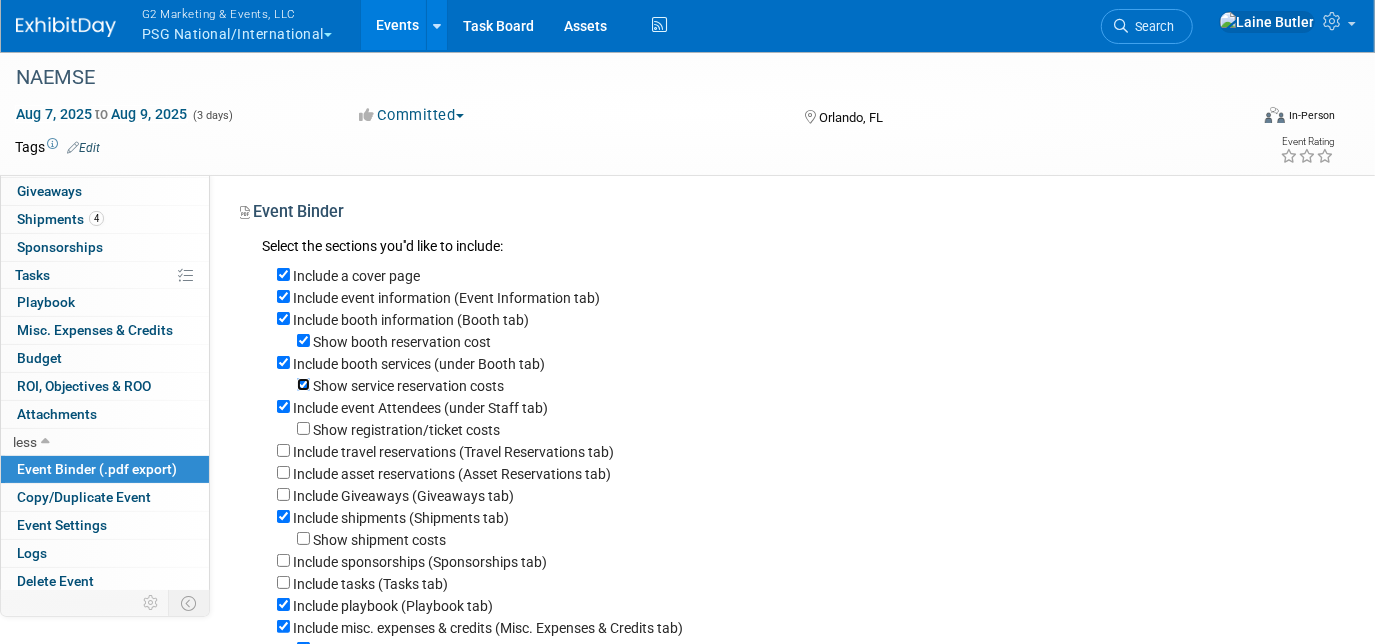 click on "Show service reservation costs" at bounding box center [303, 384] 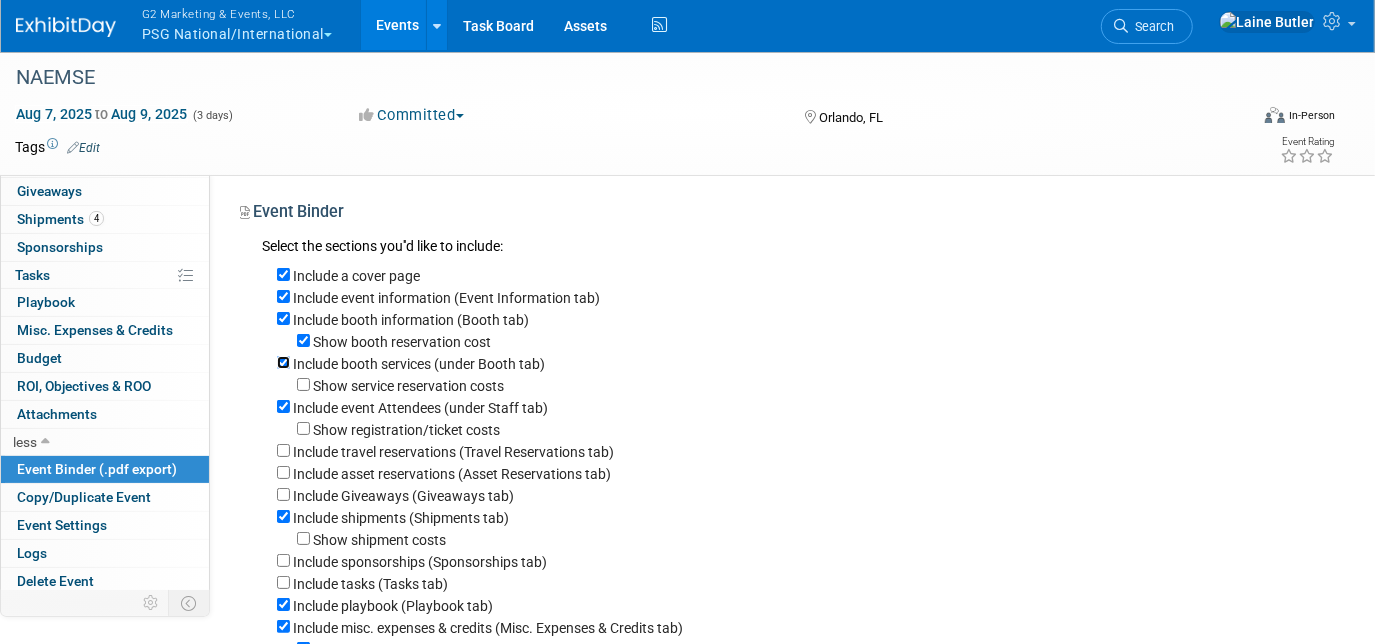 click on "Include booth services (under Booth tab)" at bounding box center [283, 362] 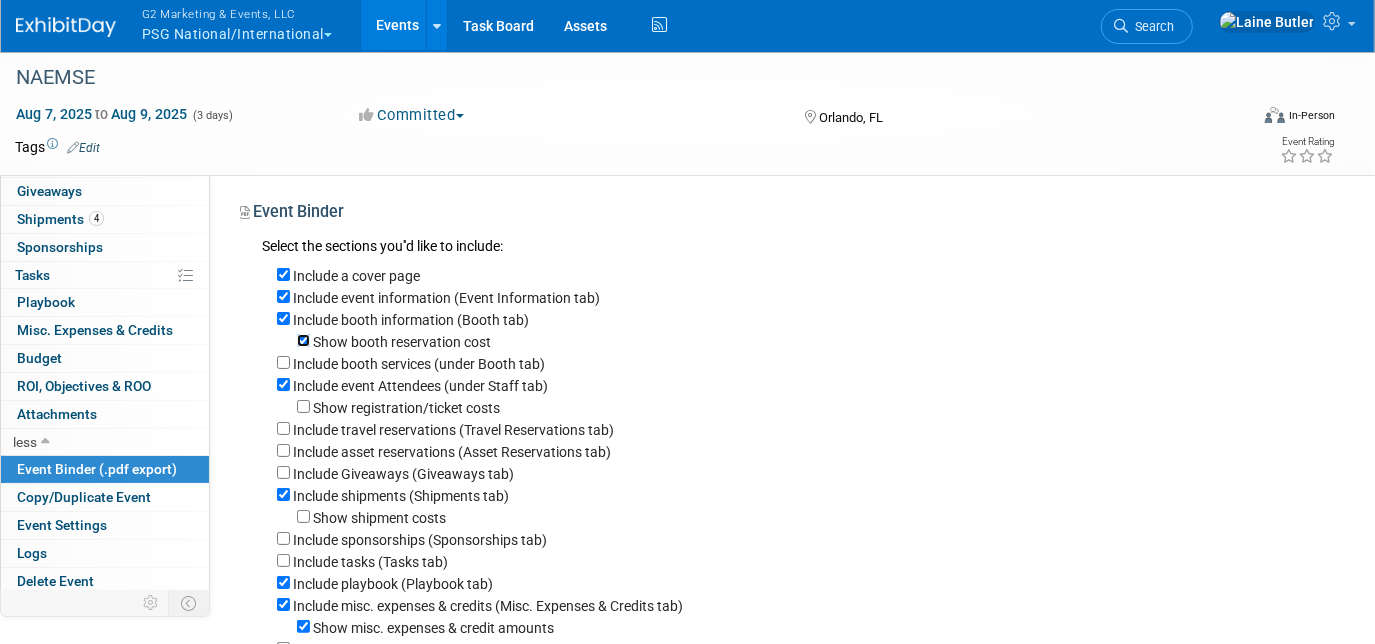 click on "Show booth reservation cost" at bounding box center [303, 340] 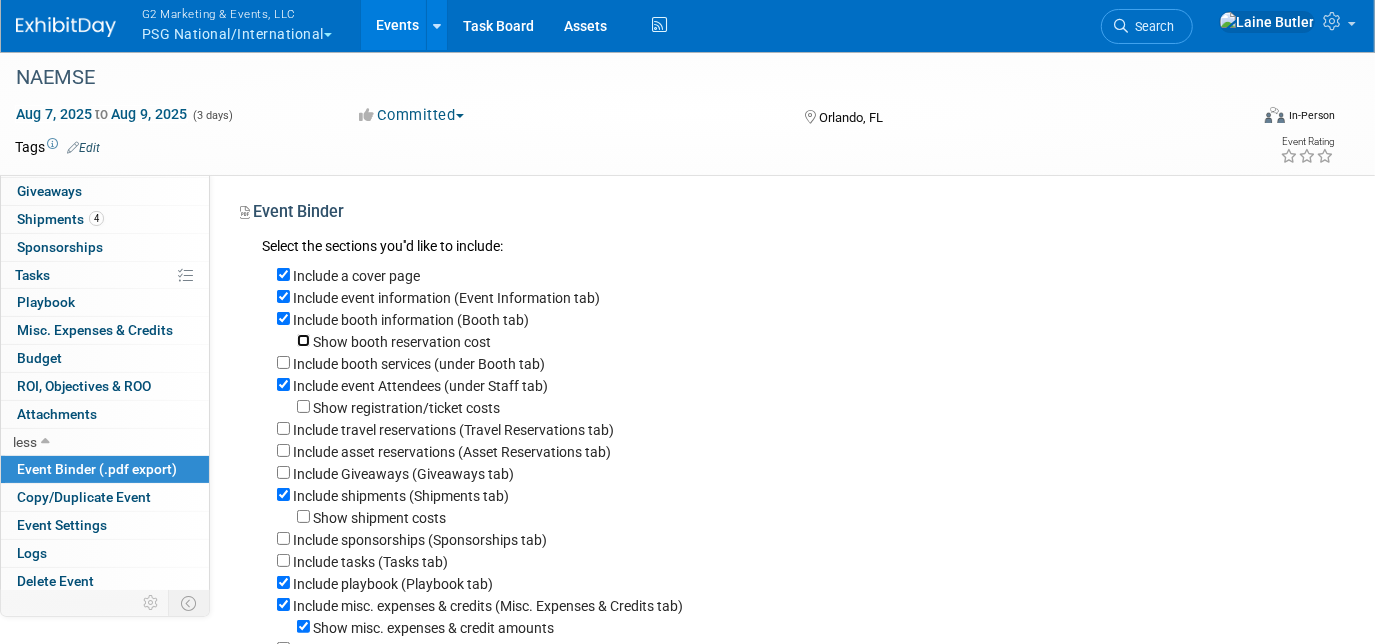 scroll, scrollTop: 126, scrollLeft: 0, axis: vertical 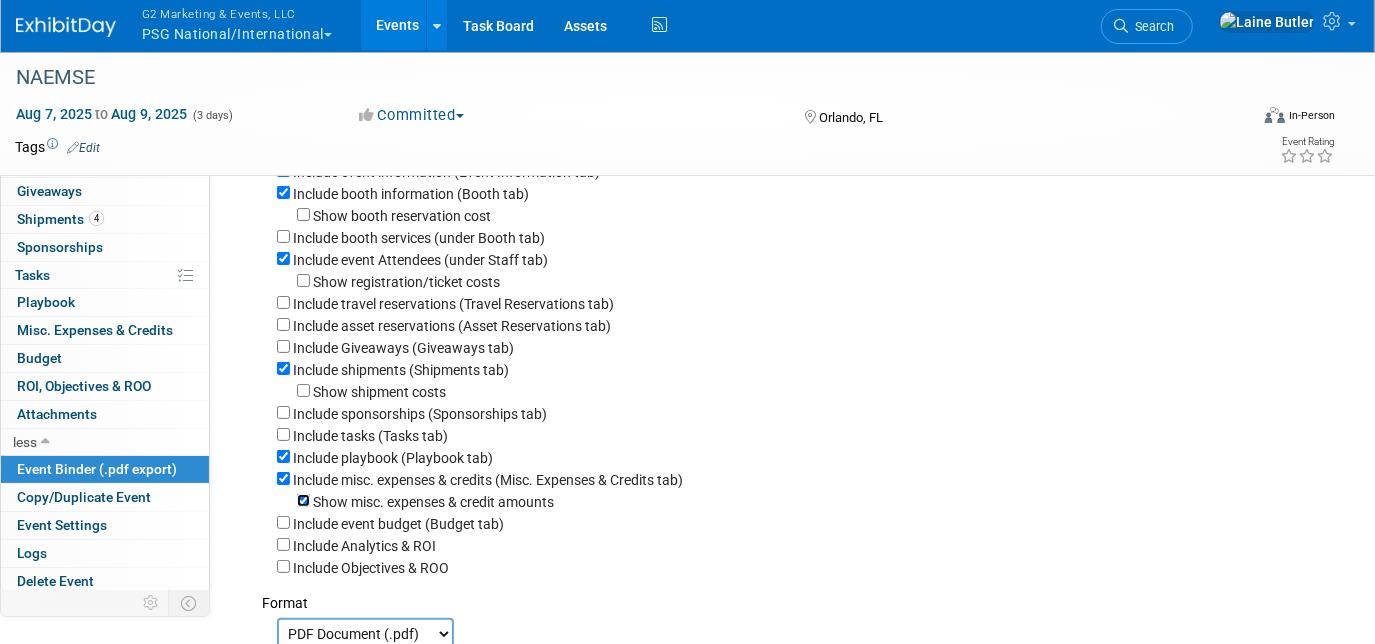 click on "Show misc. expenses & credit amounts" at bounding box center (303, 500) 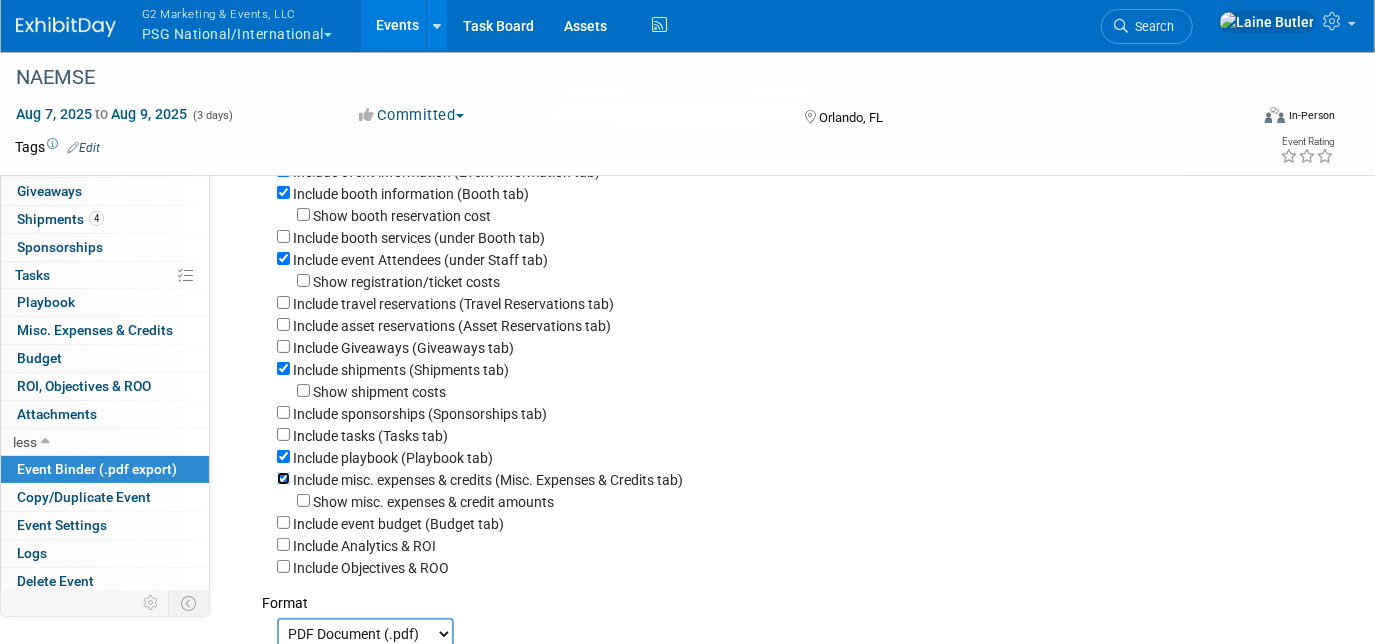 click on "Include misc. expenses & credits (Misc. Expenses & Credits tab)" at bounding box center (283, 478) 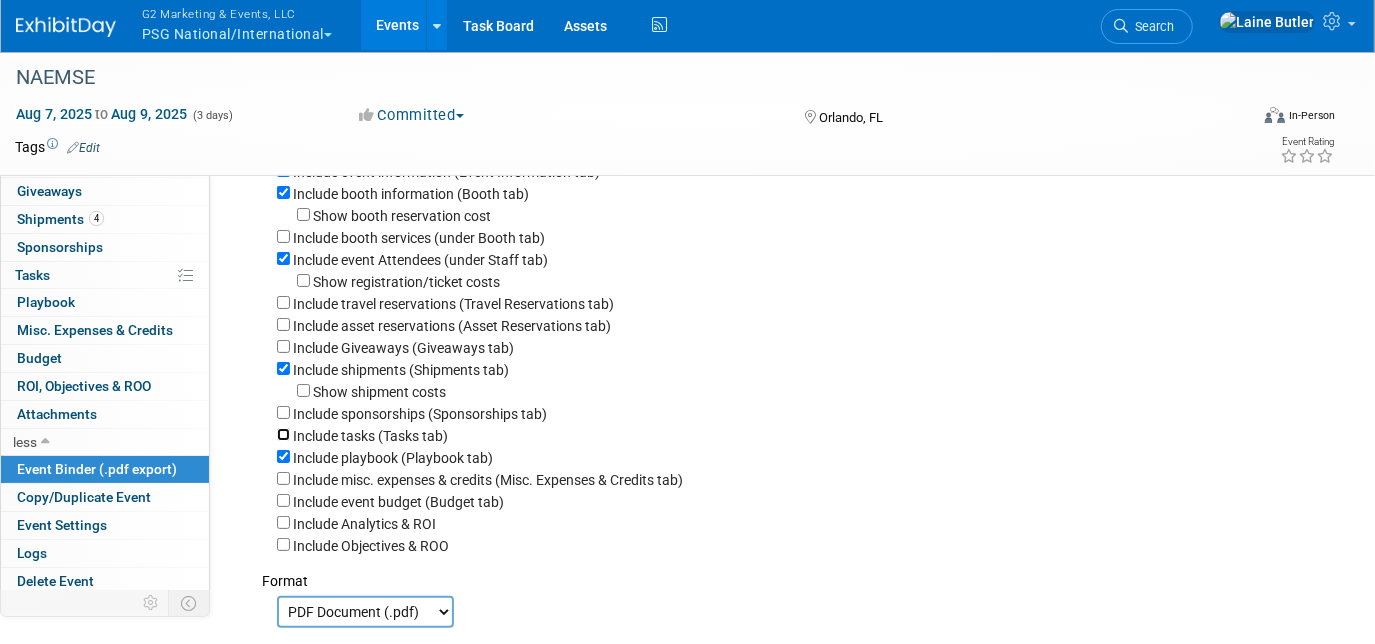 click on "Include tasks (Tasks tab)" at bounding box center (283, 434) 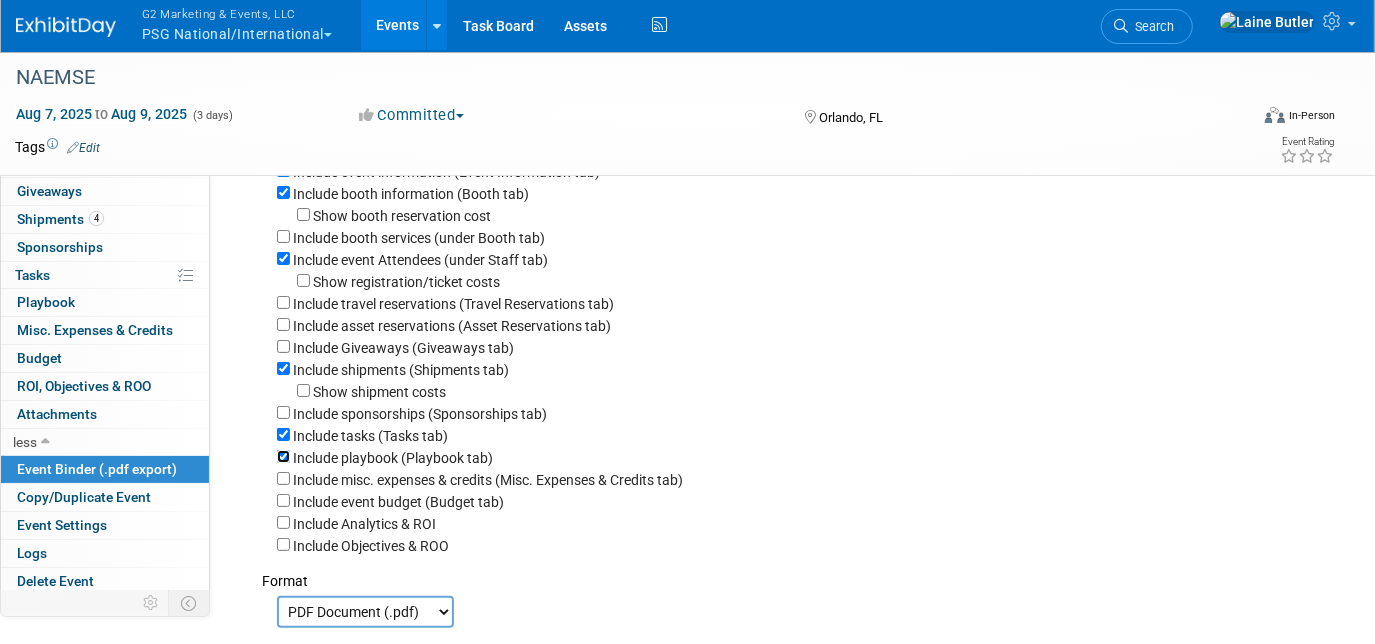 click on "Include playbook (Playbook tab)" at bounding box center (283, 456) 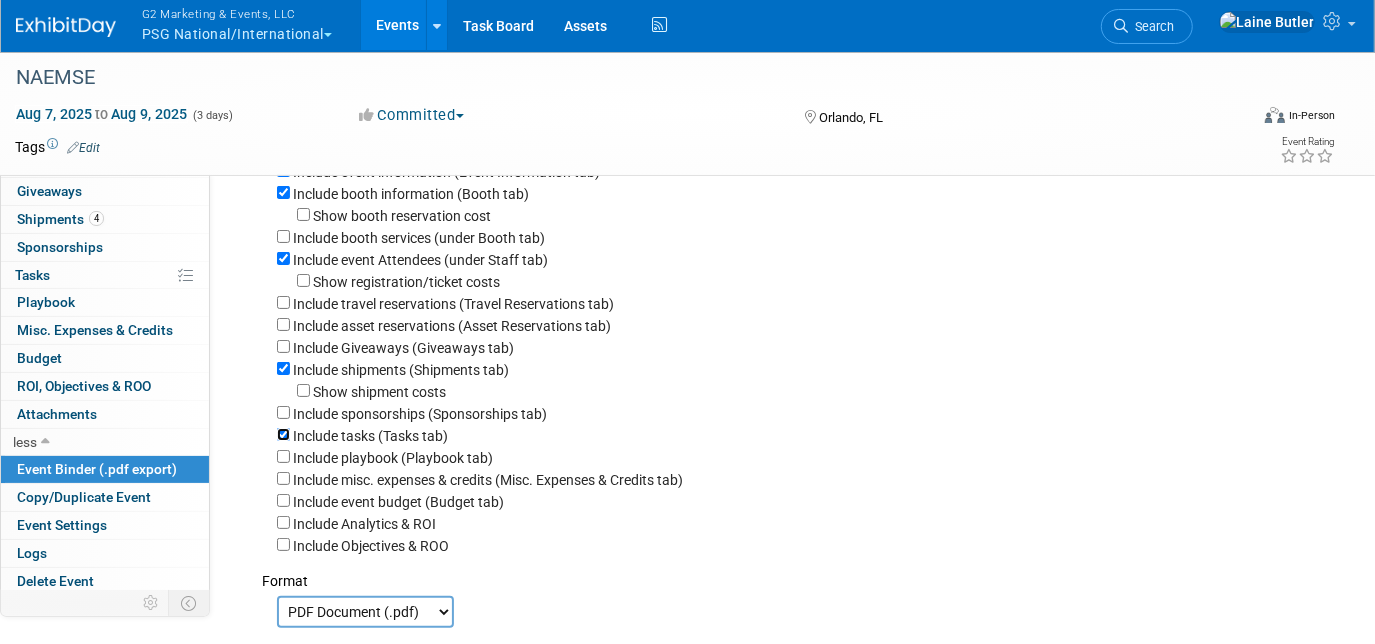 click on "Include tasks (Tasks tab)" at bounding box center [283, 434] 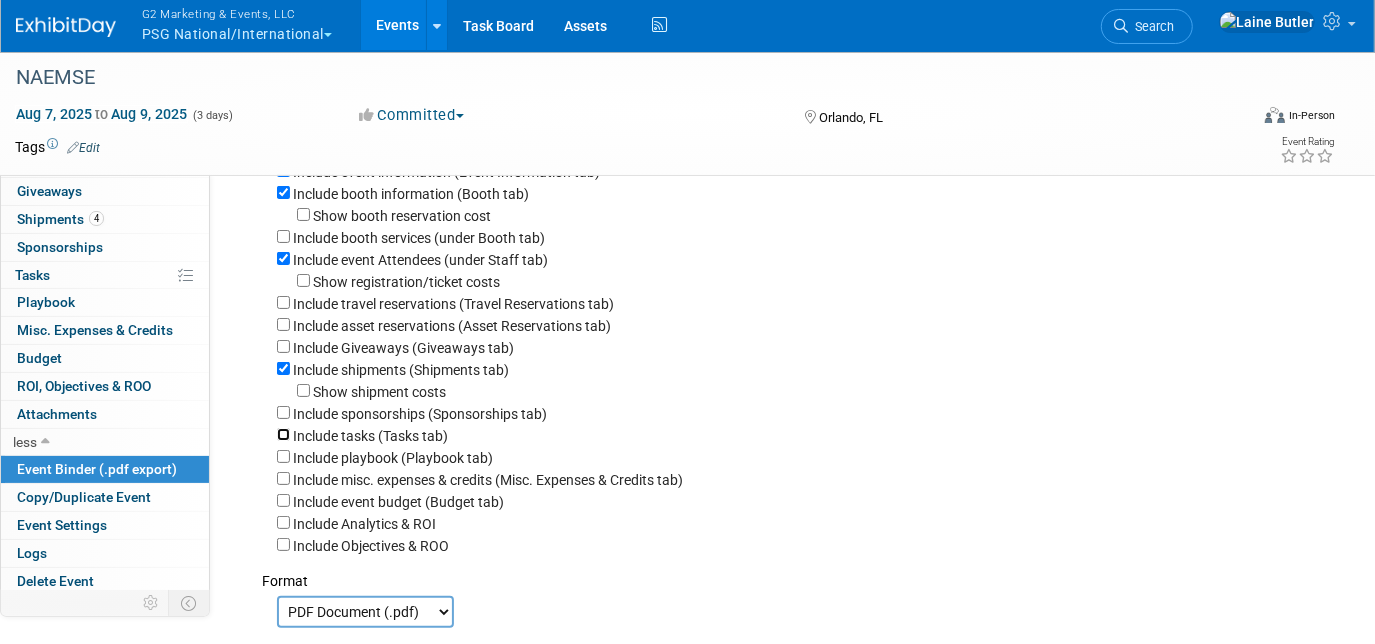 scroll, scrollTop: 219, scrollLeft: 0, axis: vertical 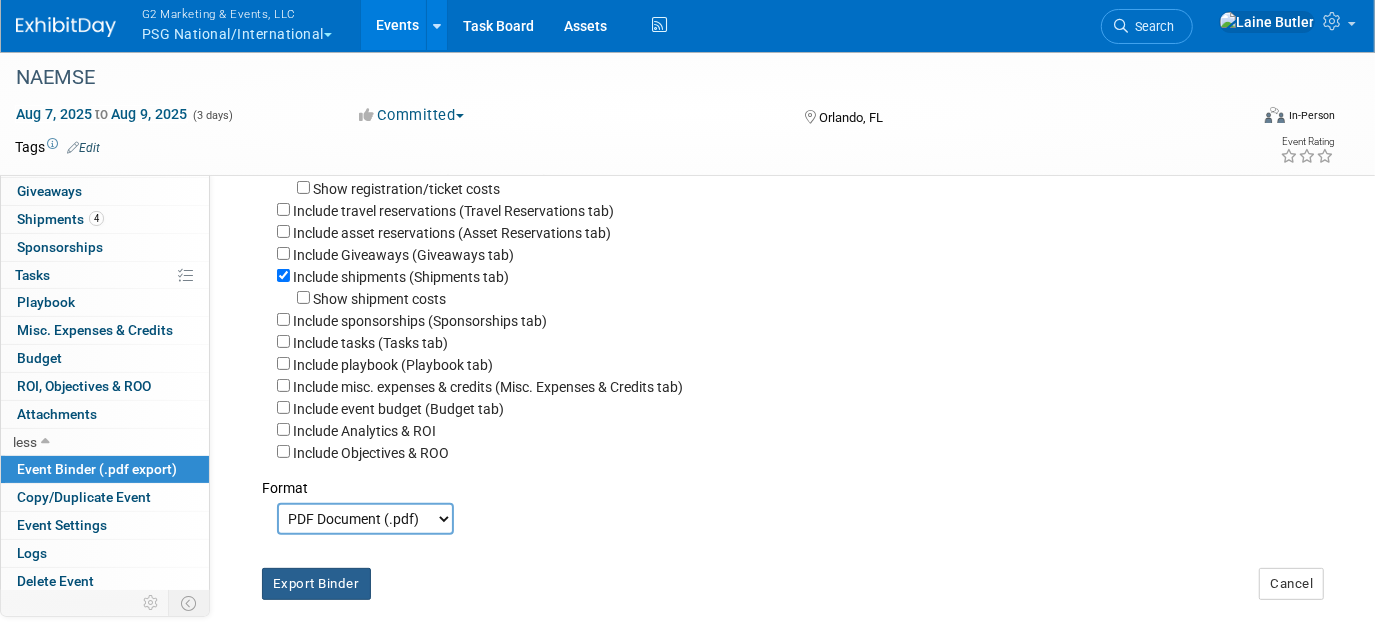 click on "Export Binder" at bounding box center [316, 584] 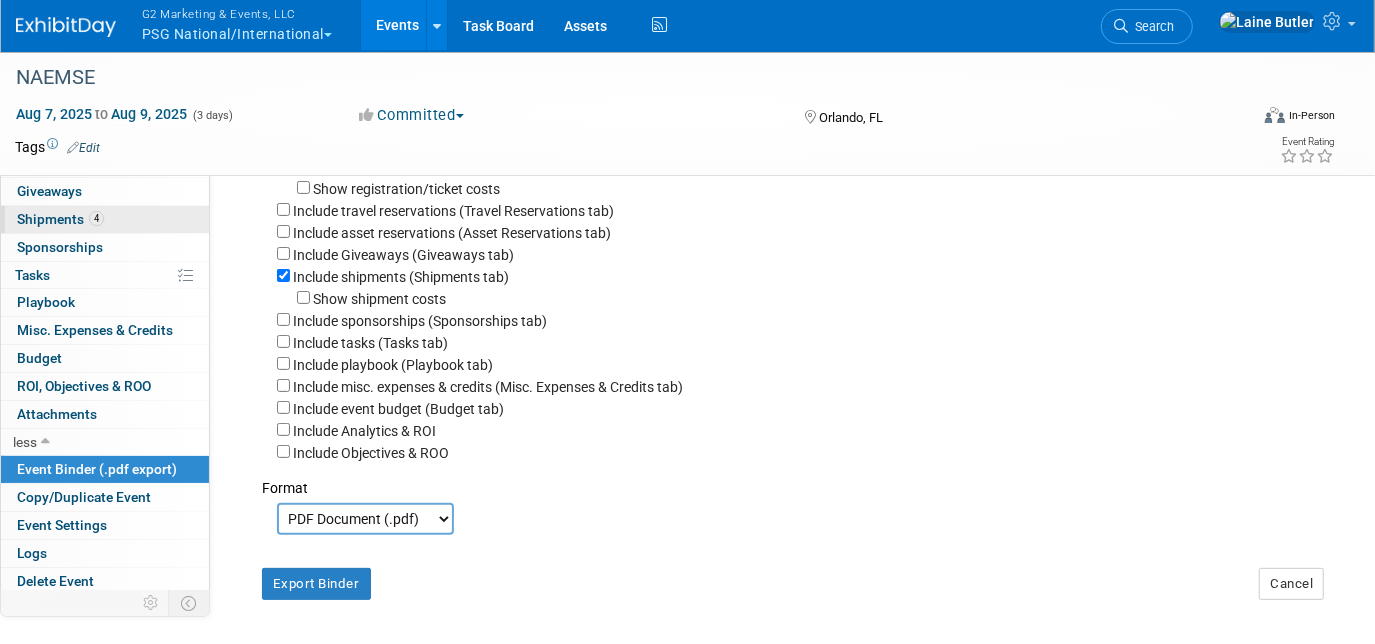 click on "4
Shipments 4" at bounding box center (105, 219) 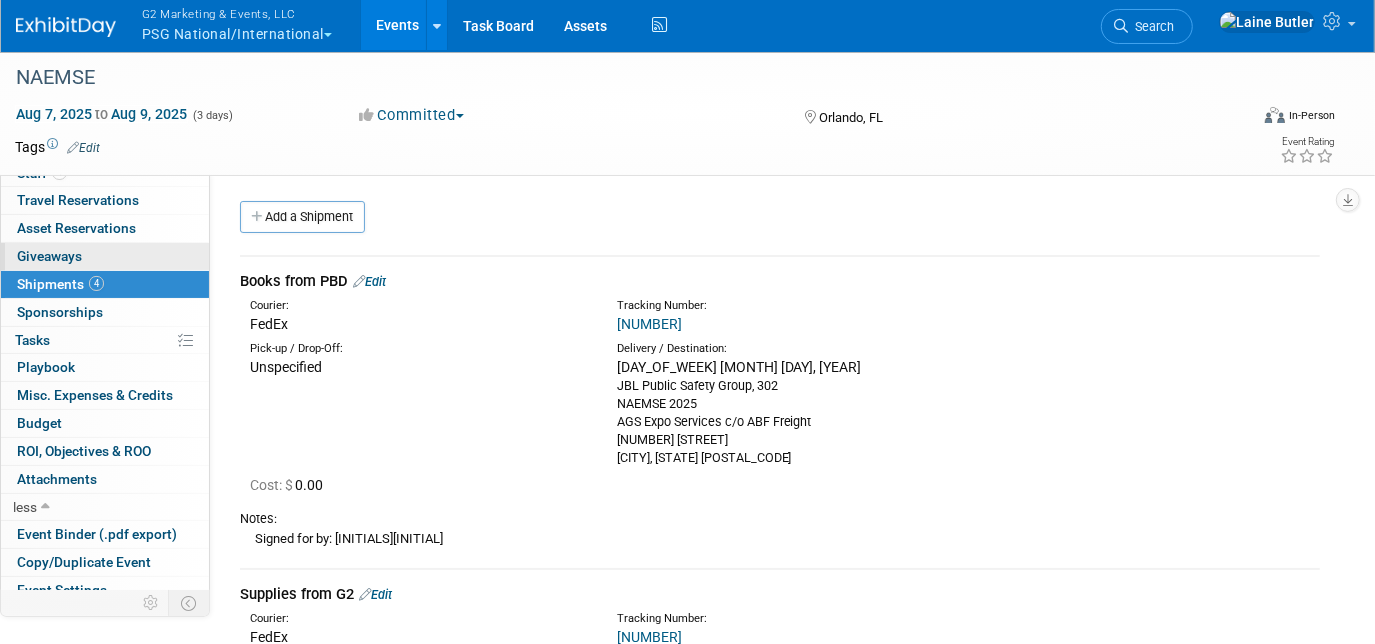 scroll, scrollTop: 0, scrollLeft: 0, axis: both 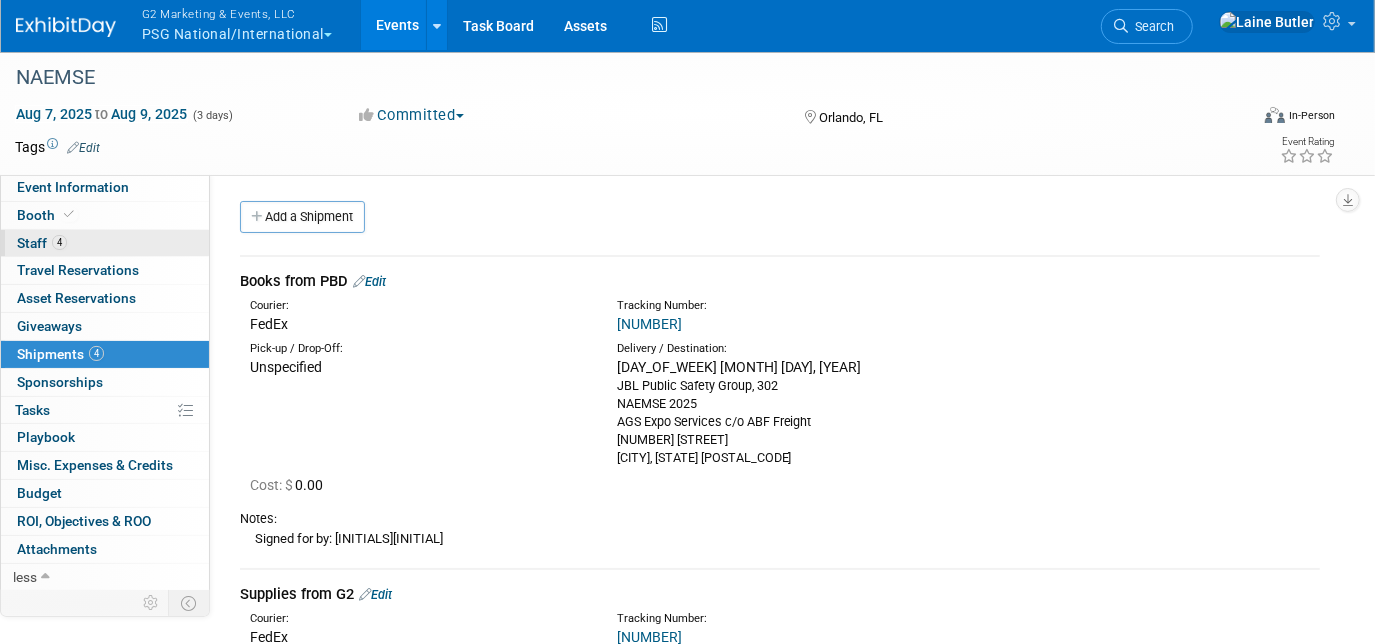 click on "4
Staff 4" at bounding box center [105, 243] 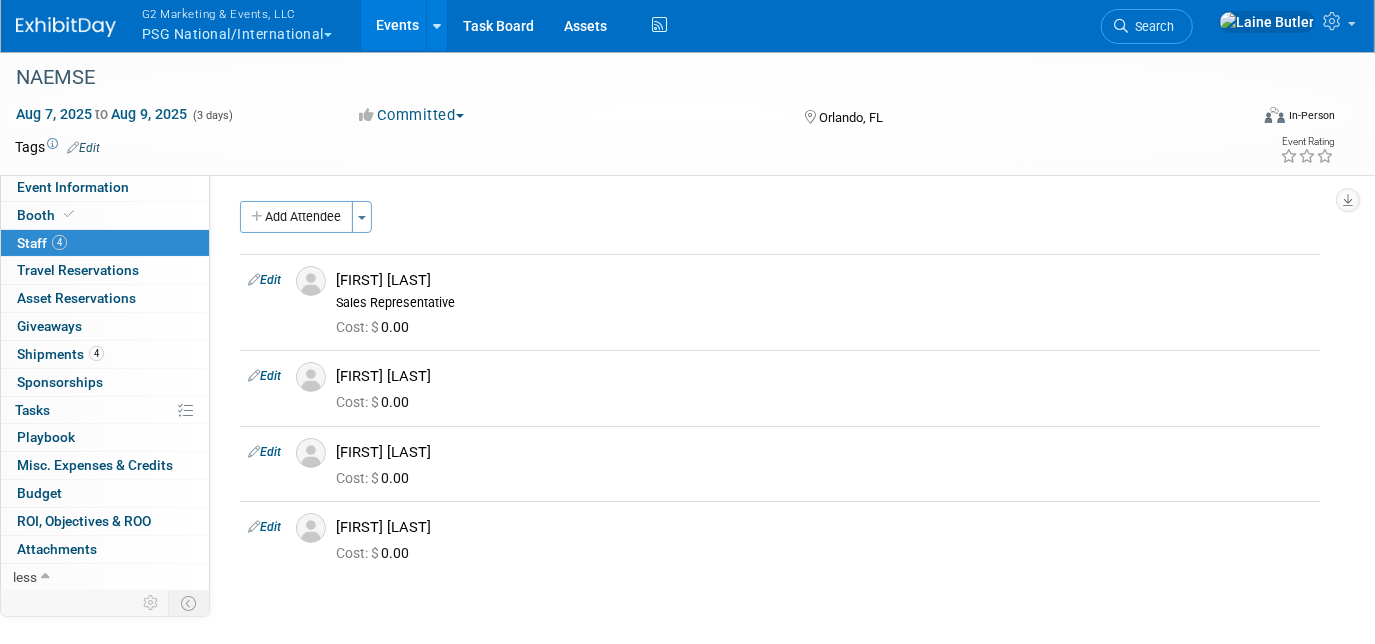 scroll, scrollTop: 29, scrollLeft: 0, axis: vertical 